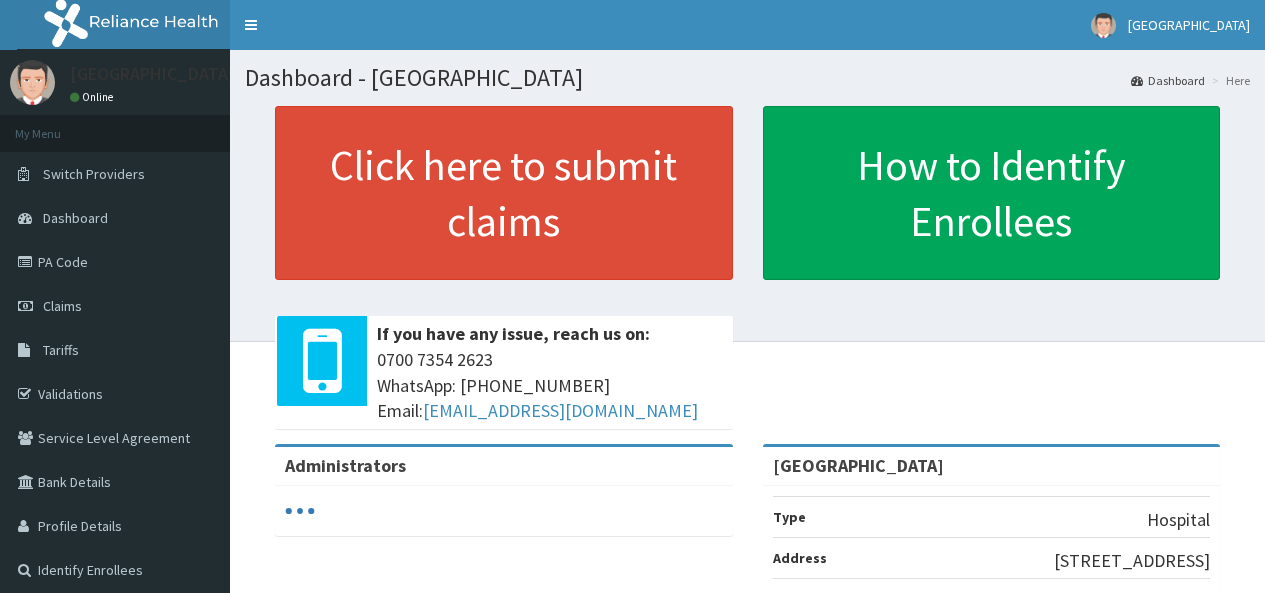 scroll, scrollTop: 0, scrollLeft: 0, axis: both 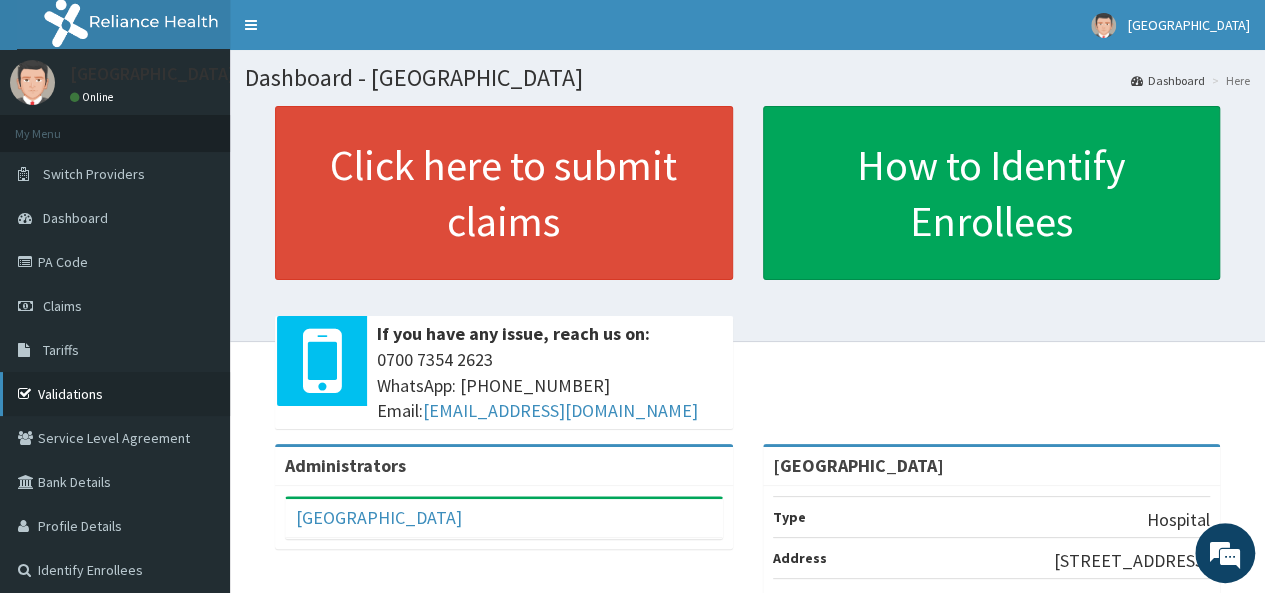 click on "Validations" at bounding box center [115, 394] 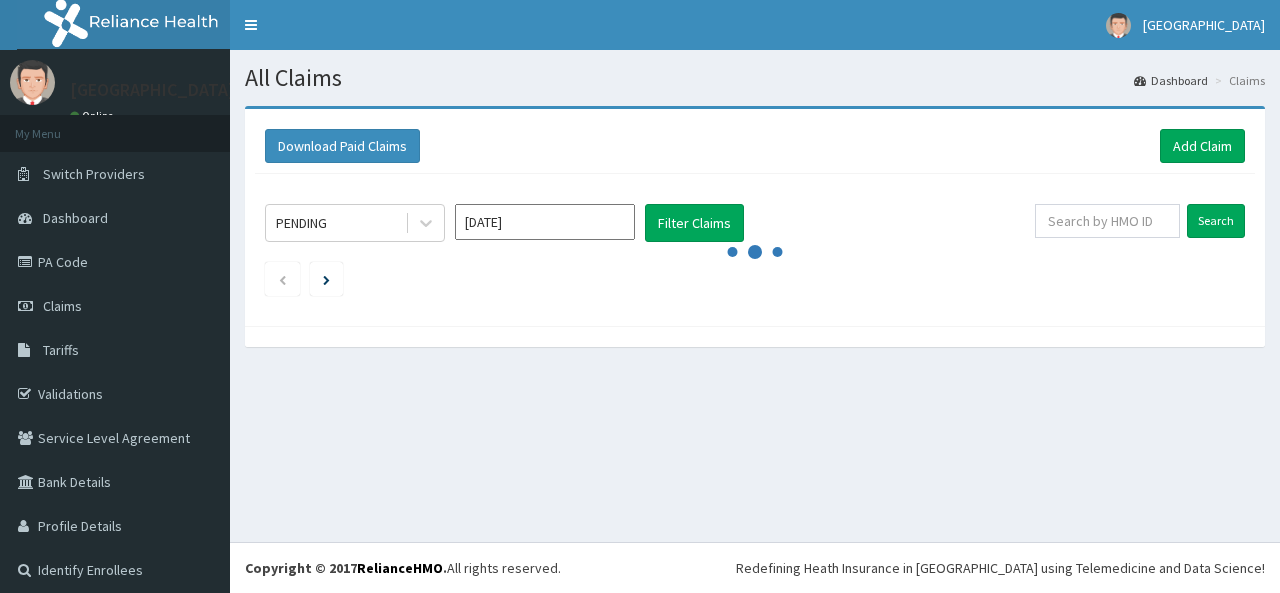 scroll, scrollTop: 0, scrollLeft: 0, axis: both 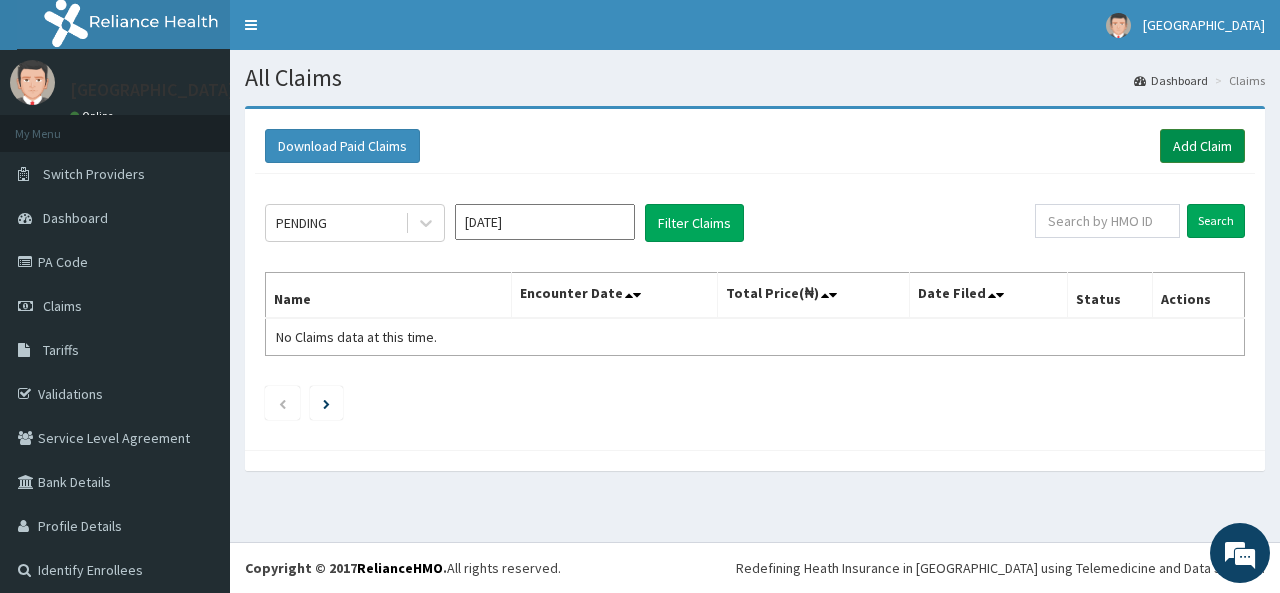 click on "Add Claim" at bounding box center [1202, 146] 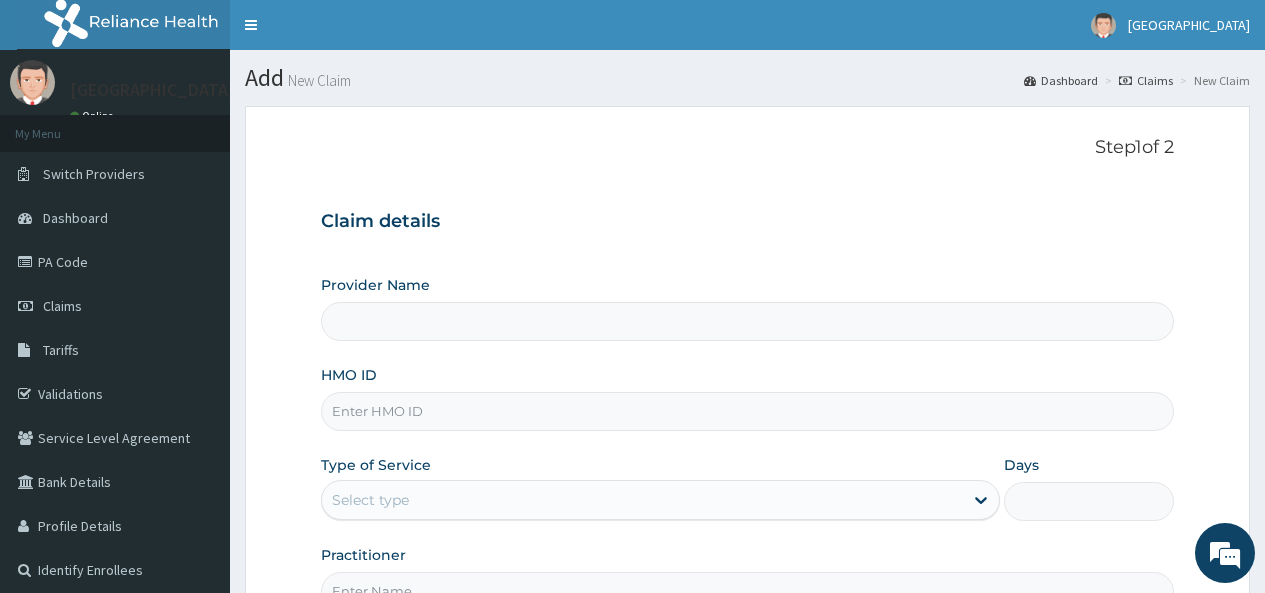 scroll, scrollTop: 0, scrollLeft: 0, axis: both 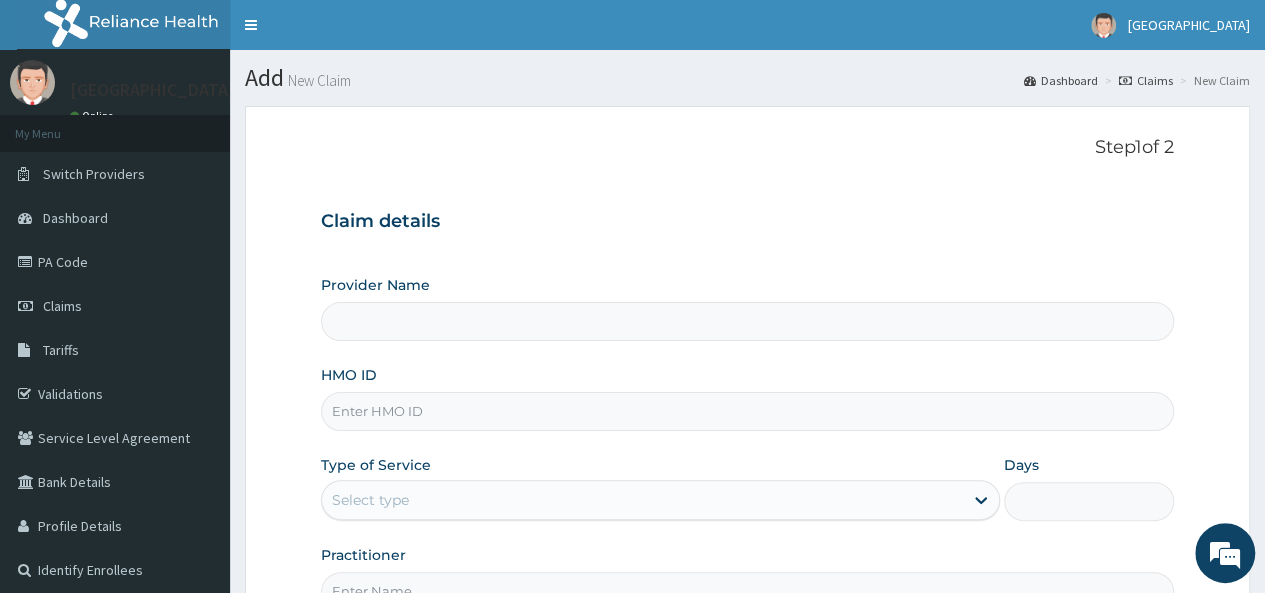 type on "[GEOGRAPHIC_DATA]" 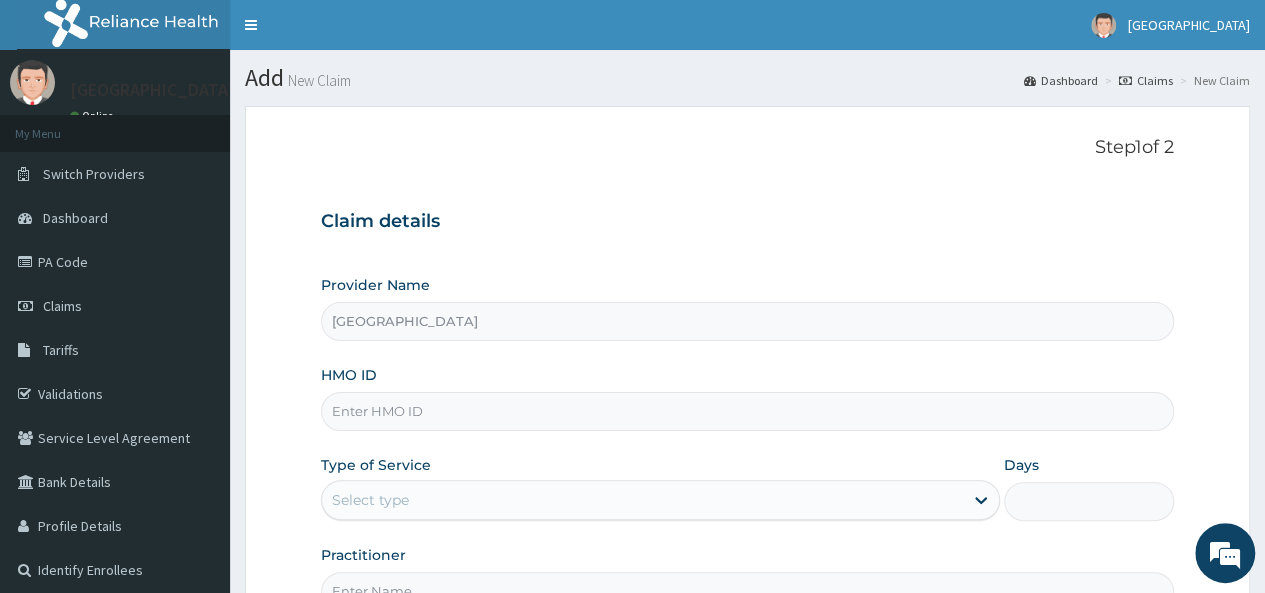 click on "HMO ID" at bounding box center (747, 411) 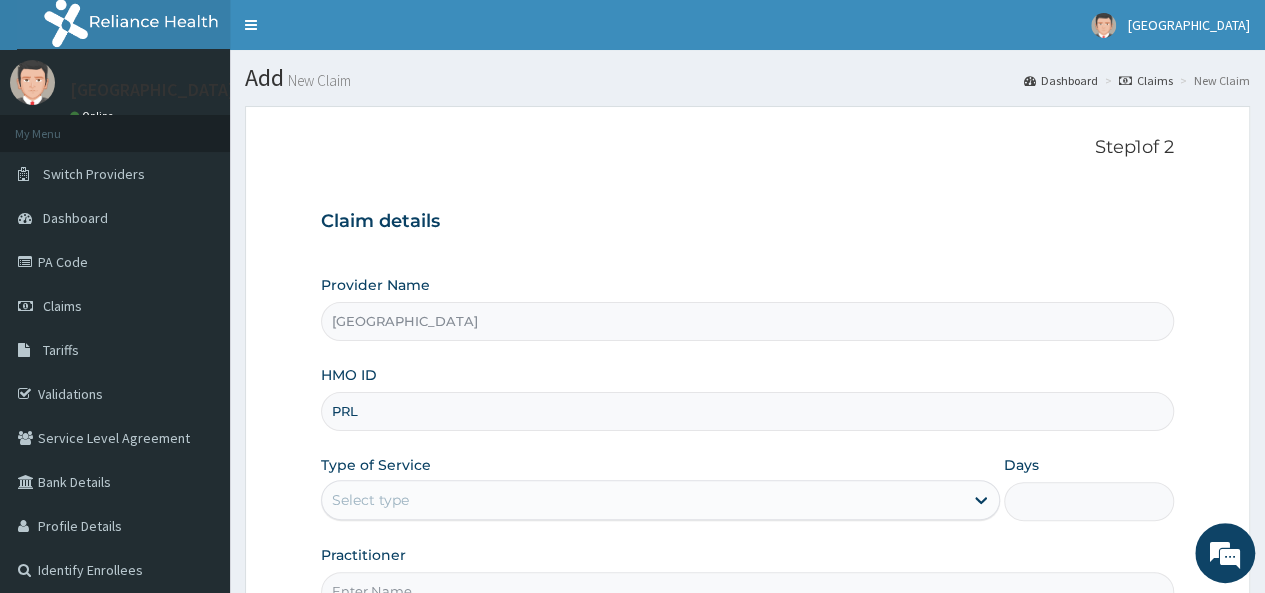 scroll, scrollTop: 0, scrollLeft: 0, axis: both 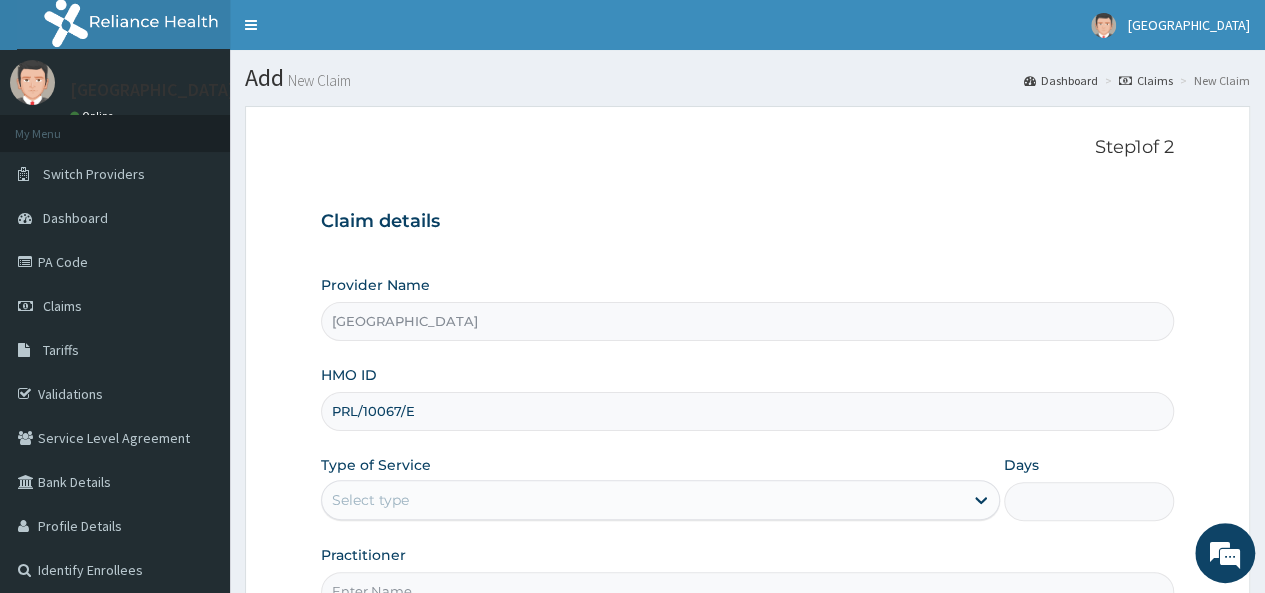 type on "PRL/10067/E" 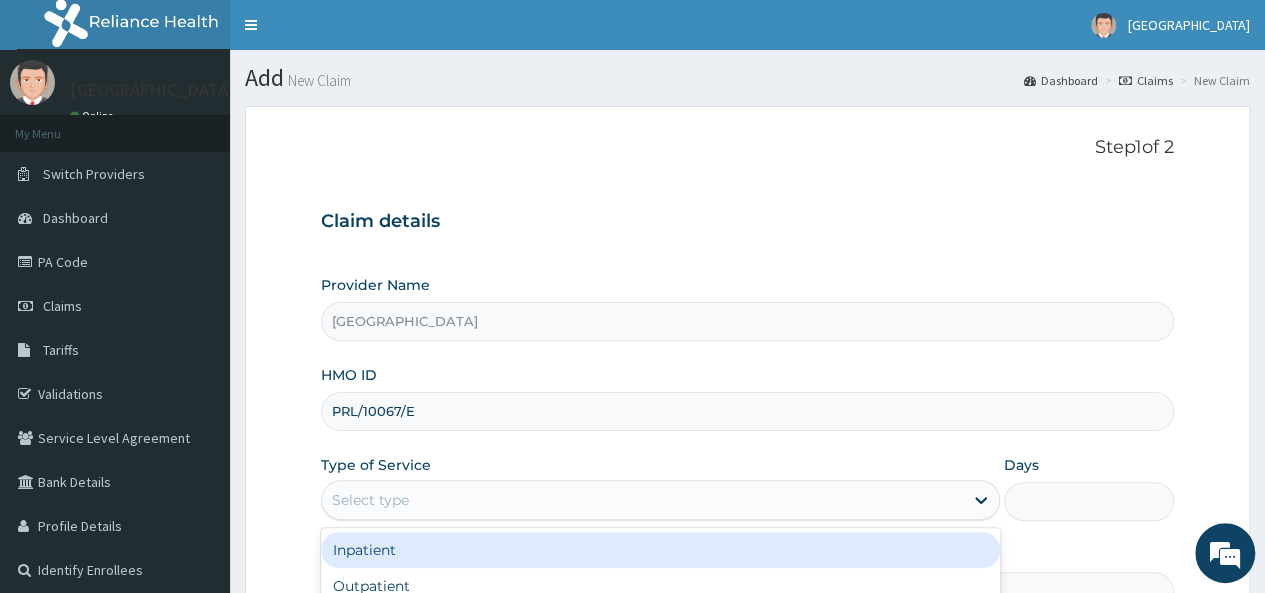 click on "Select type" at bounding box center [642, 500] 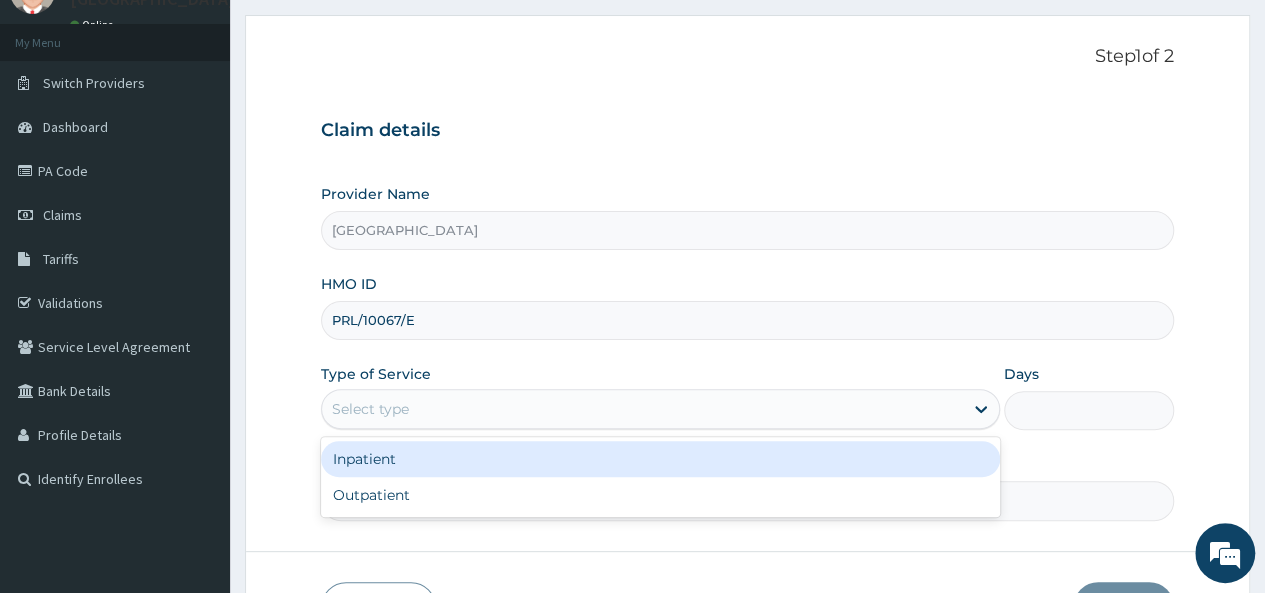 scroll, scrollTop: 92, scrollLeft: 0, axis: vertical 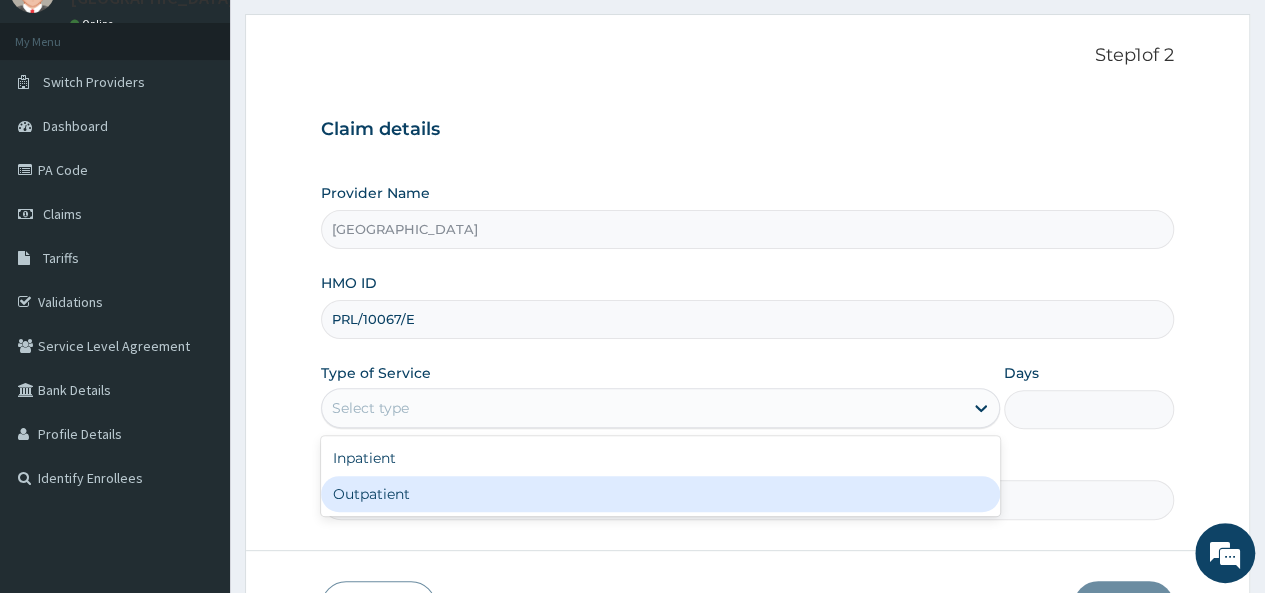 click on "Outpatient" at bounding box center [660, 494] 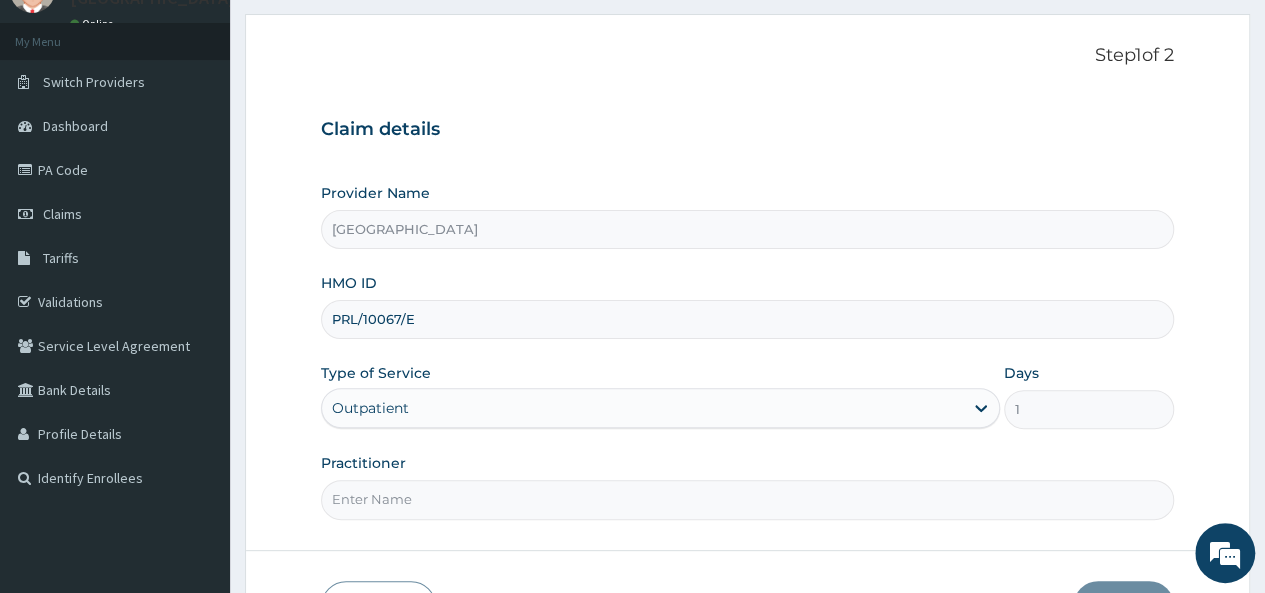 drag, startPoint x: 1263, startPoint y: 279, endPoint x: 1272, endPoint y: 309, distance: 31.320919 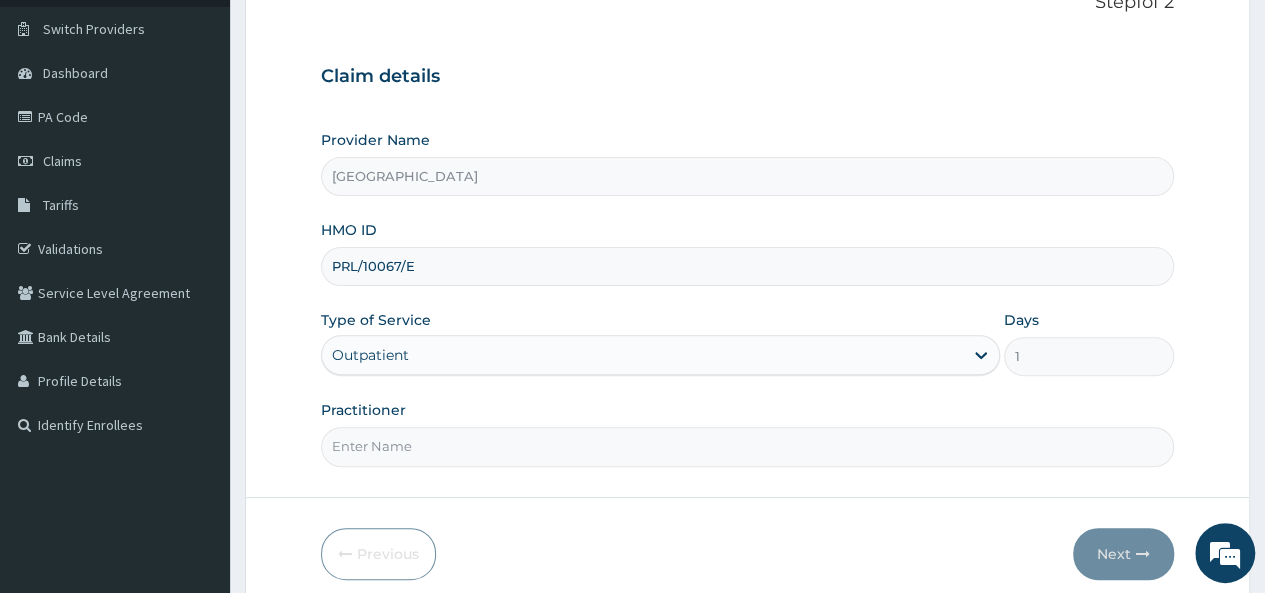 scroll, scrollTop: 147, scrollLeft: 0, axis: vertical 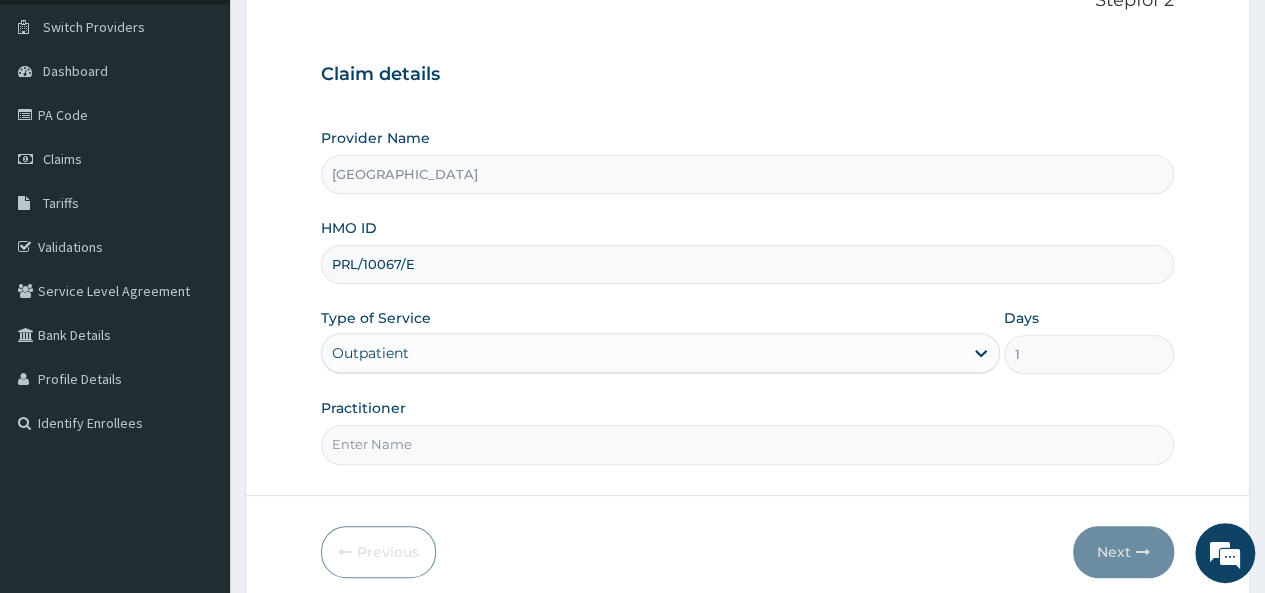 click on "Step  1  of 2 Claim details Provider Name Holy Family Hospital HMO ID PRL/10067/E Type of Service Outpatient Days 1 Practitioner     Previous   Next" at bounding box center [747, 283] 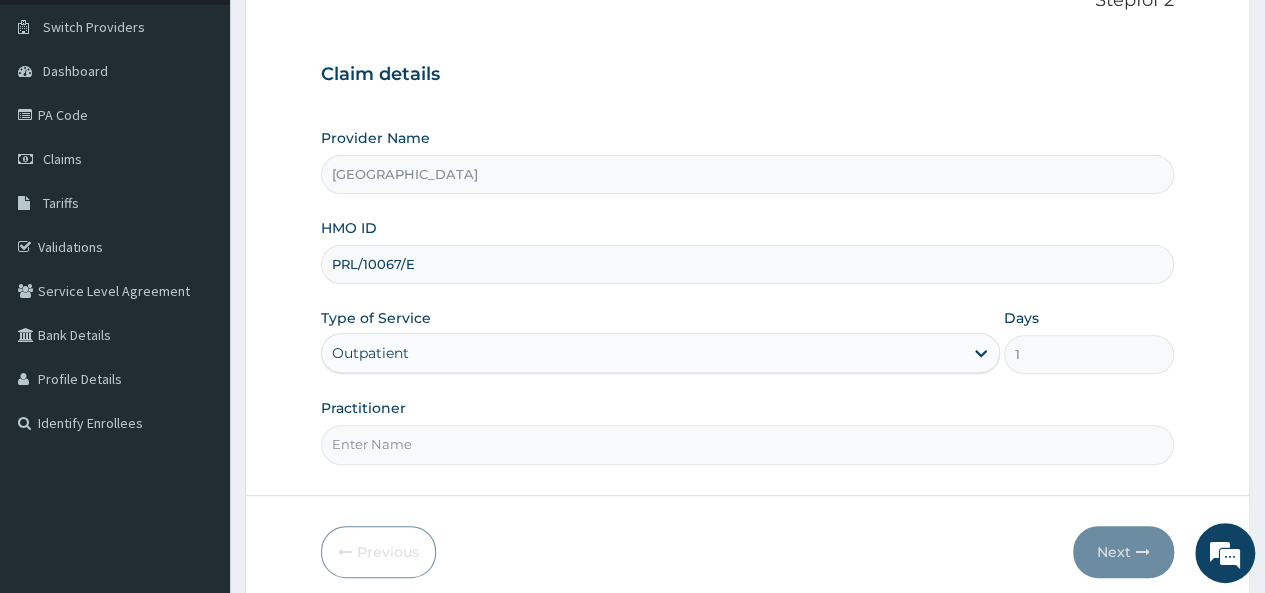 type on "Dr. Sylvester" 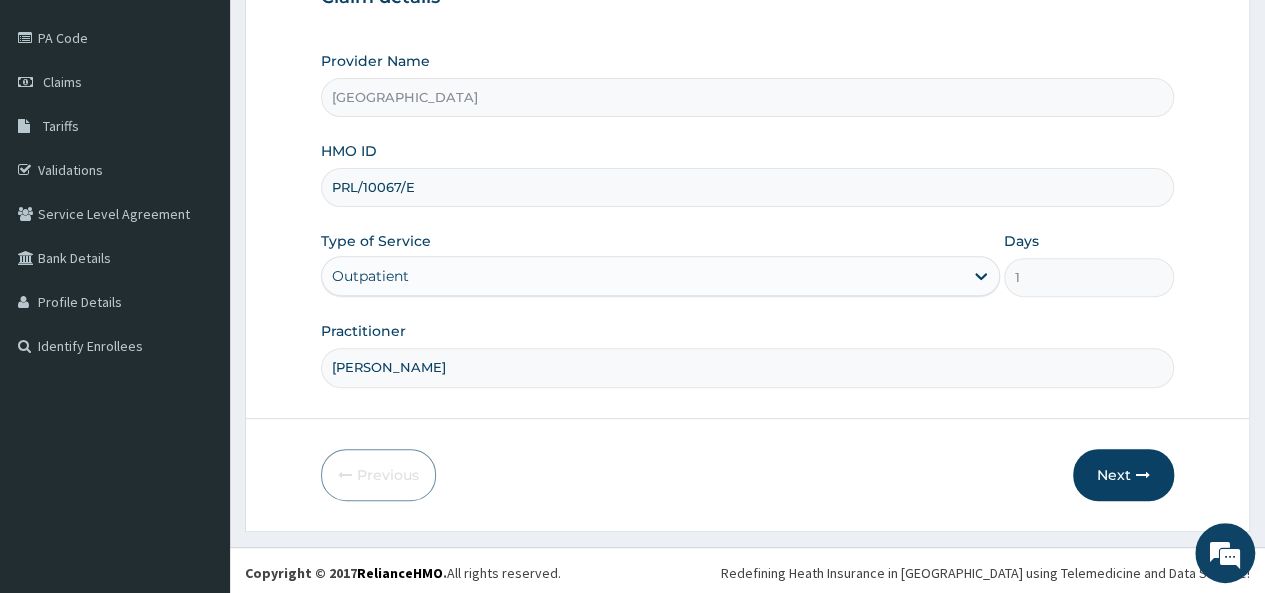 scroll, scrollTop: 224, scrollLeft: 0, axis: vertical 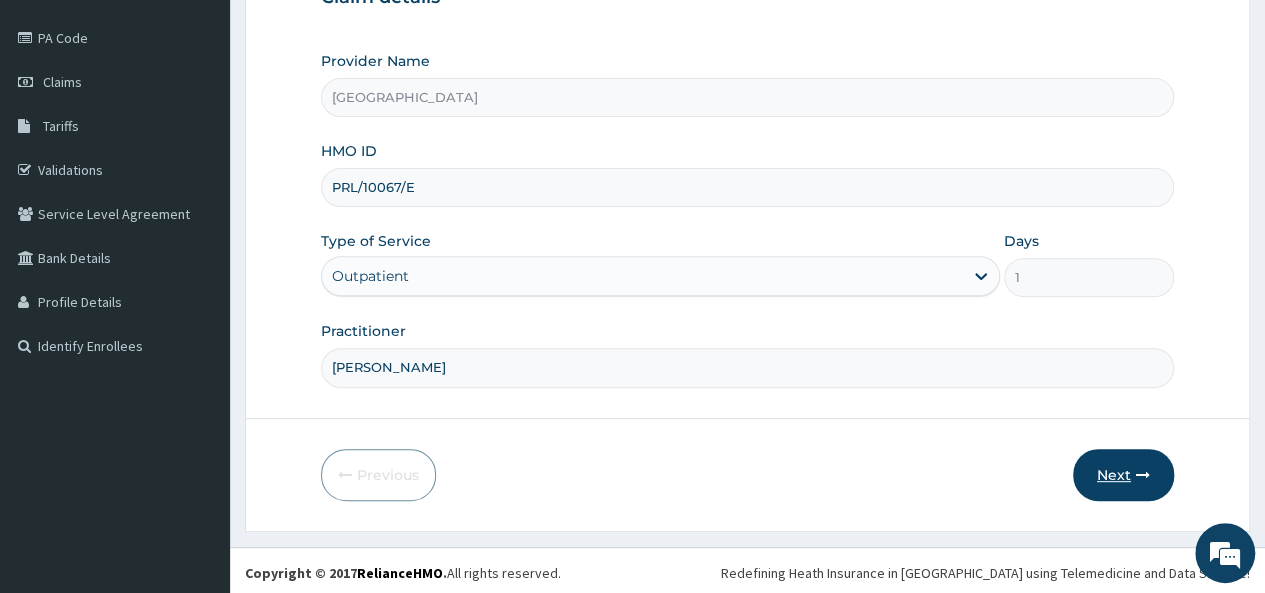 click on "Next" at bounding box center [1123, 475] 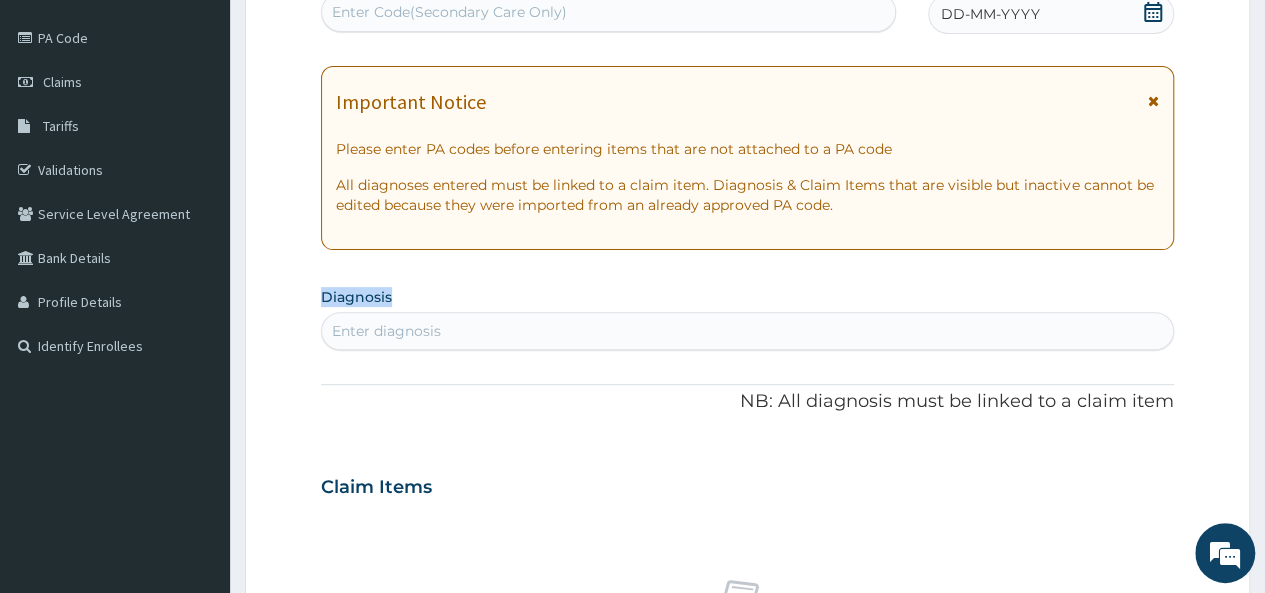 drag, startPoint x: 1262, startPoint y: 276, endPoint x: 1272, endPoint y: 211, distance: 65.76473 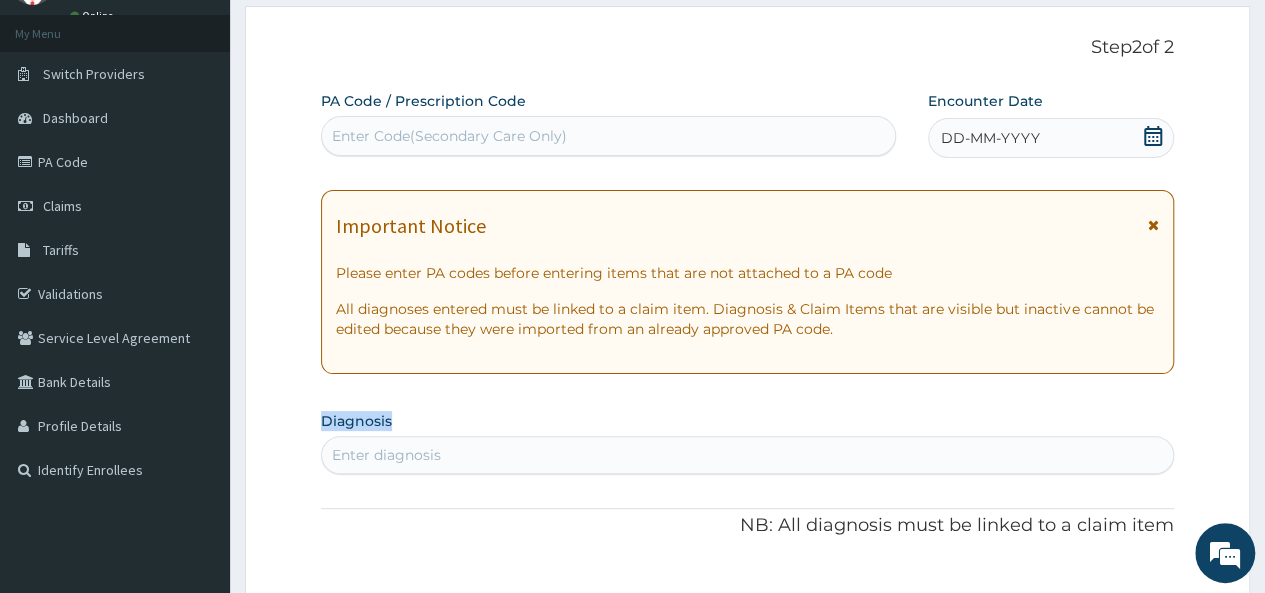 scroll, scrollTop: 52, scrollLeft: 0, axis: vertical 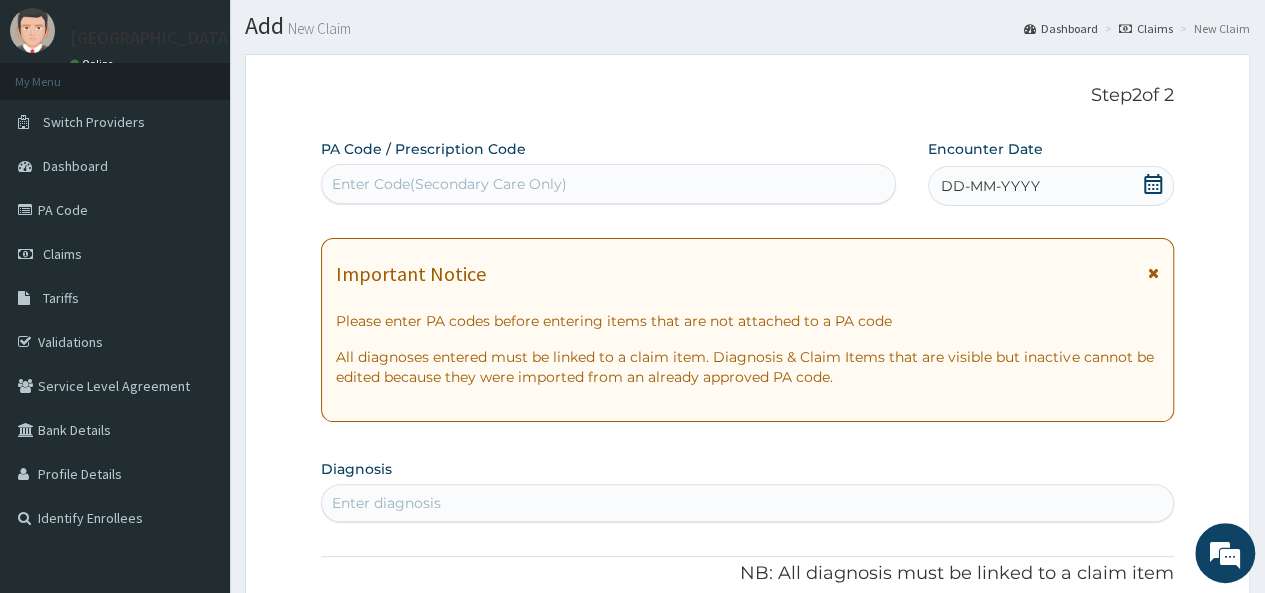 click on "Encounter Date DD-MM-YYYY" at bounding box center [1051, 172] 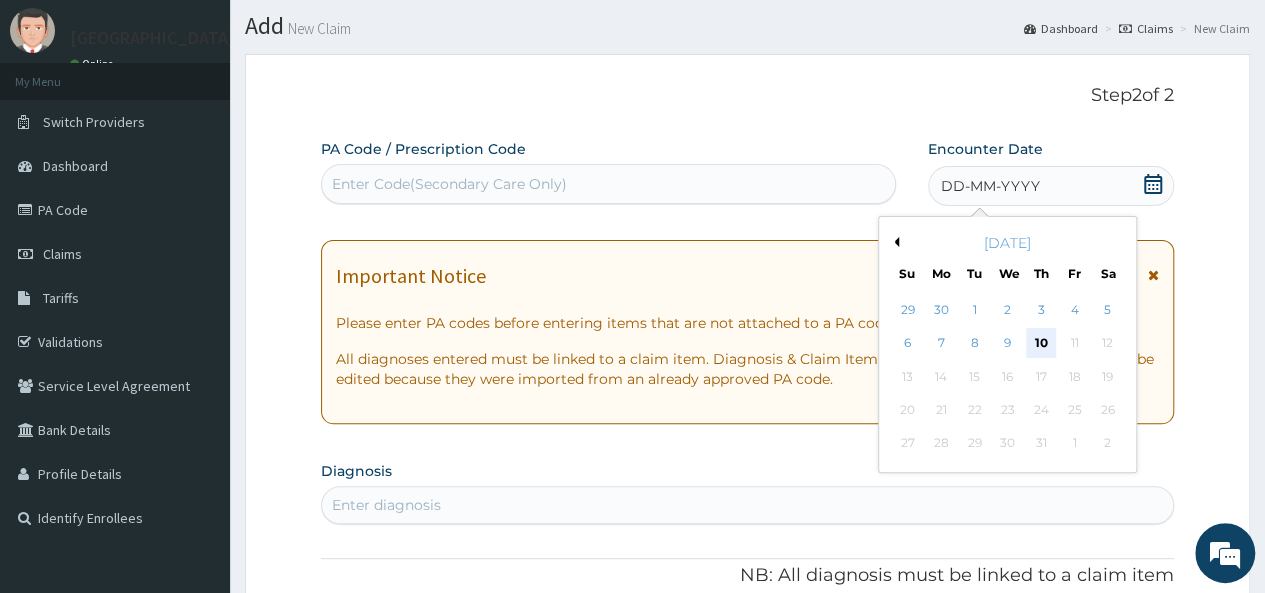 click on "10" at bounding box center [1041, 344] 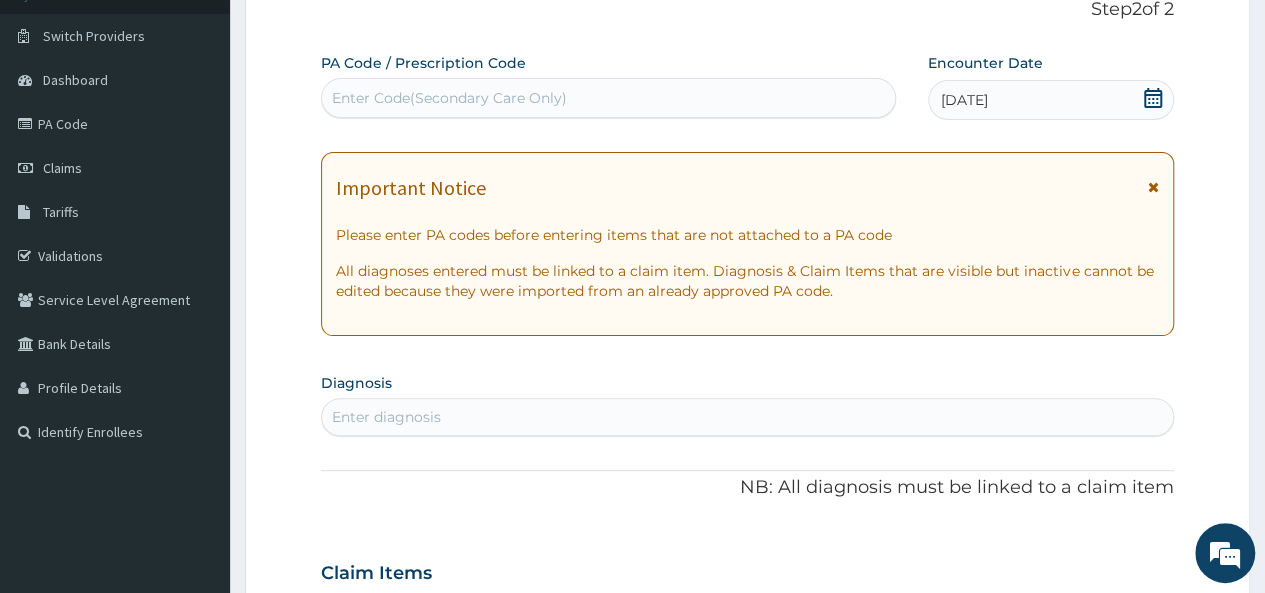 scroll, scrollTop: 140, scrollLeft: 0, axis: vertical 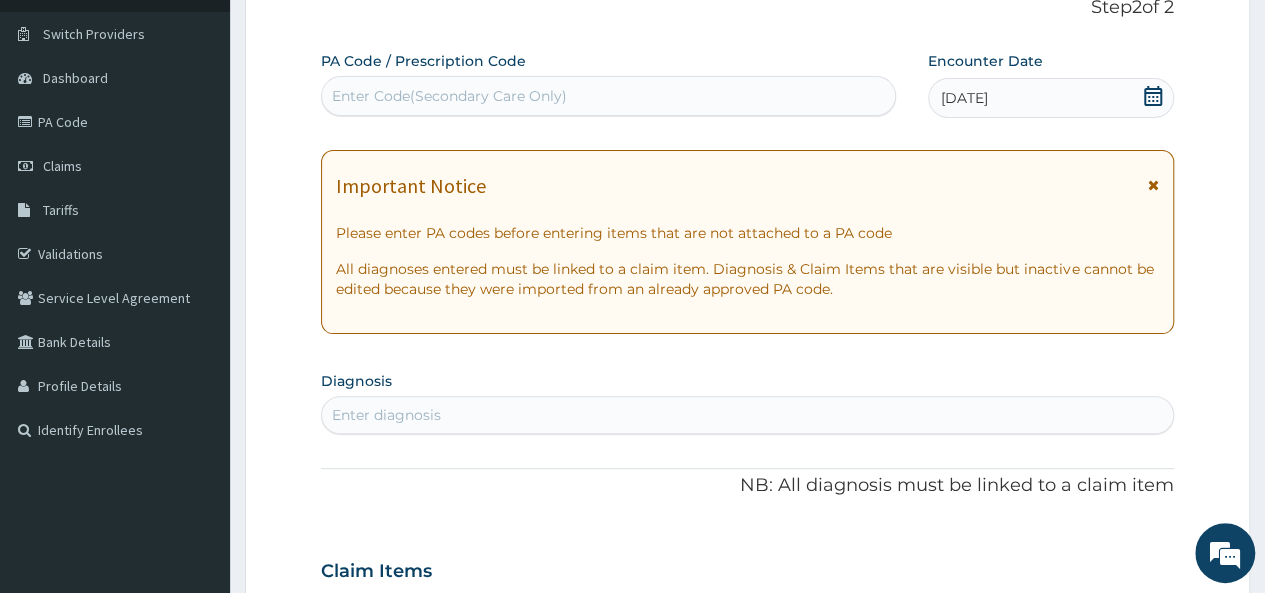 click on "Enter diagnosis" at bounding box center (747, 415) 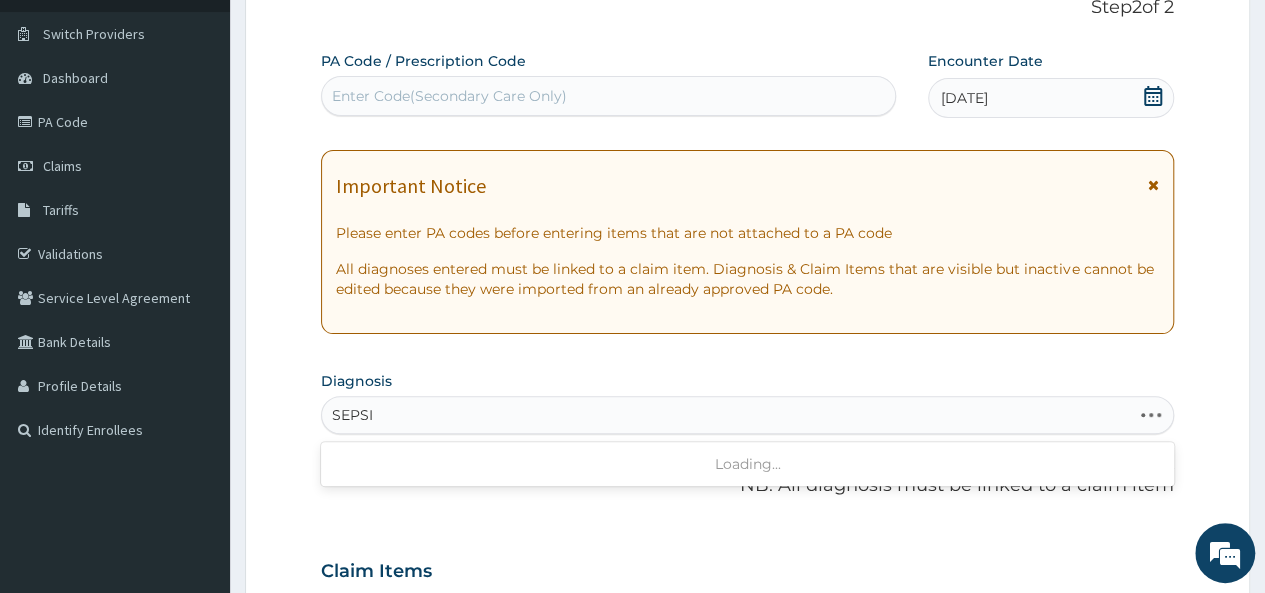 type on "SEPSIS" 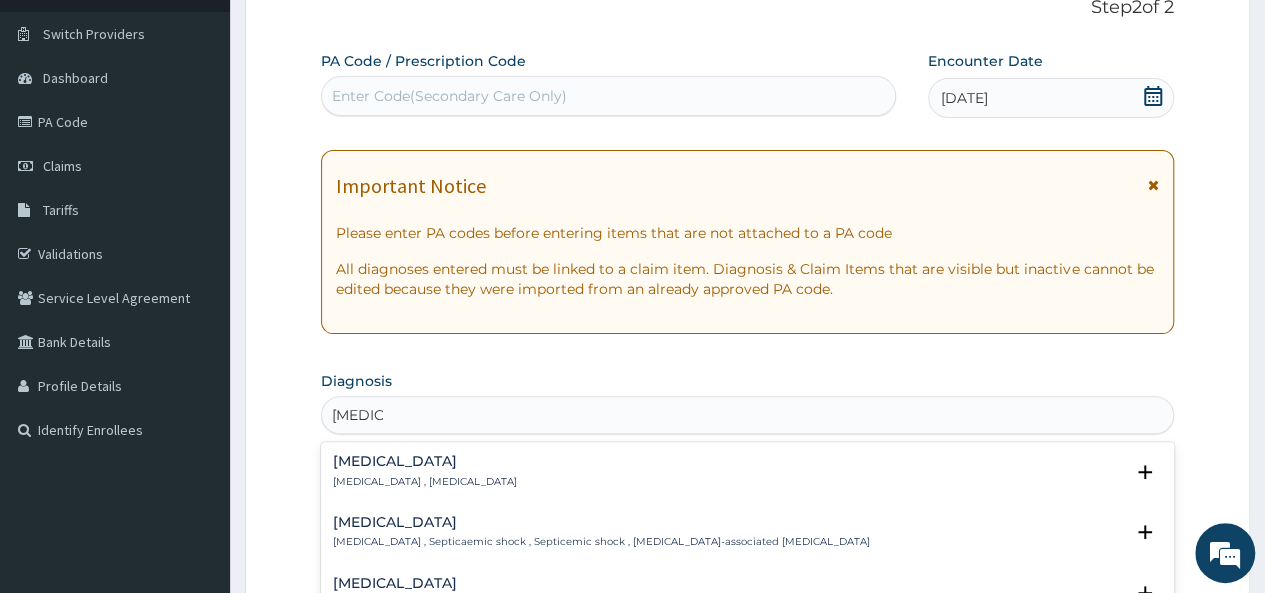 click on "Sepsis Systemic infection , Sepsis" at bounding box center (747, 471) 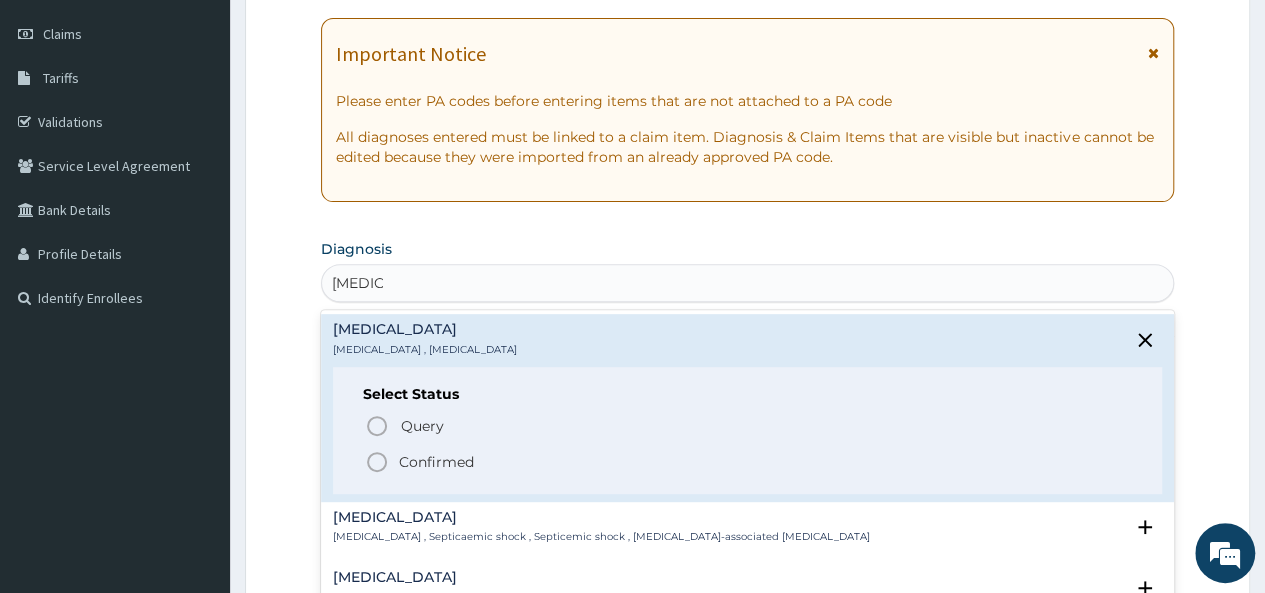 scroll, scrollTop: 280, scrollLeft: 0, axis: vertical 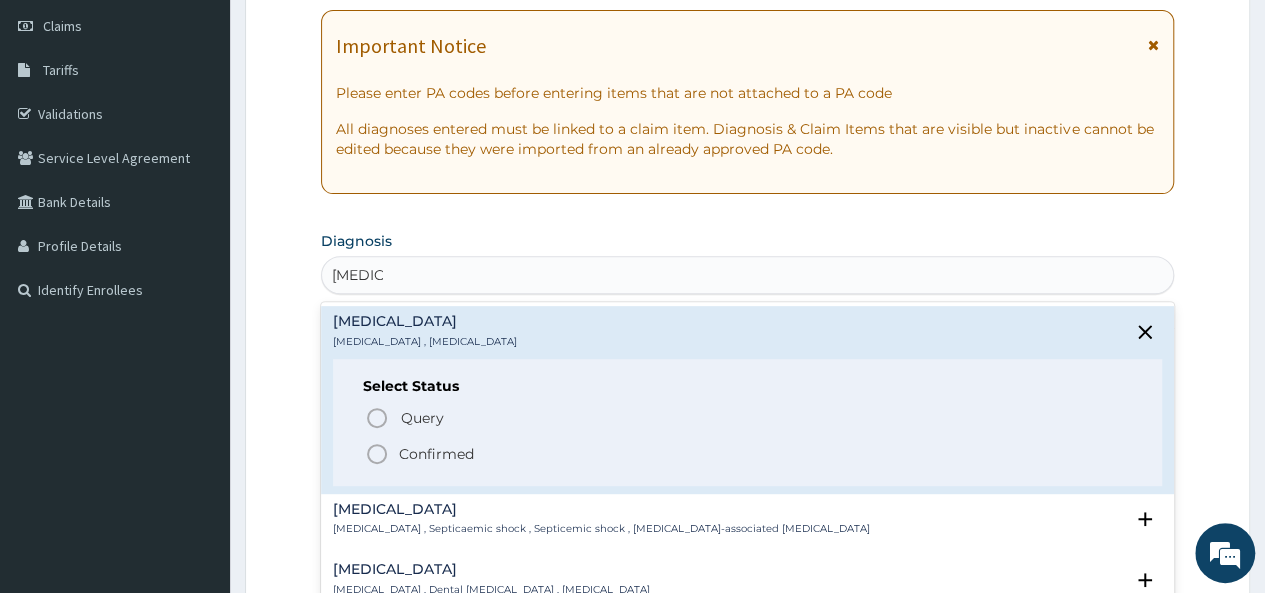 click 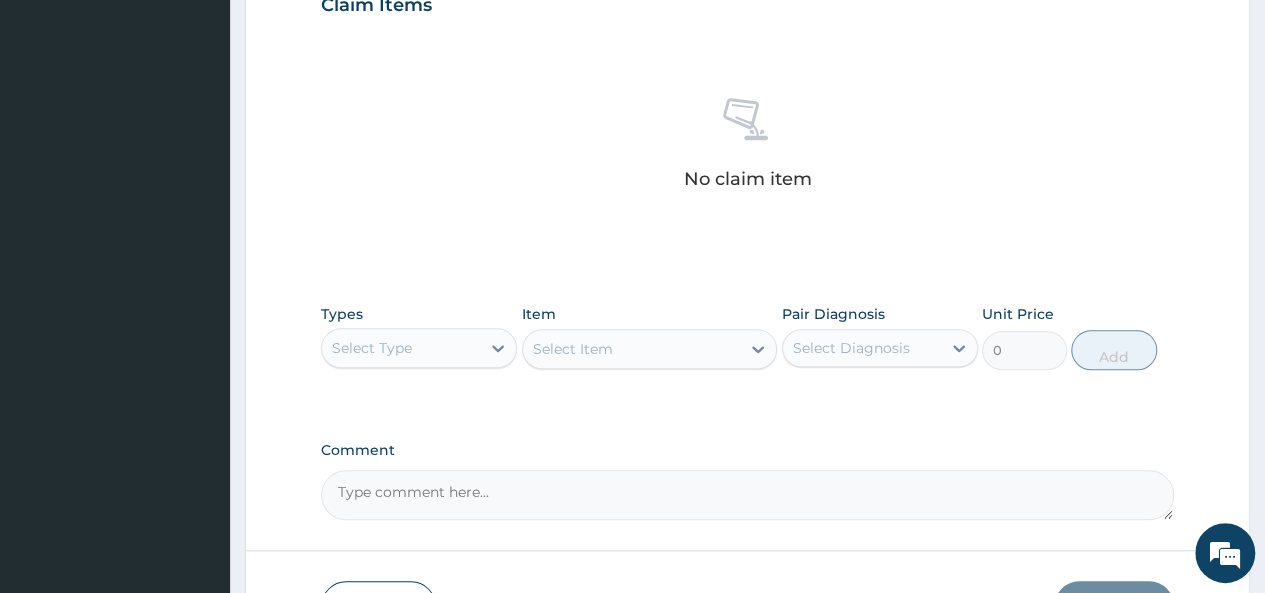 scroll, scrollTop: 687, scrollLeft: 0, axis: vertical 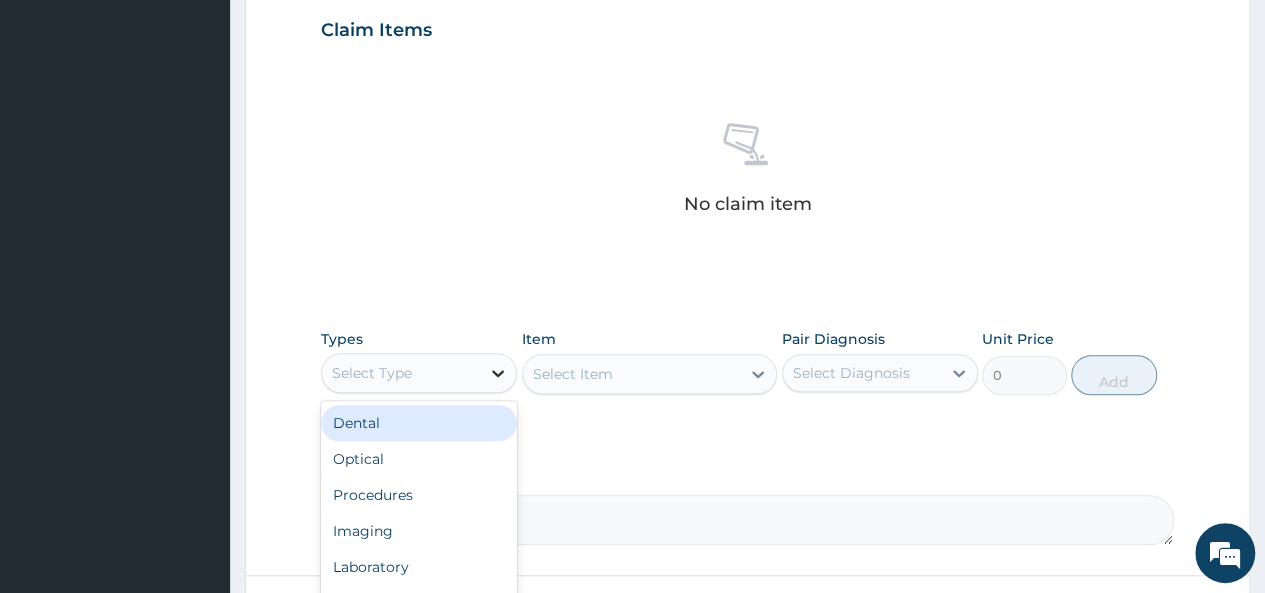 click 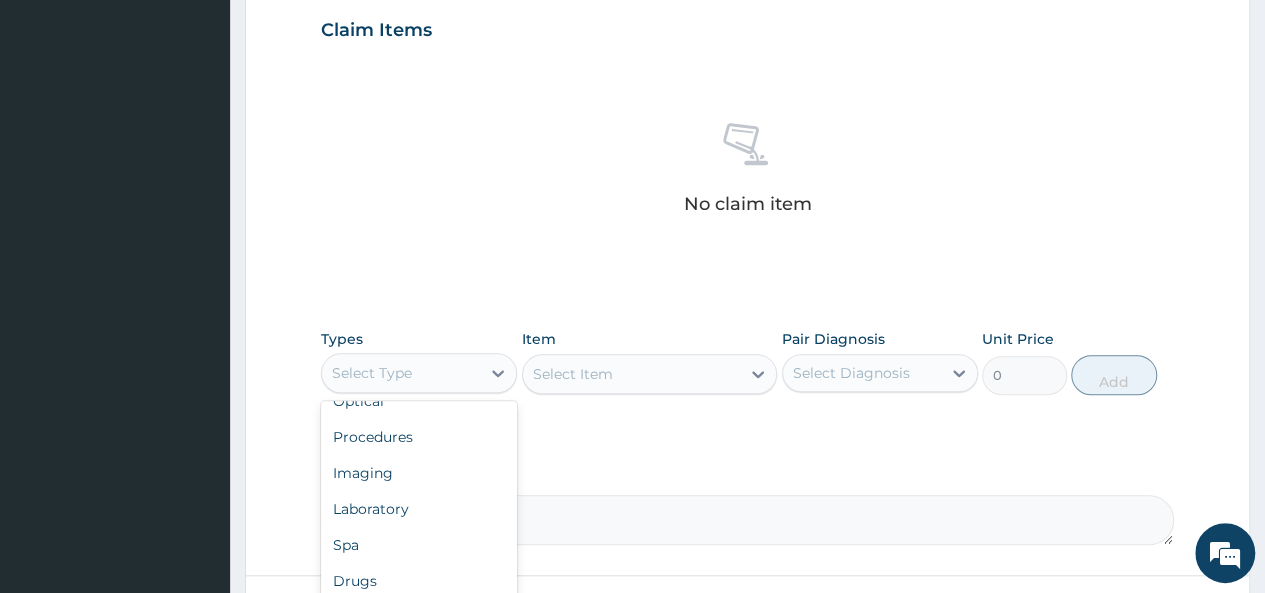 scroll, scrollTop: 68, scrollLeft: 0, axis: vertical 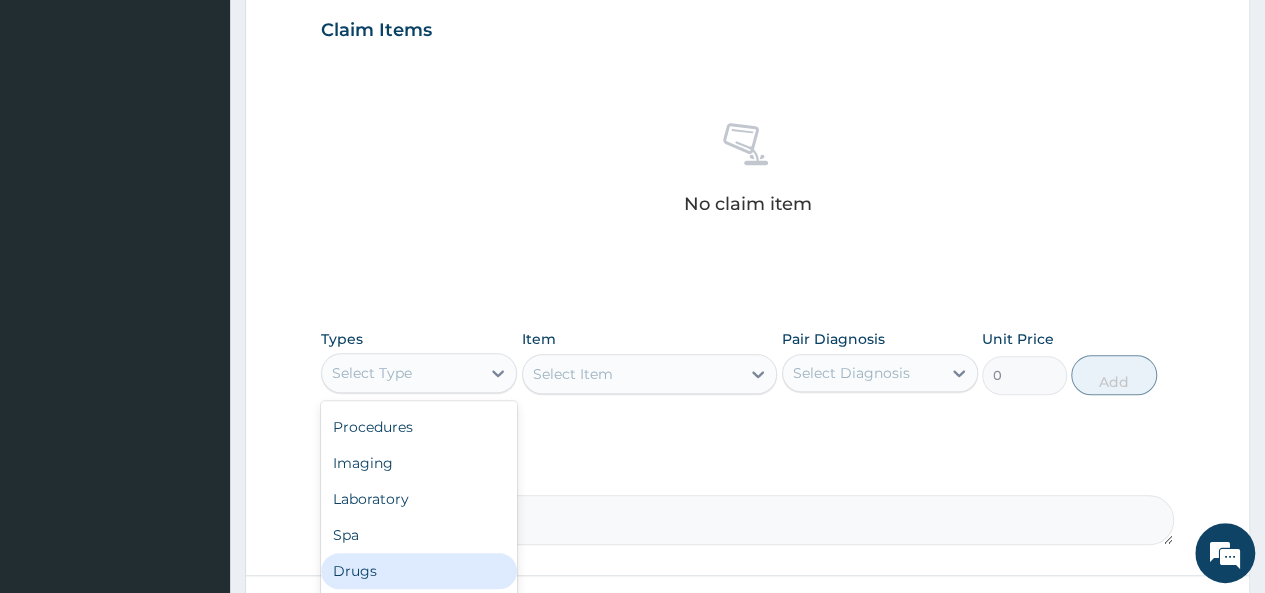 click on "Drugs" at bounding box center (419, 571) 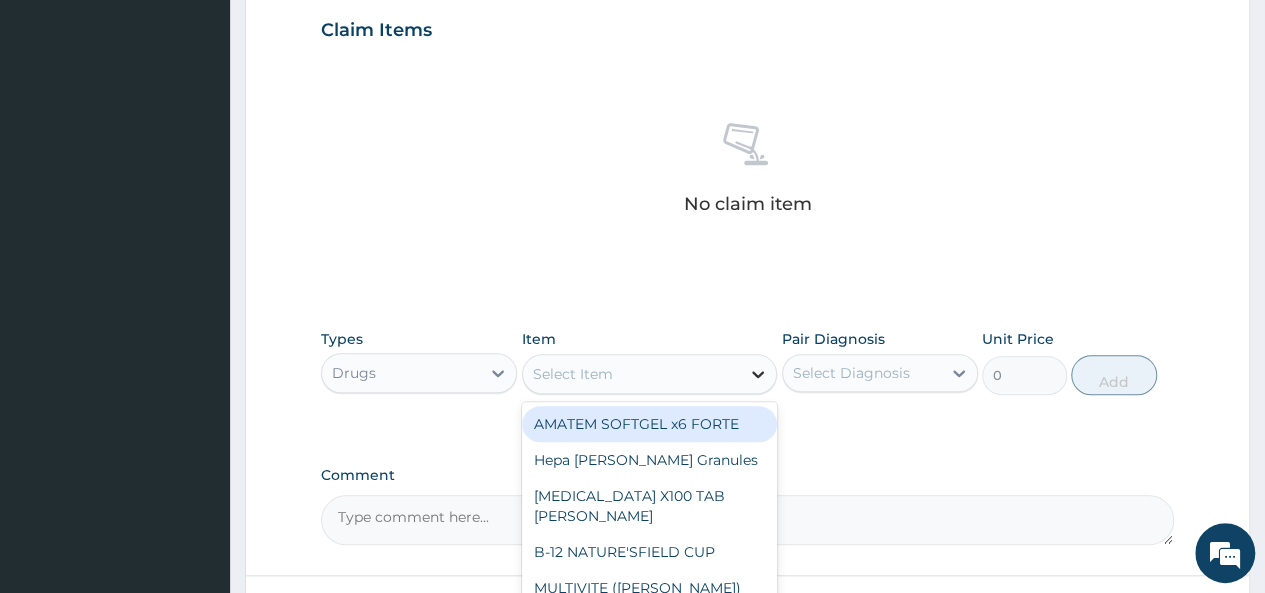 click 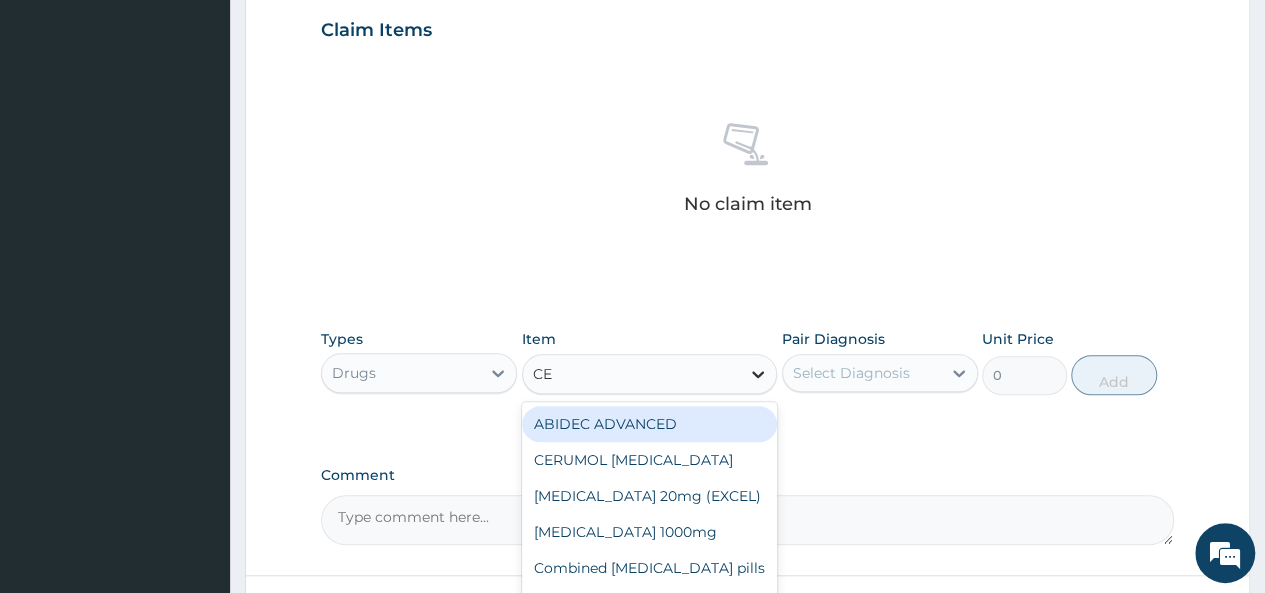 type on "CEF" 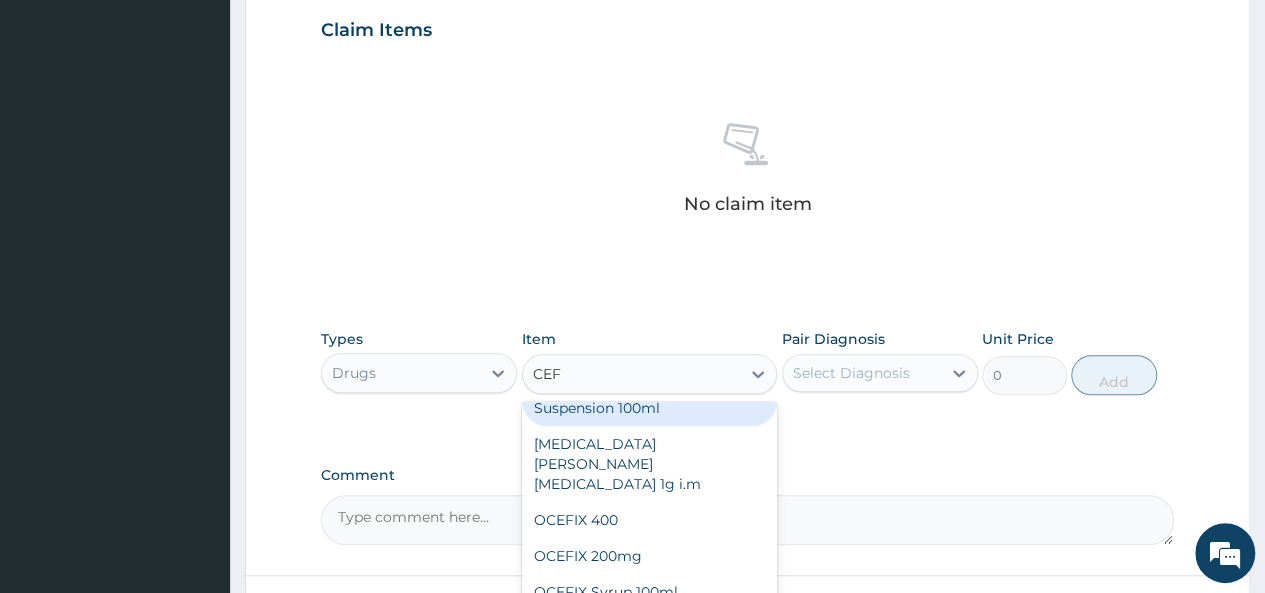 scroll, scrollTop: 40, scrollLeft: 0, axis: vertical 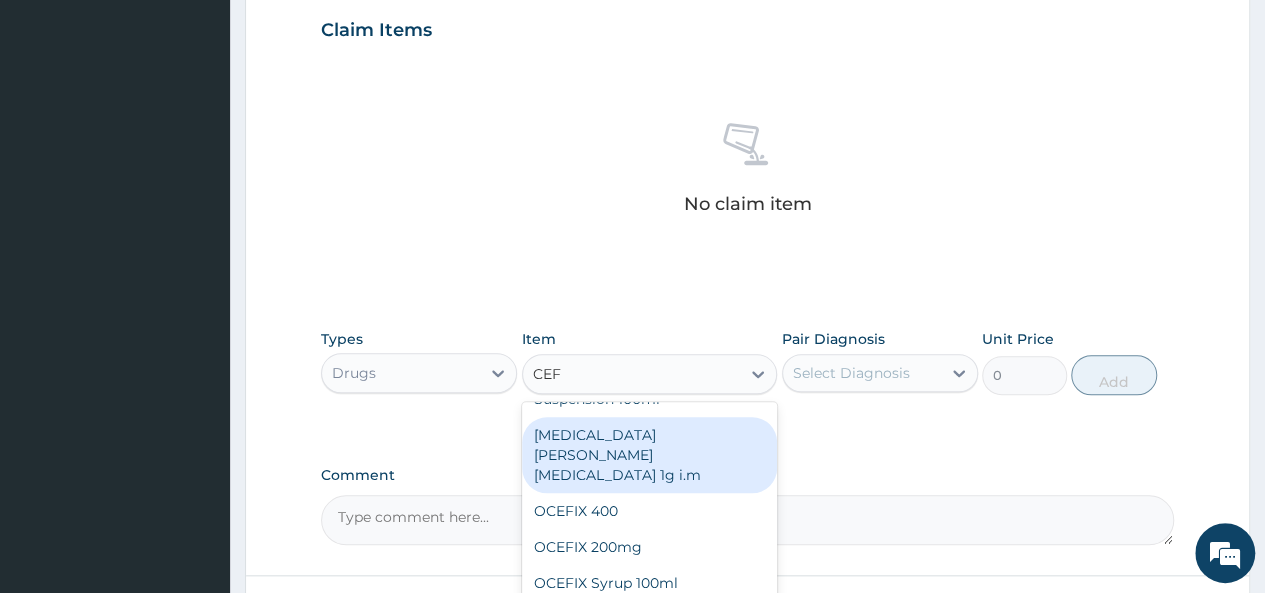 click on "ROCEPHIN CEFTRIAXONE 1g i.m" at bounding box center [650, 455] 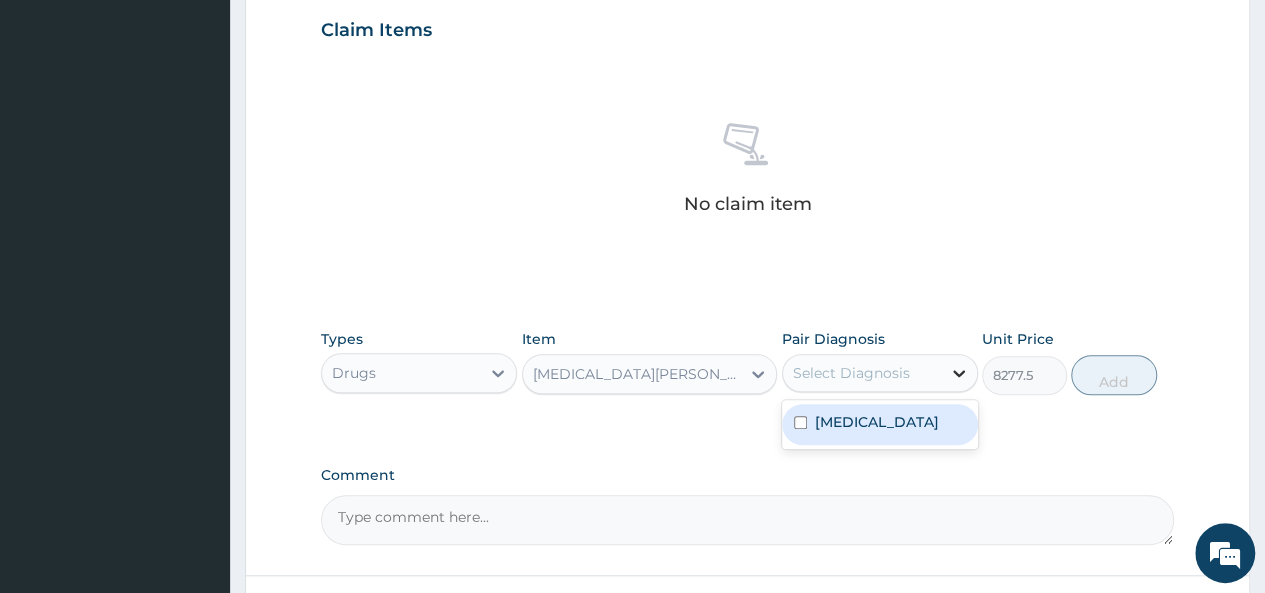 click 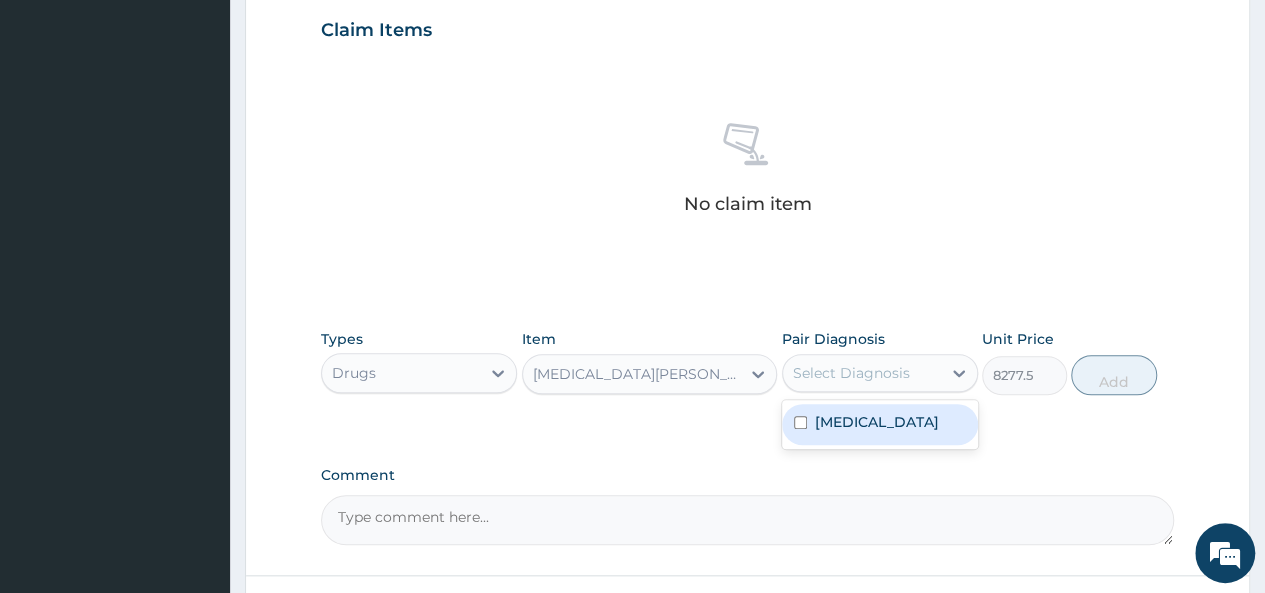 click at bounding box center (800, 422) 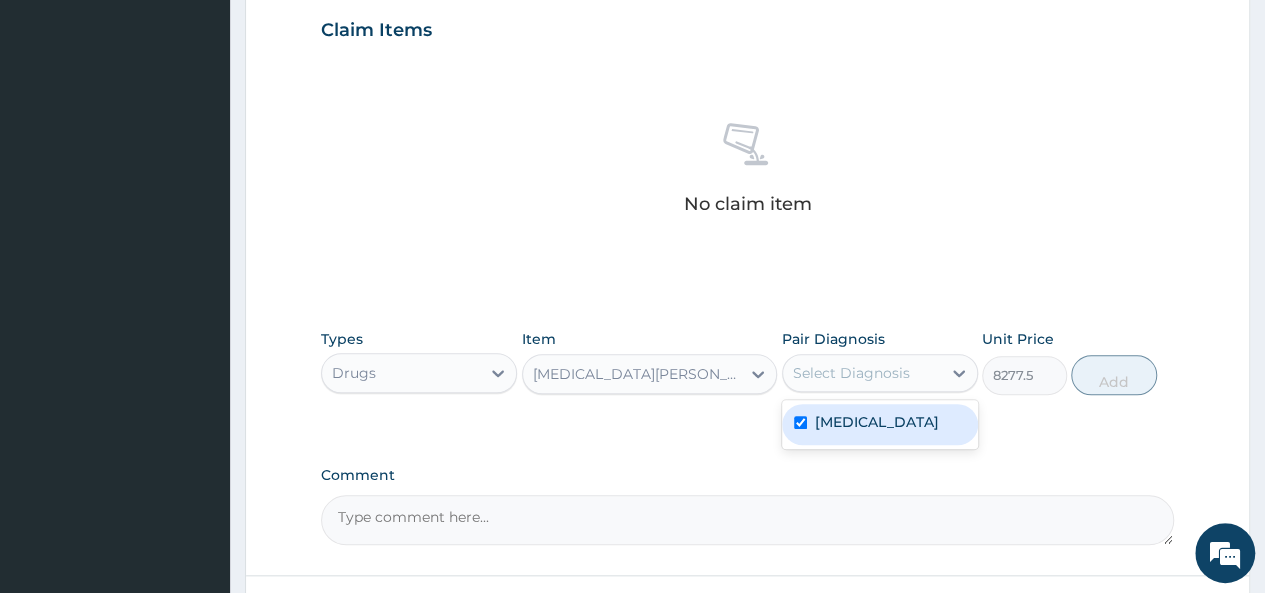 checkbox on "true" 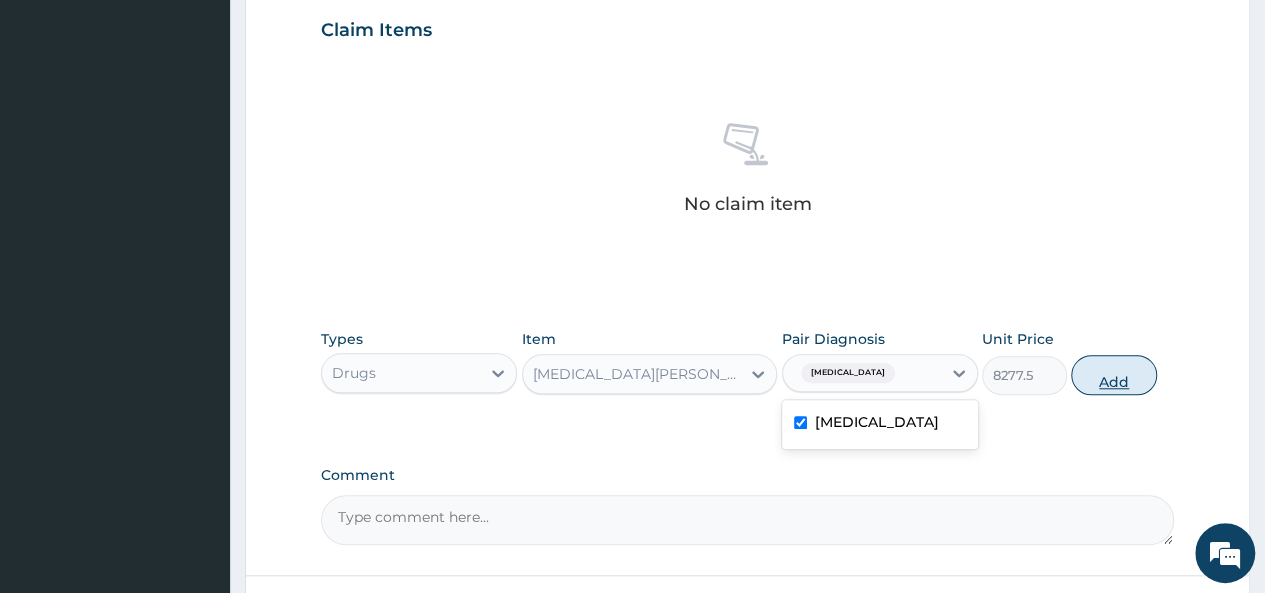 click on "Add" at bounding box center [1113, 375] 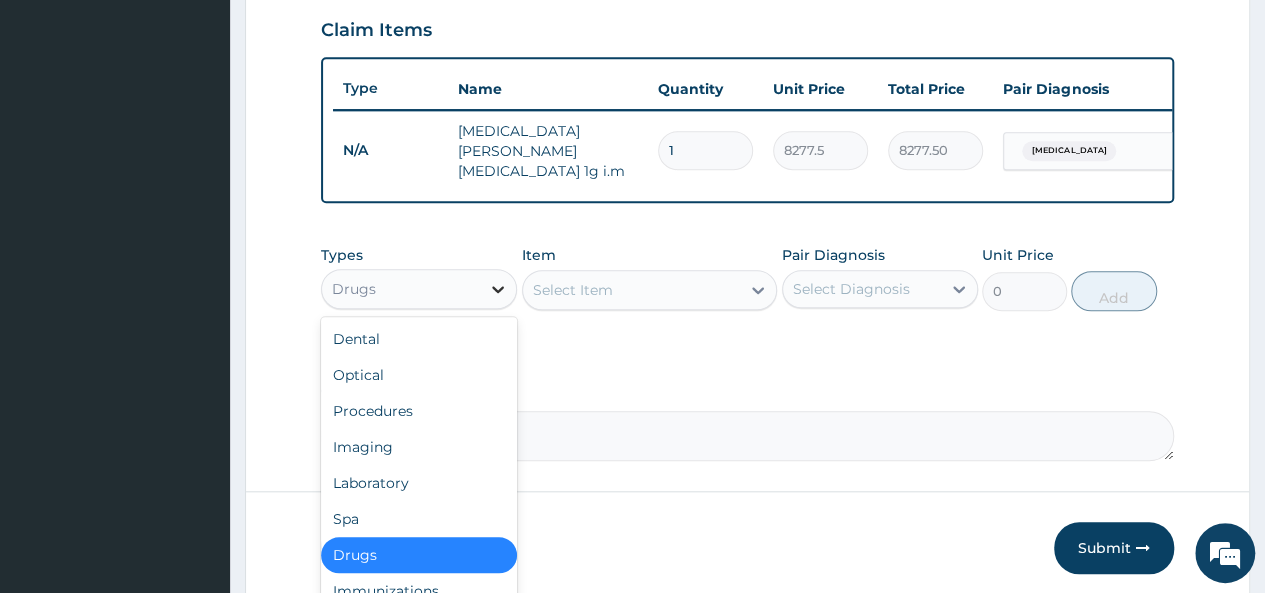 click 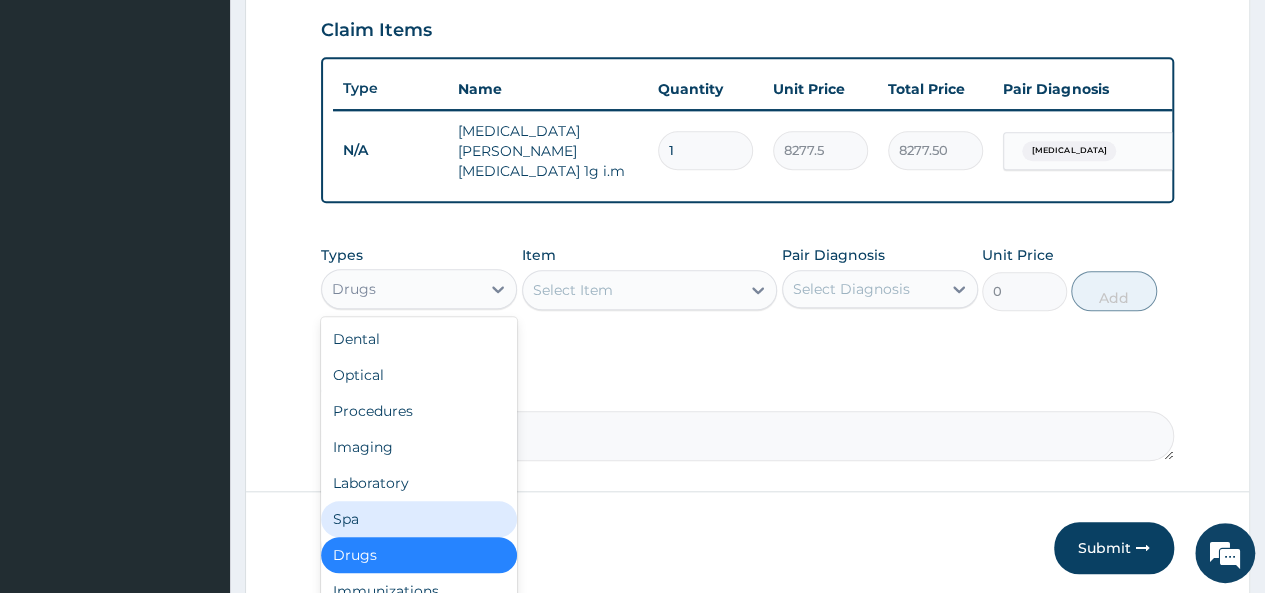 drag, startPoint x: 362, startPoint y: 559, endPoint x: 538, endPoint y: 441, distance: 211.8962 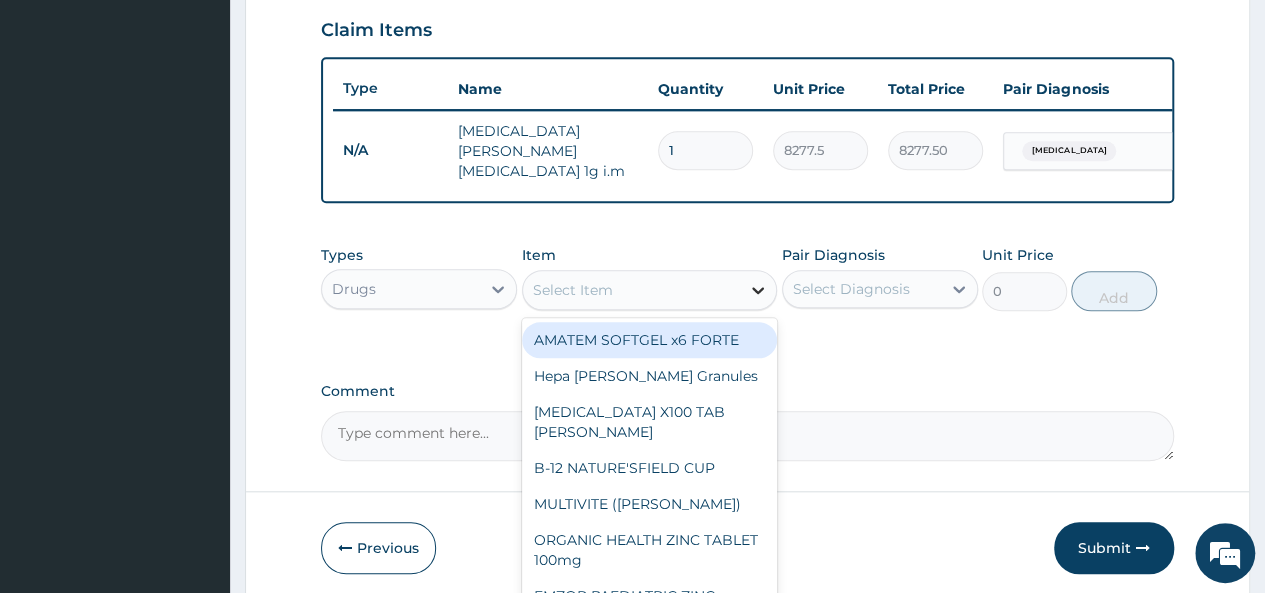 click 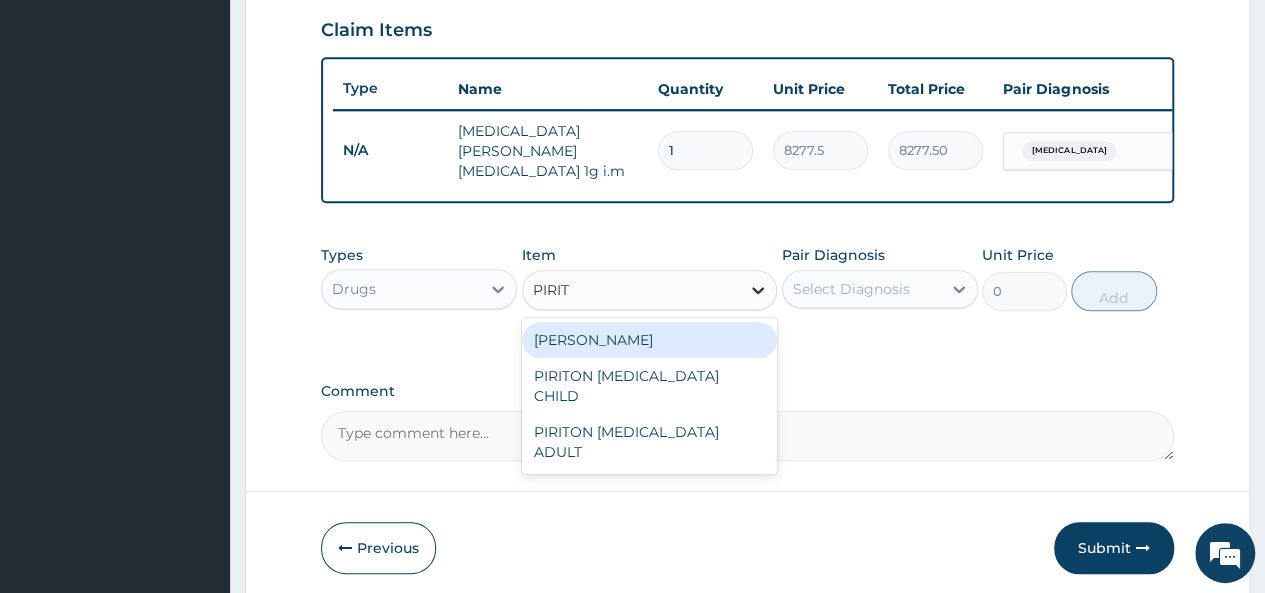 type on "PIRITO" 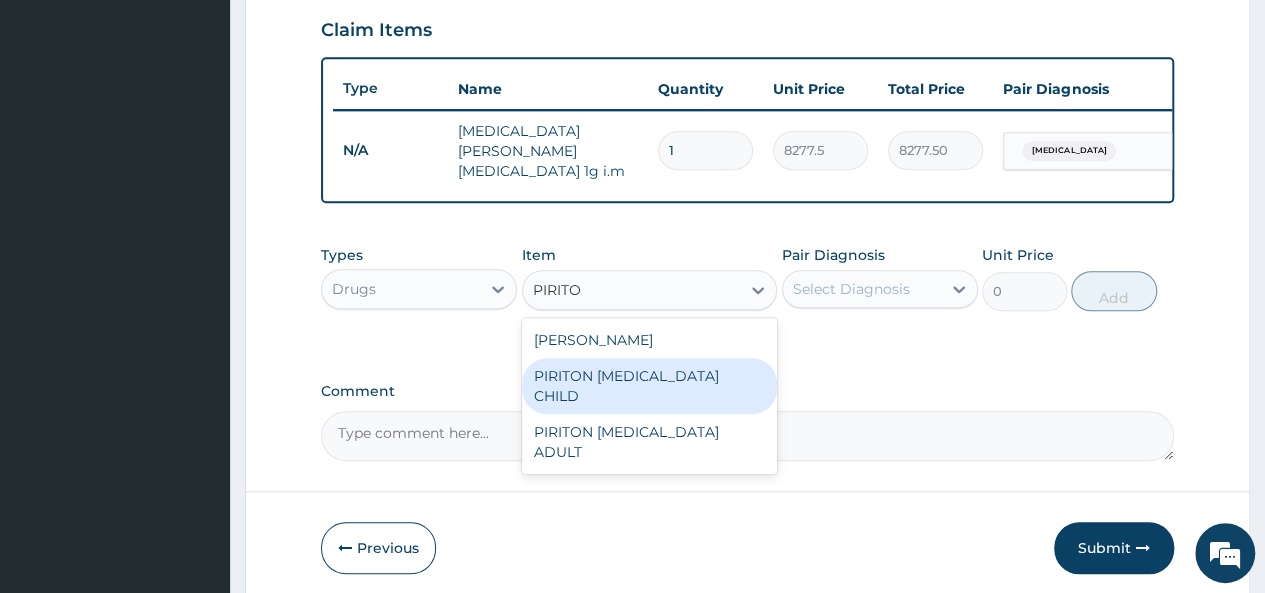 click on "PIRITON EXPECTORANT CHILD" at bounding box center (650, 386) 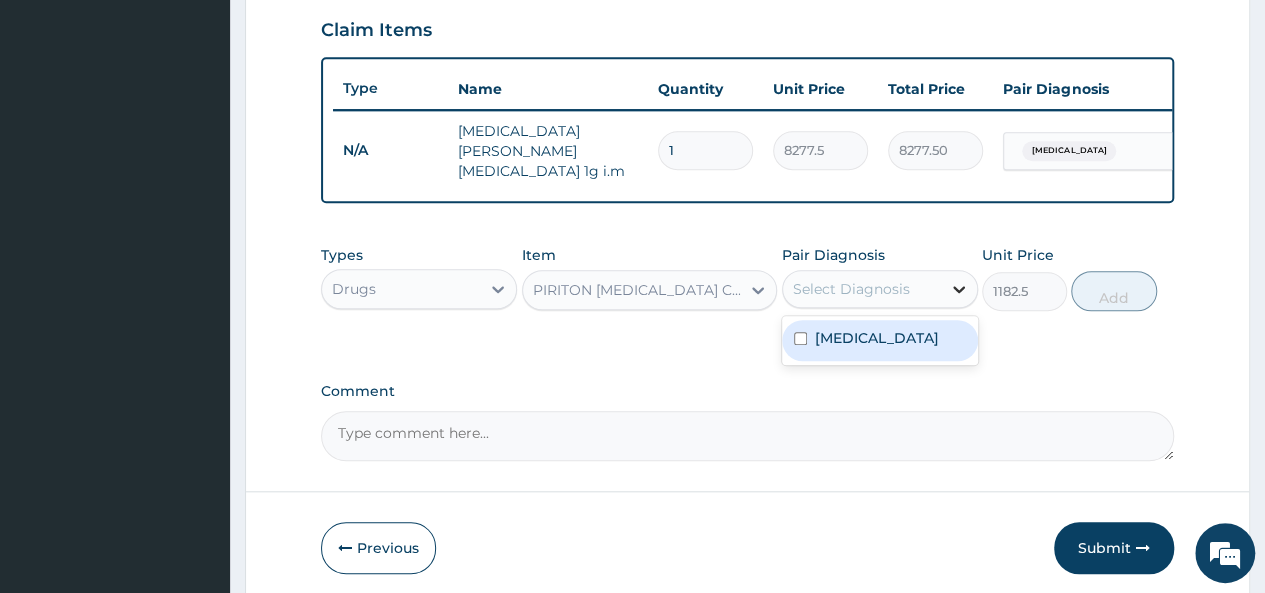 click 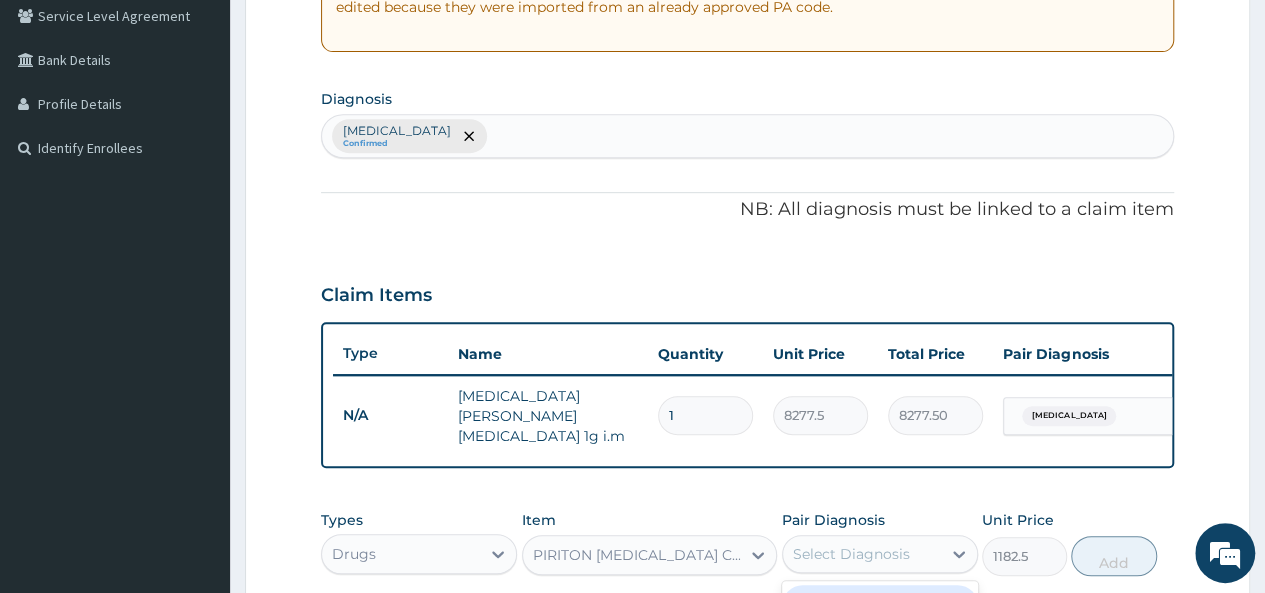 scroll, scrollTop: 392, scrollLeft: 0, axis: vertical 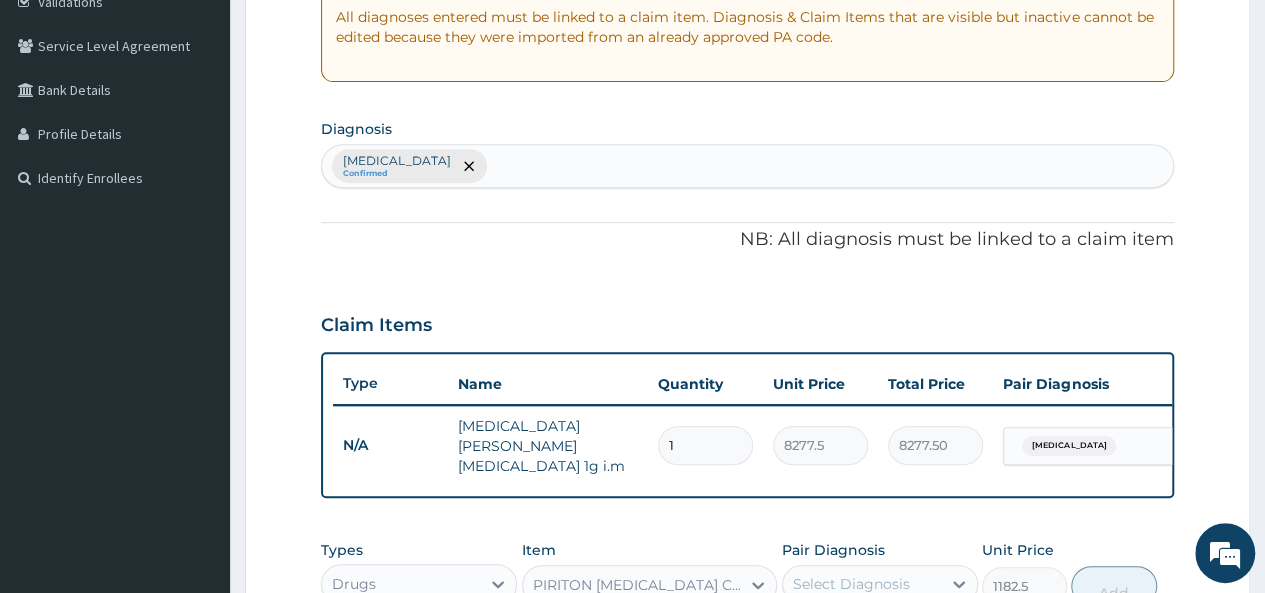 click on "Sepsis Confirmed" at bounding box center [747, 166] 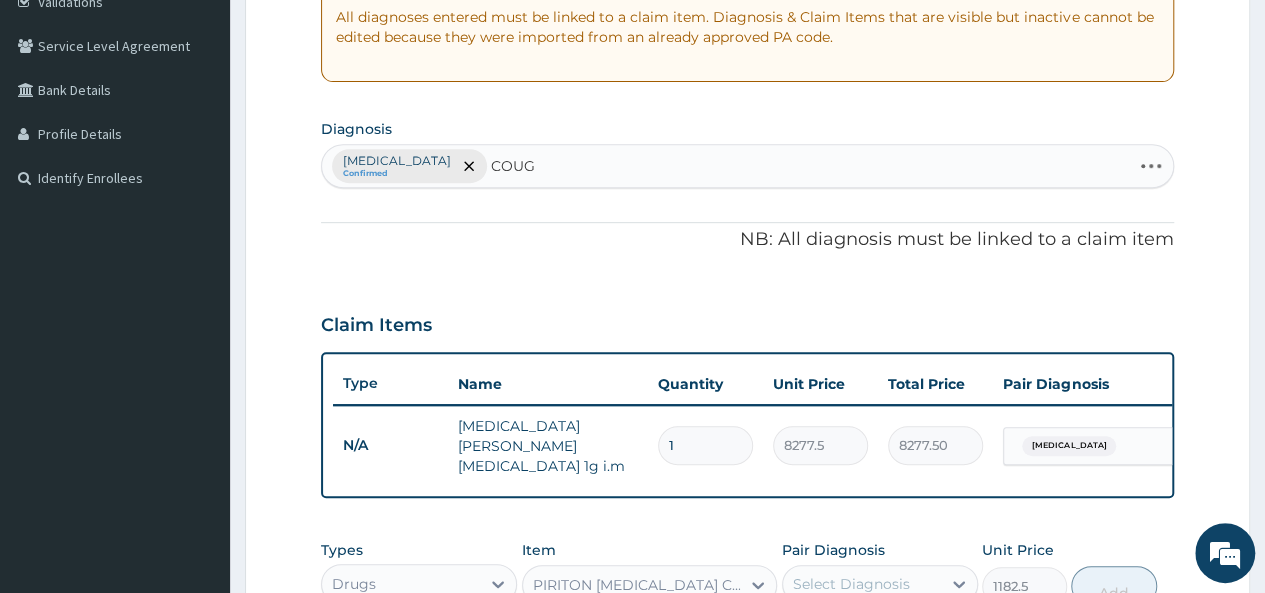 type on "COUGH" 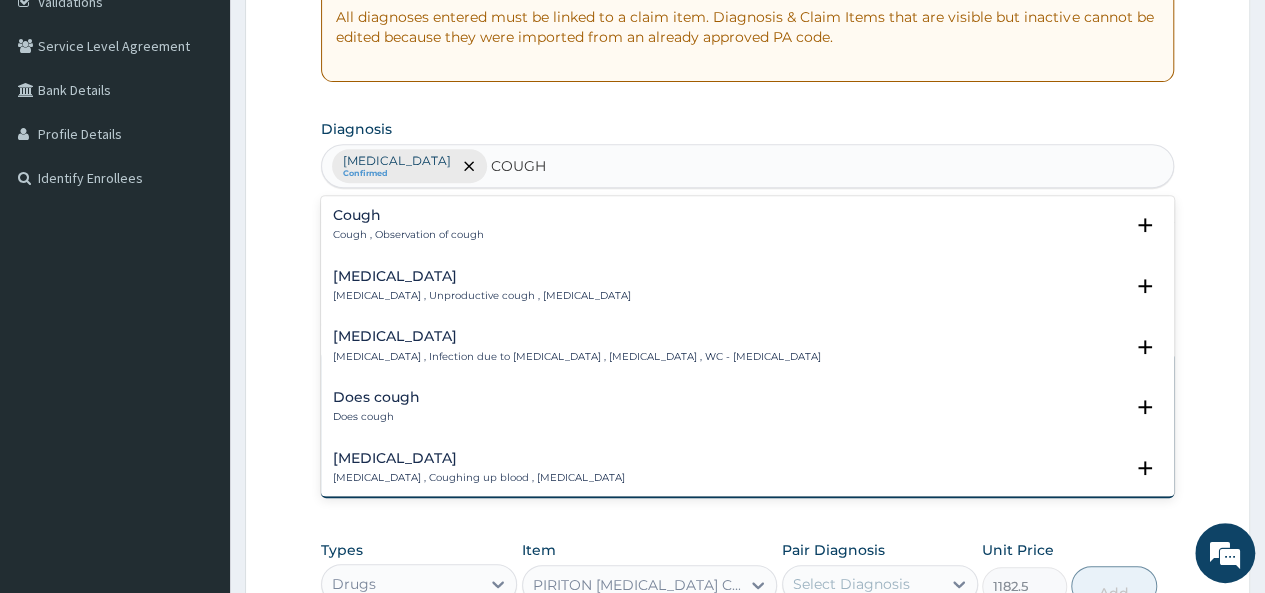 click on "Cough Cough , Observation of cough" at bounding box center [747, 225] 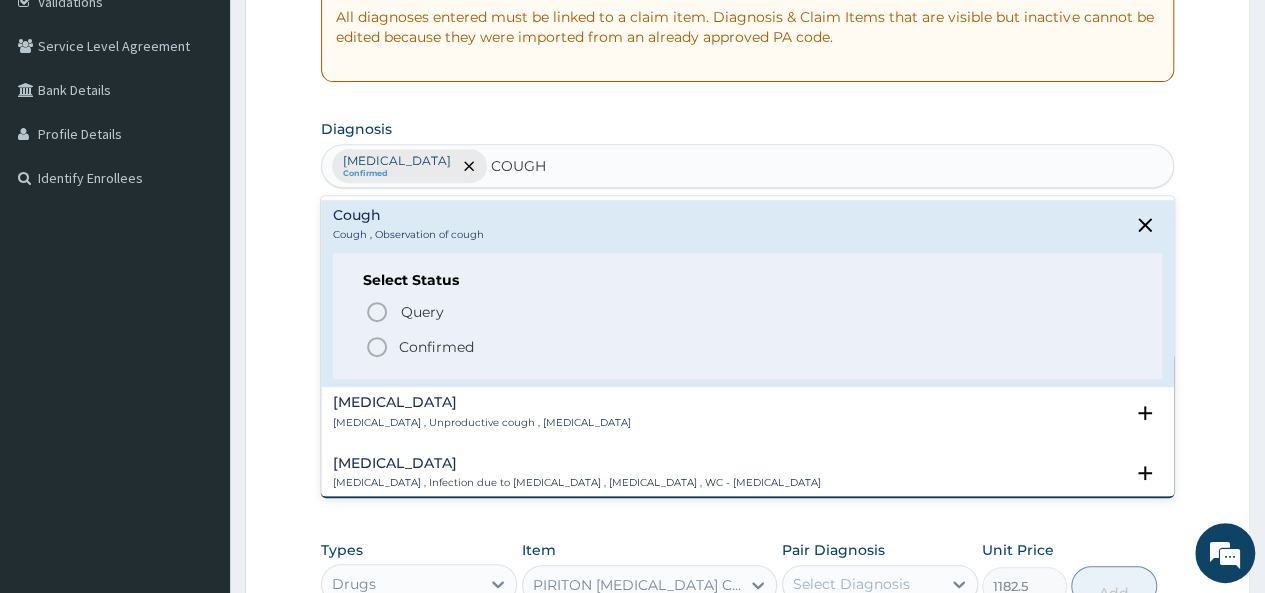 click 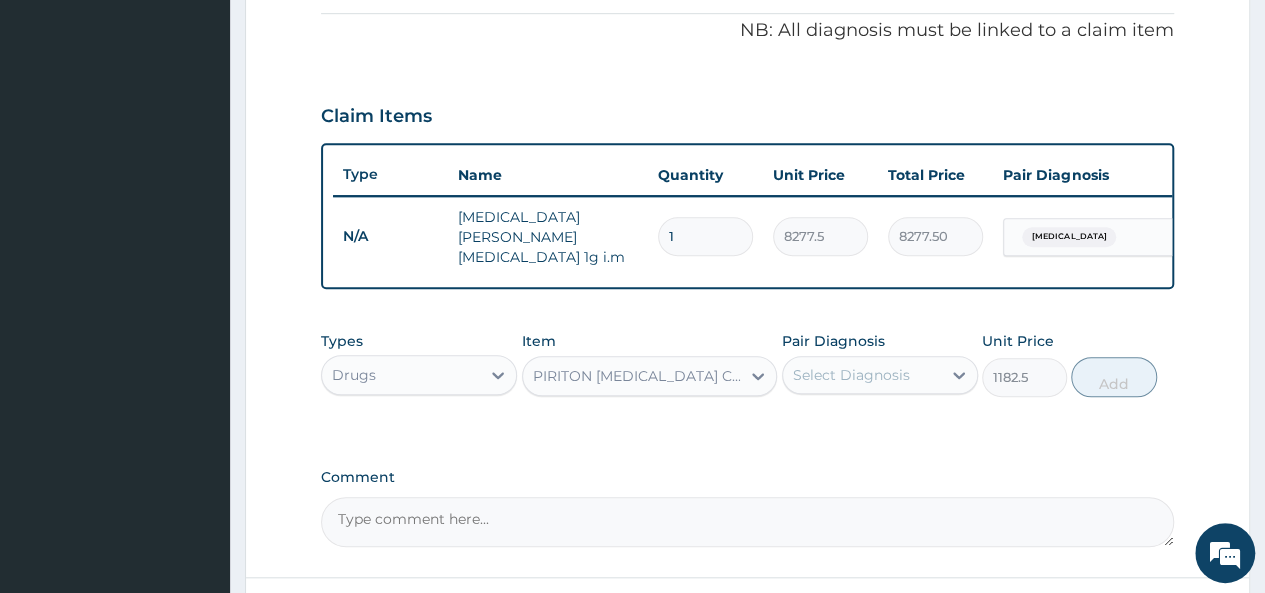 scroll, scrollTop: 594, scrollLeft: 0, axis: vertical 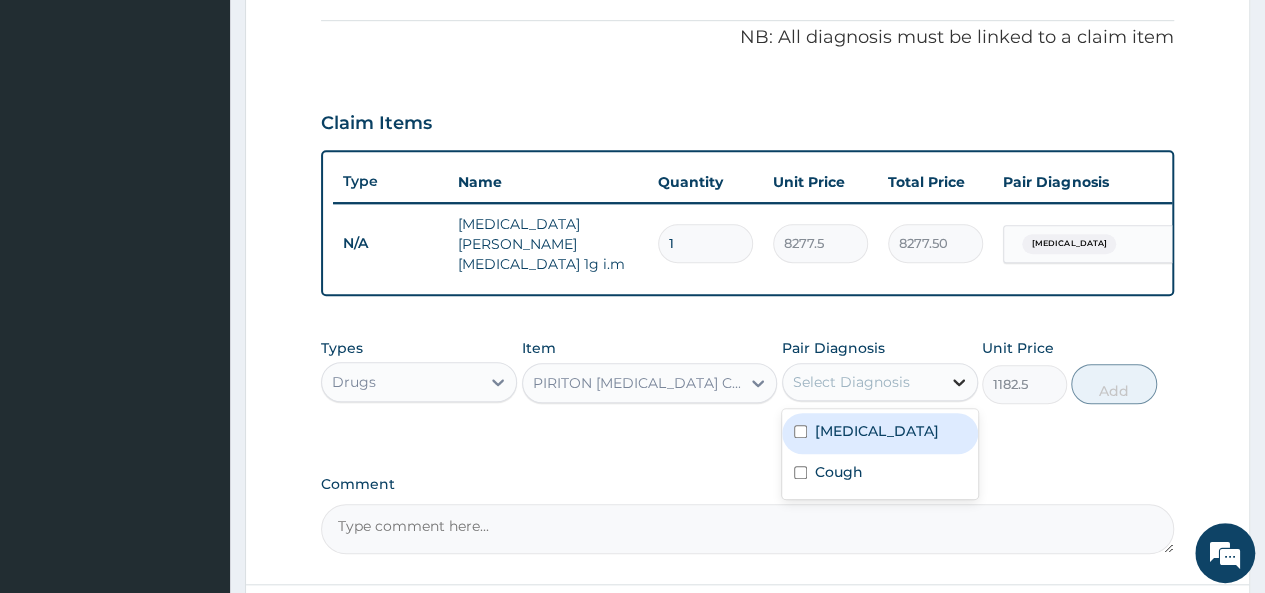 click 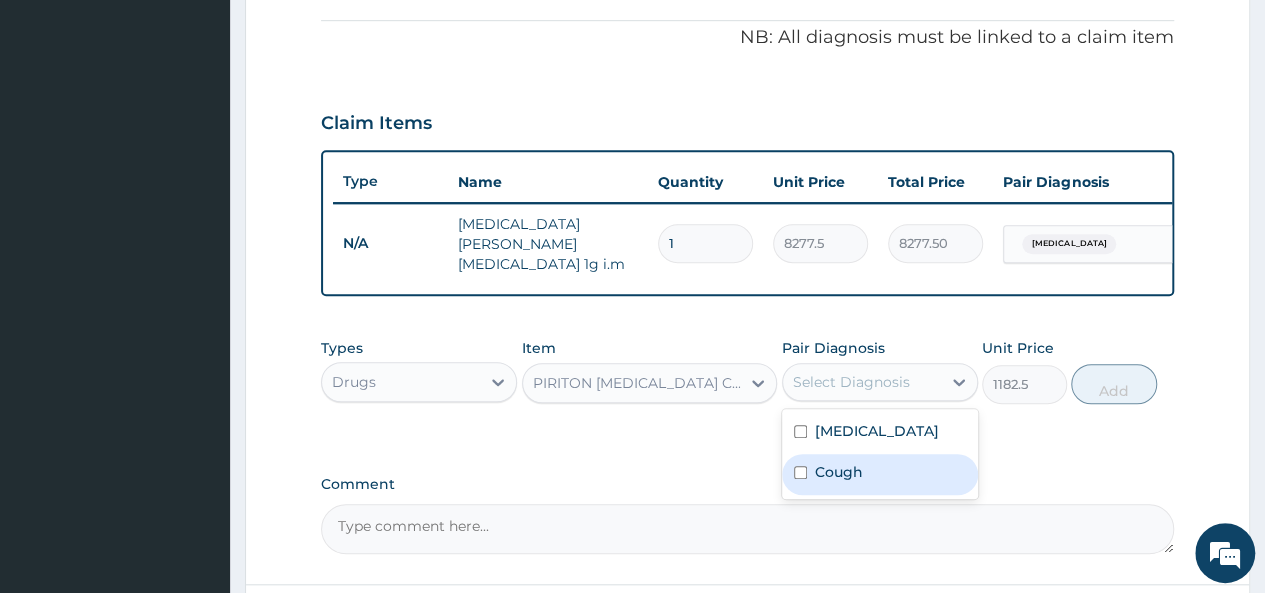 click at bounding box center [800, 472] 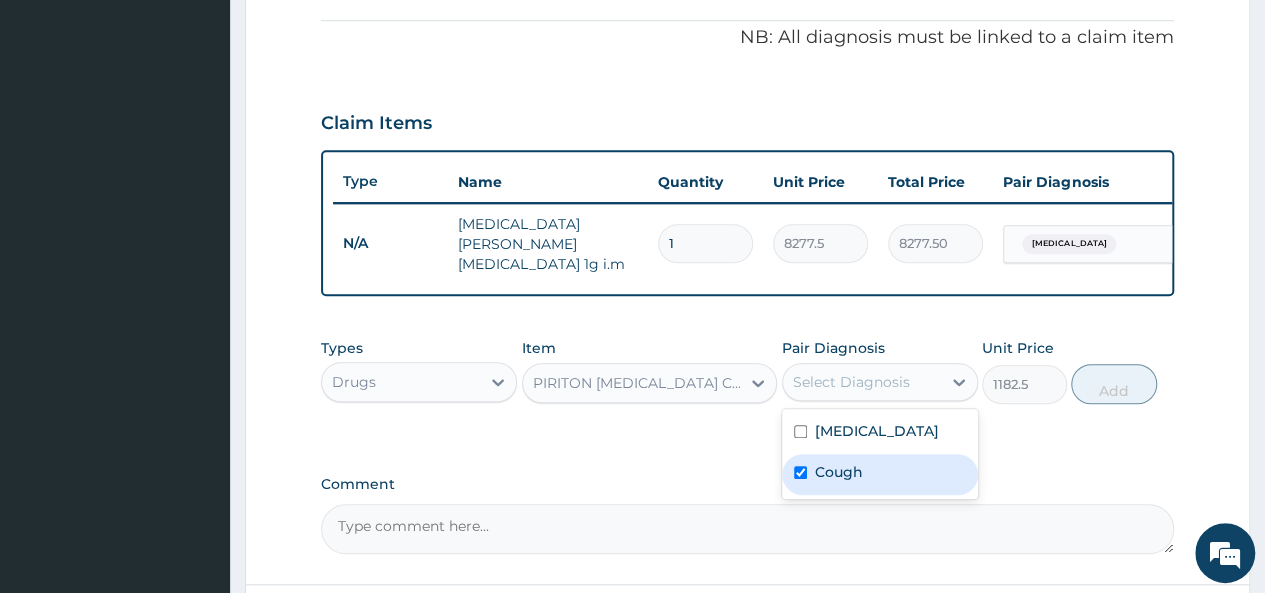 checkbox on "true" 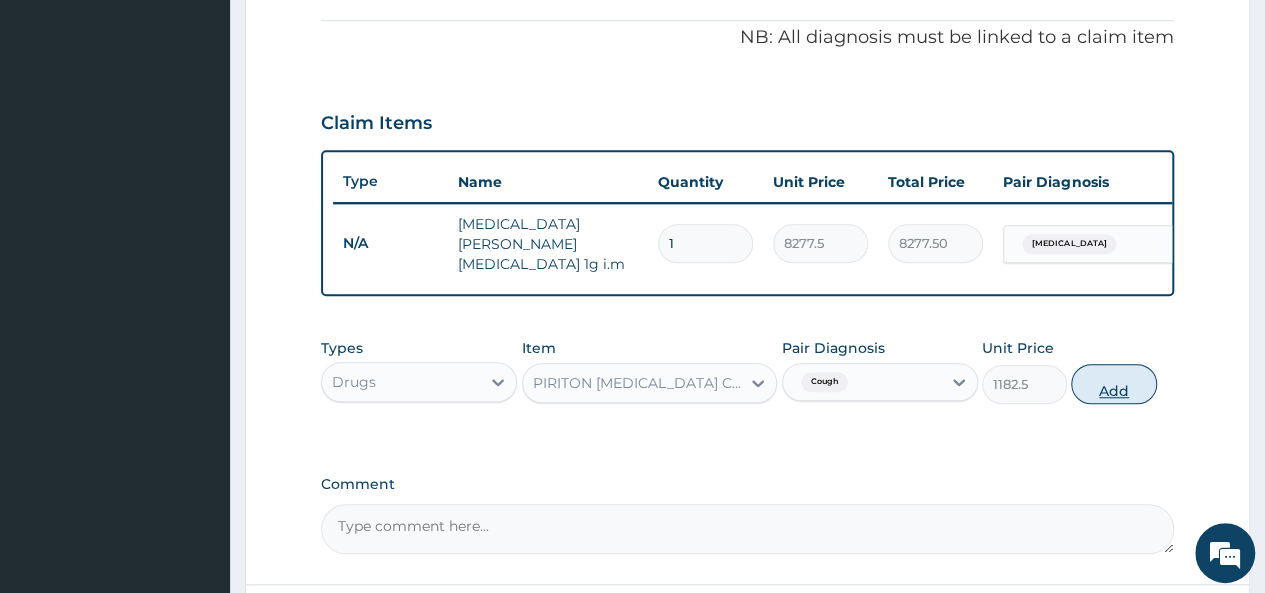 click on "Add" at bounding box center [1113, 384] 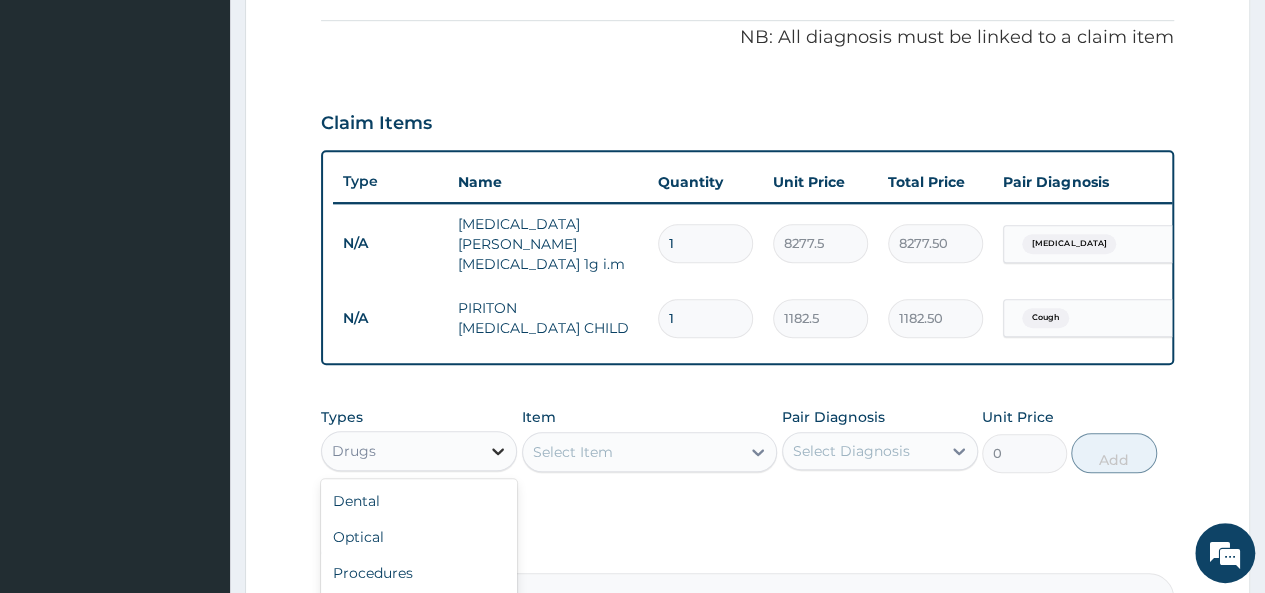 click 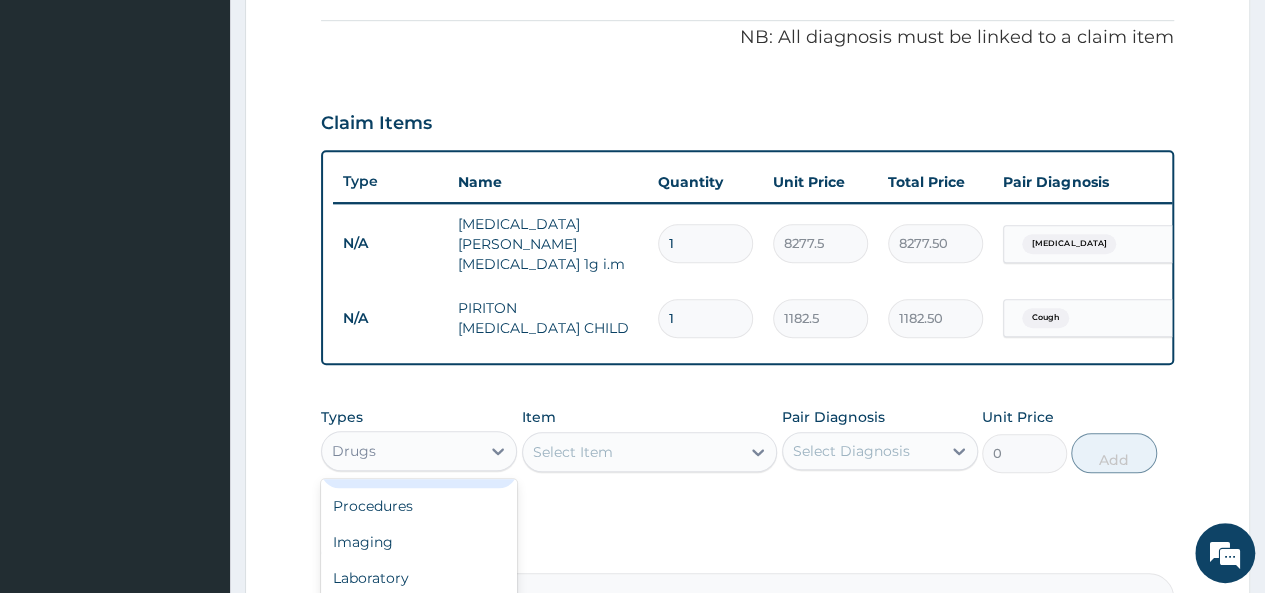 scroll, scrollTop: 68, scrollLeft: 0, axis: vertical 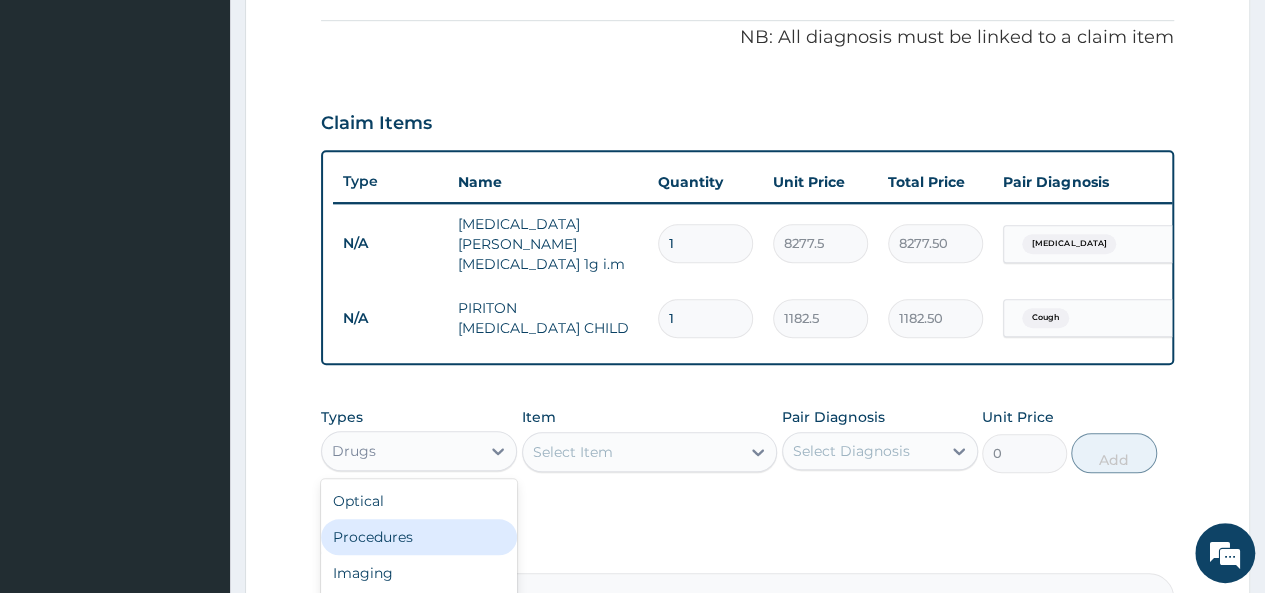 click on "Procedures" at bounding box center [419, 537] 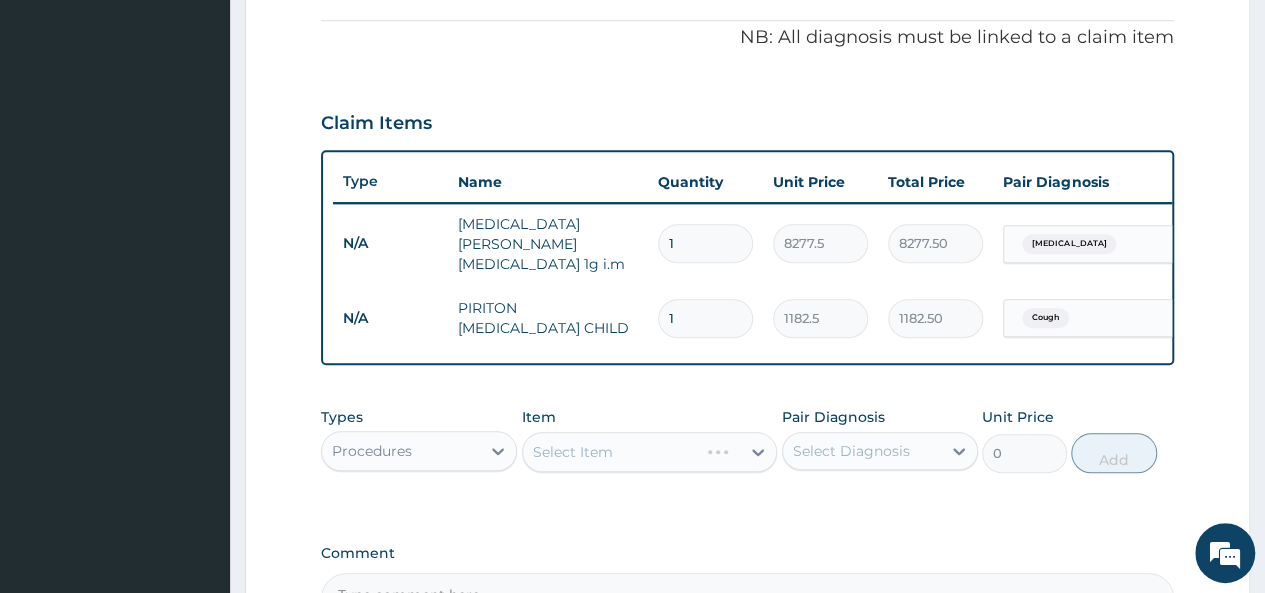 click on "Select Item" at bounding box center (650, 452) 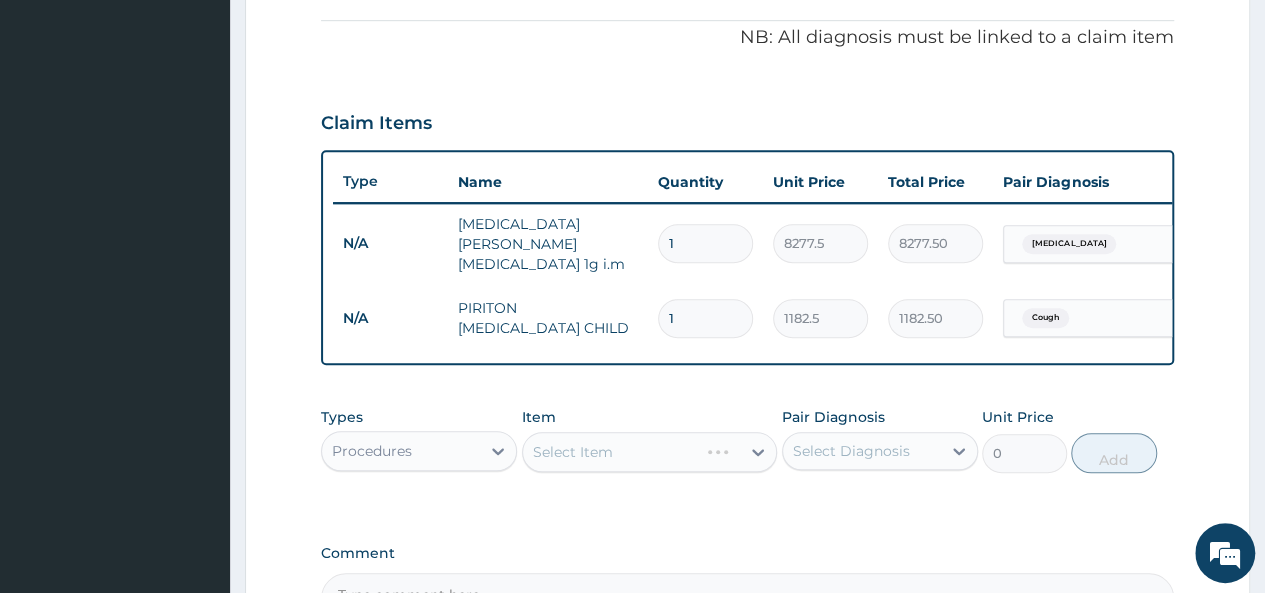 click on "Select Item" at bounding box center [650, 452] 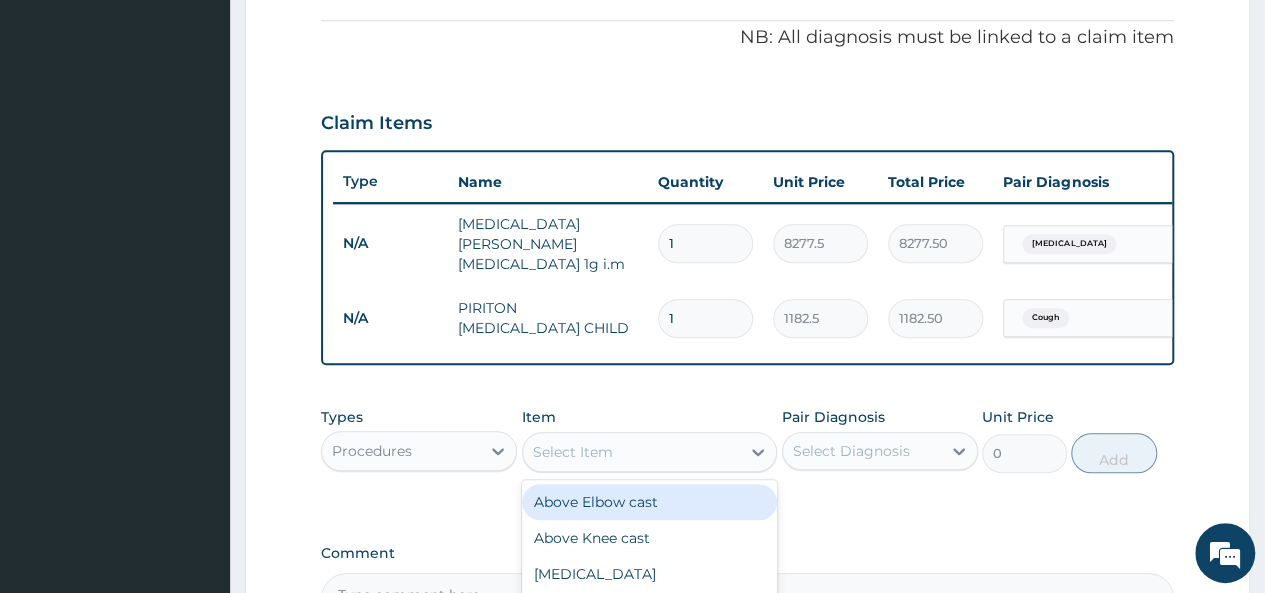 click 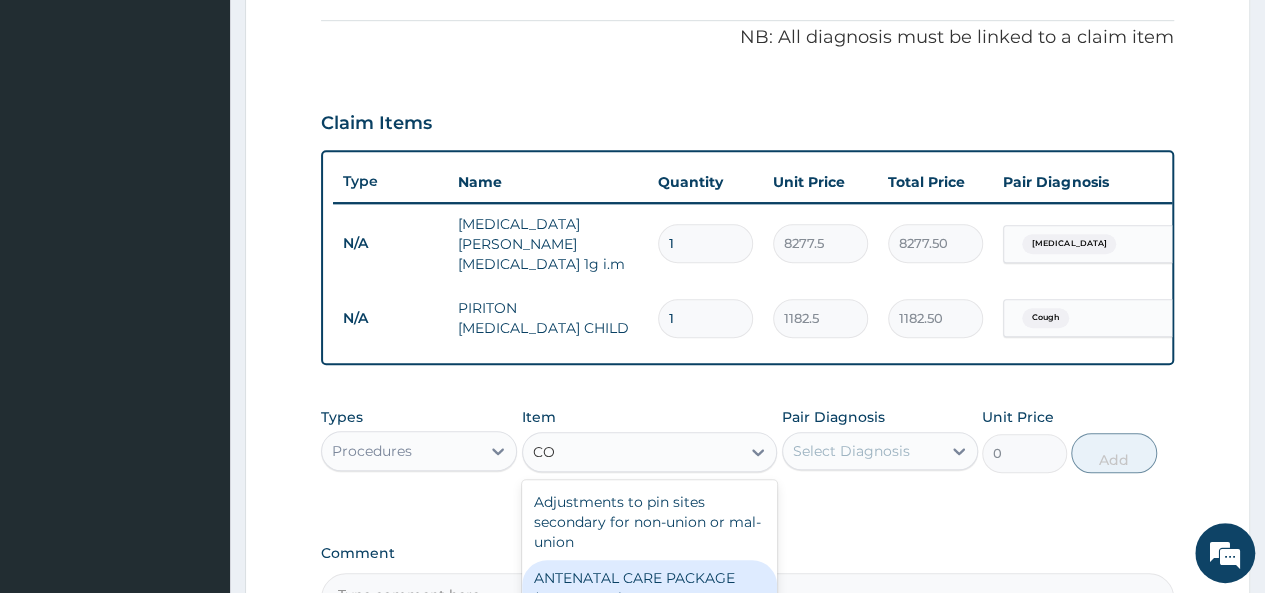 type on "C" 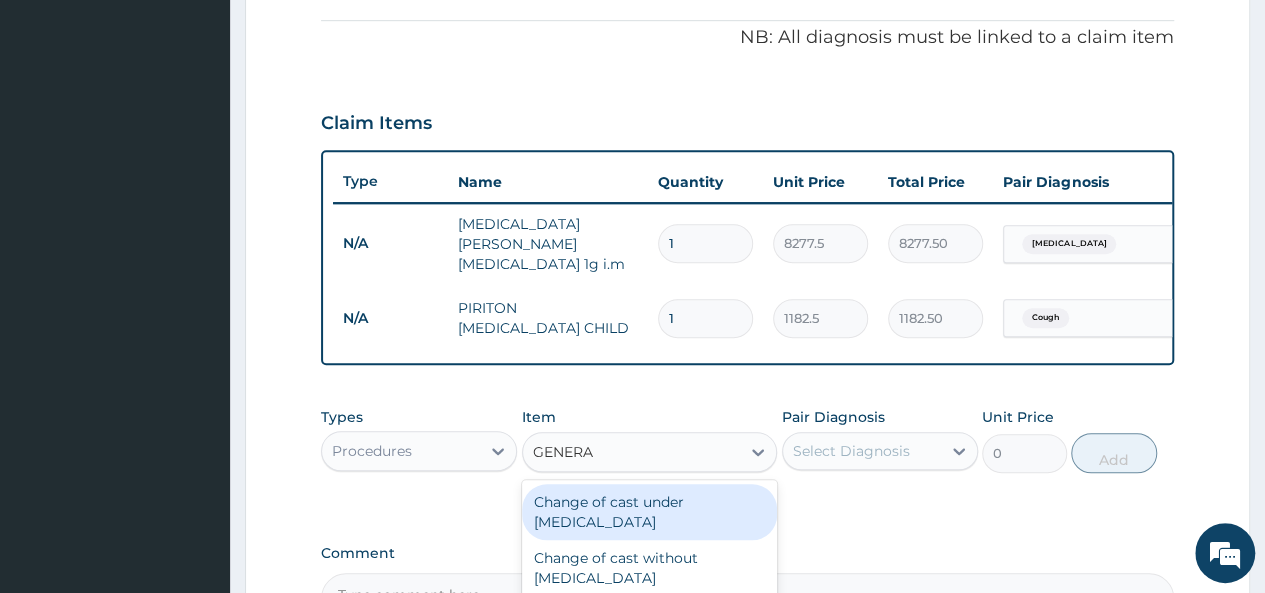 type on "GENERAL" 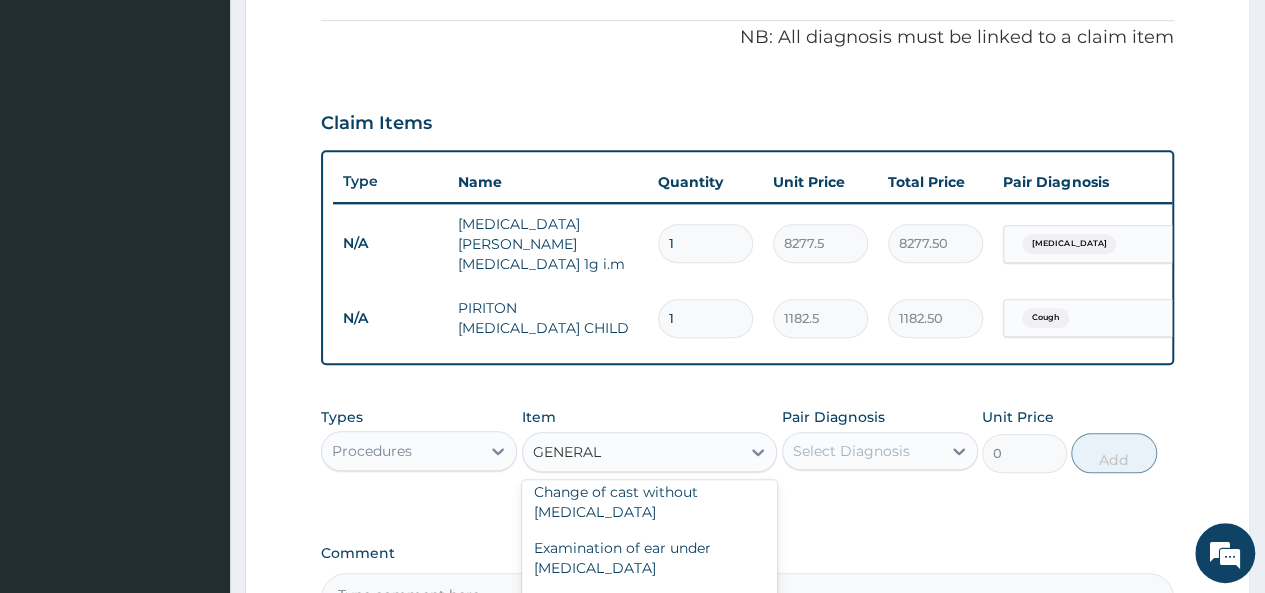 scroll, scrollTop: 85, scrollLeft: 0, axis: vertical 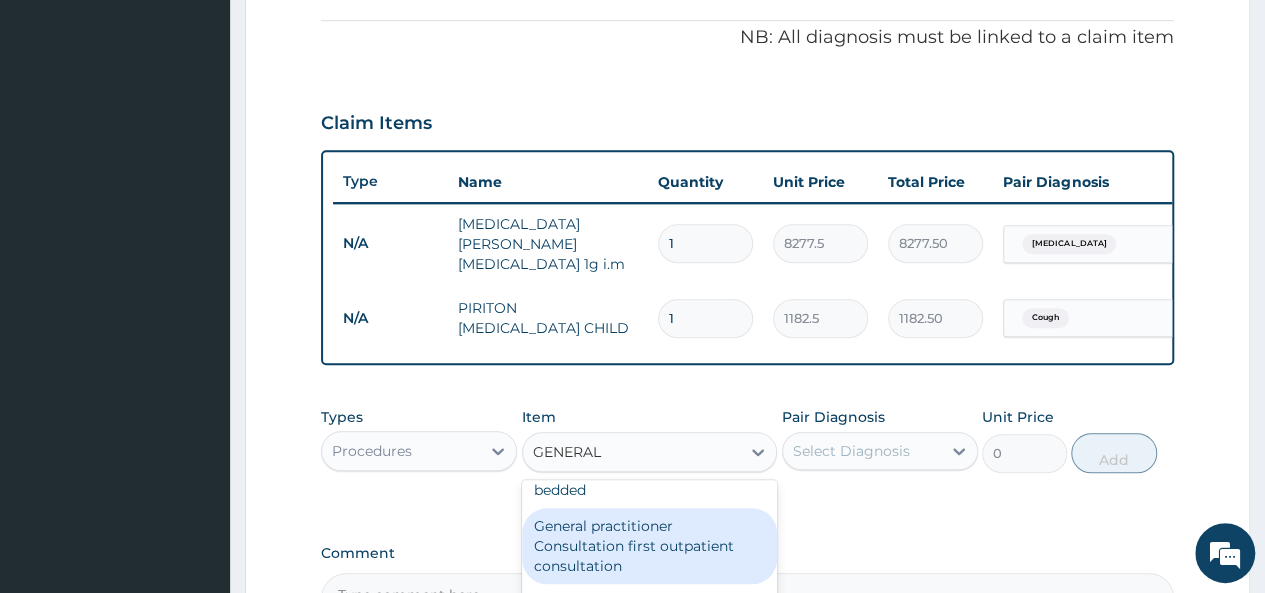 click on "General practitioner Consultation first outpatient consultation" at bounding box center [650, 546] 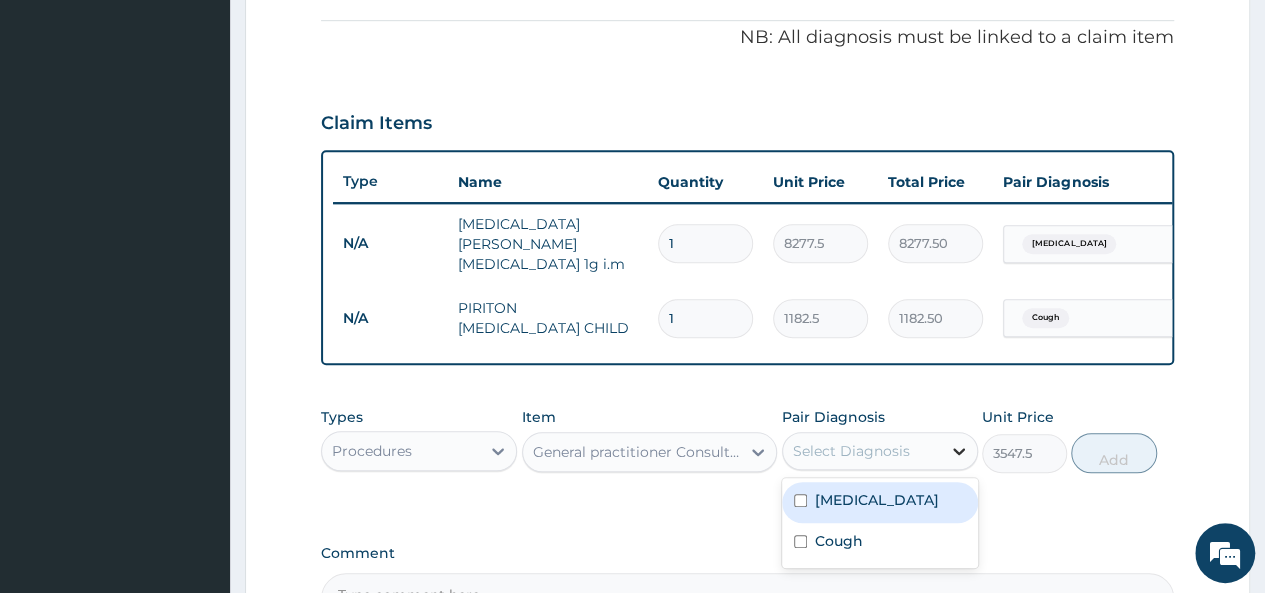 click 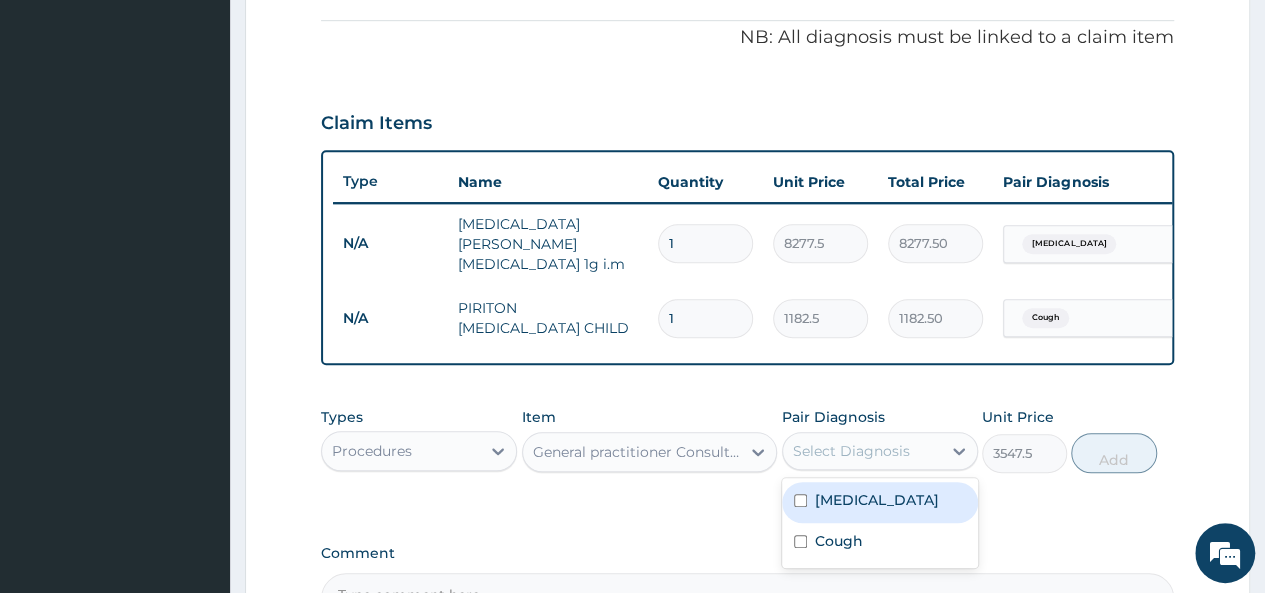 click at bounding box center (800, 500) 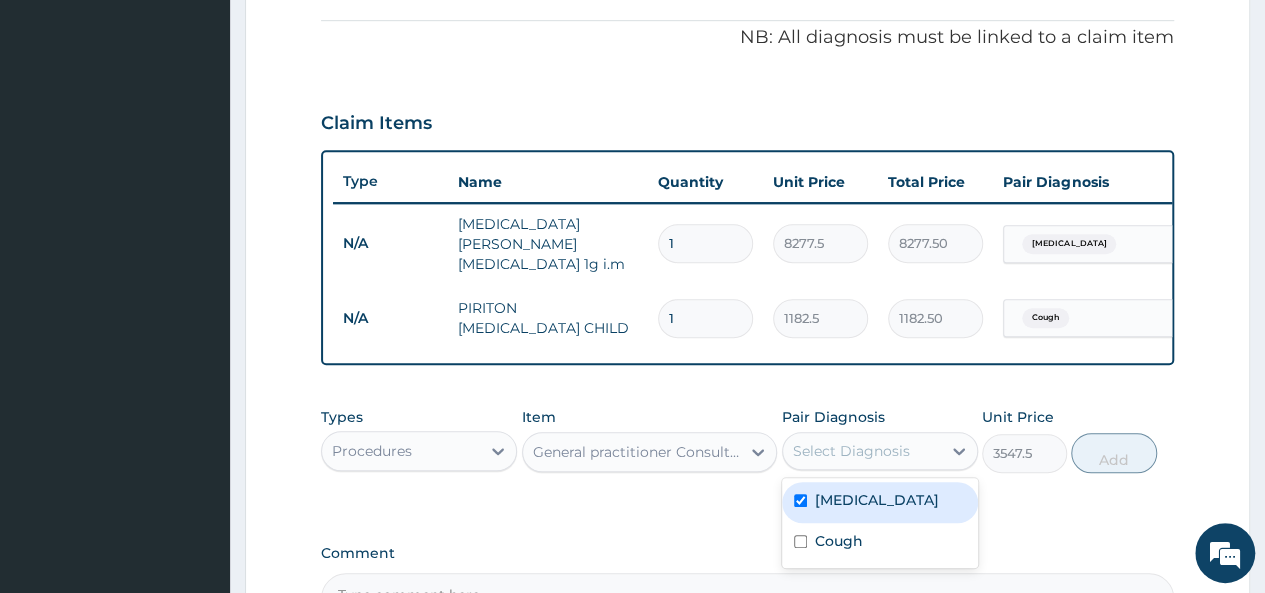 checkbox on "true" 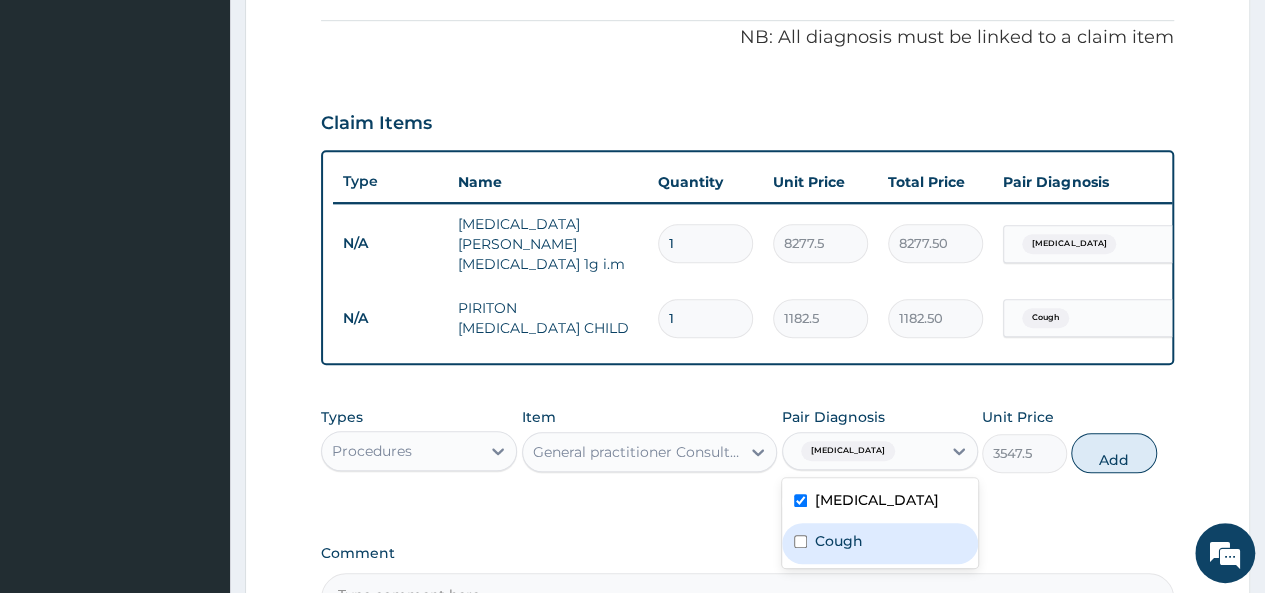 click at bounding box center (800, 541) 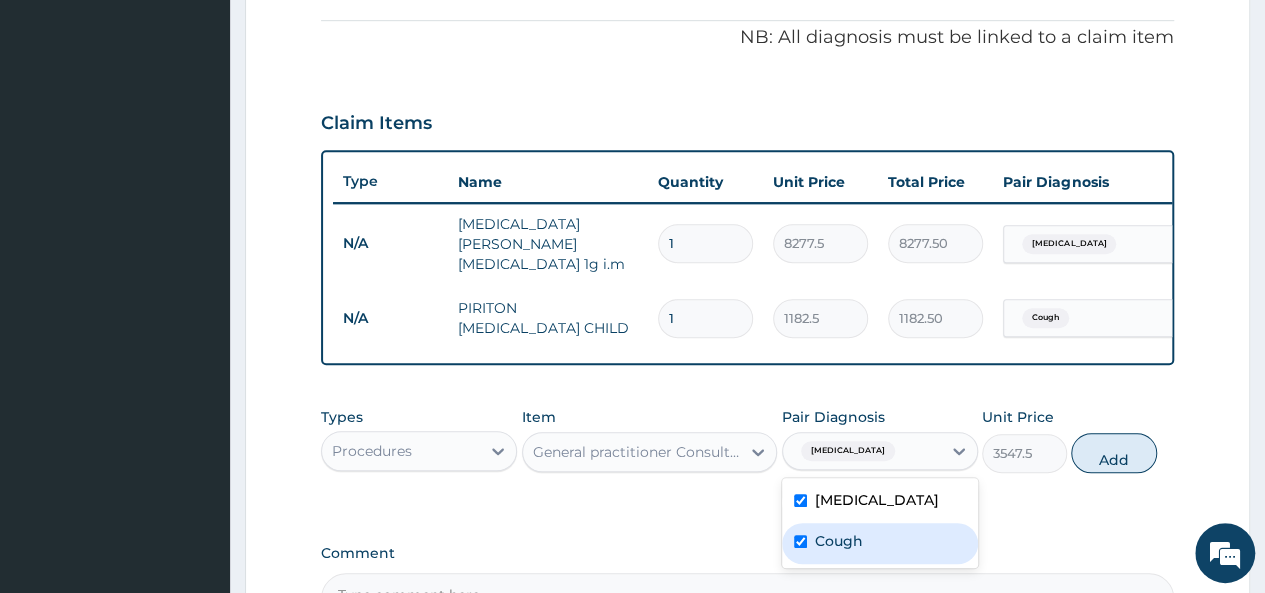 checkbox on "true" 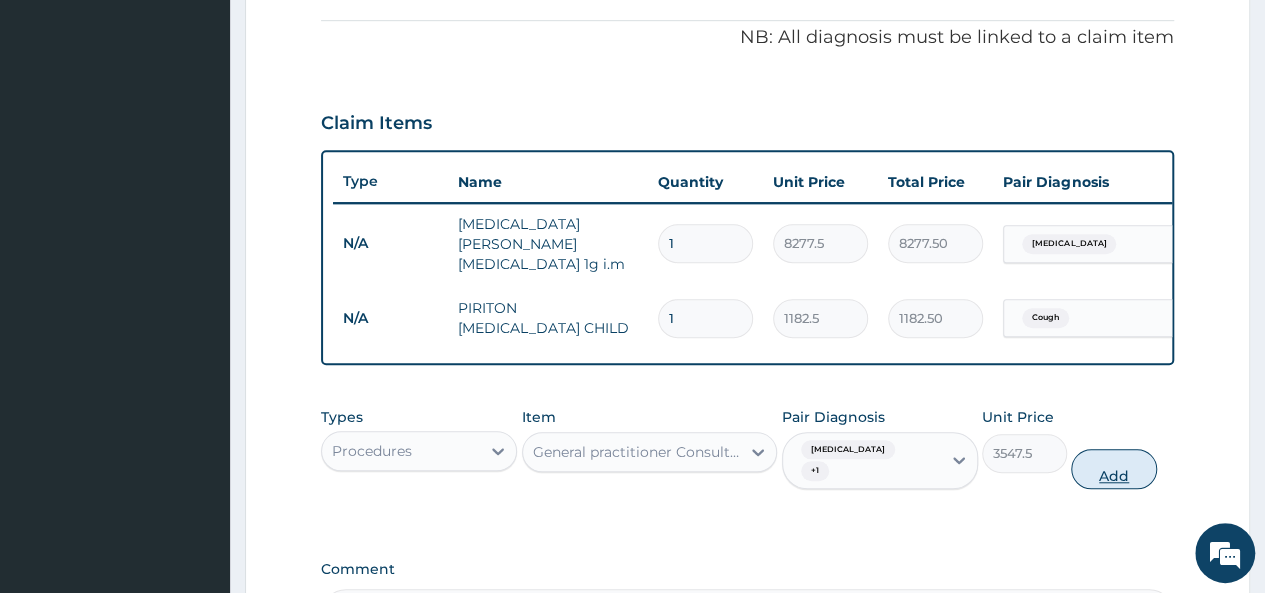 click on "Add" at bounding box center [1113, 469] 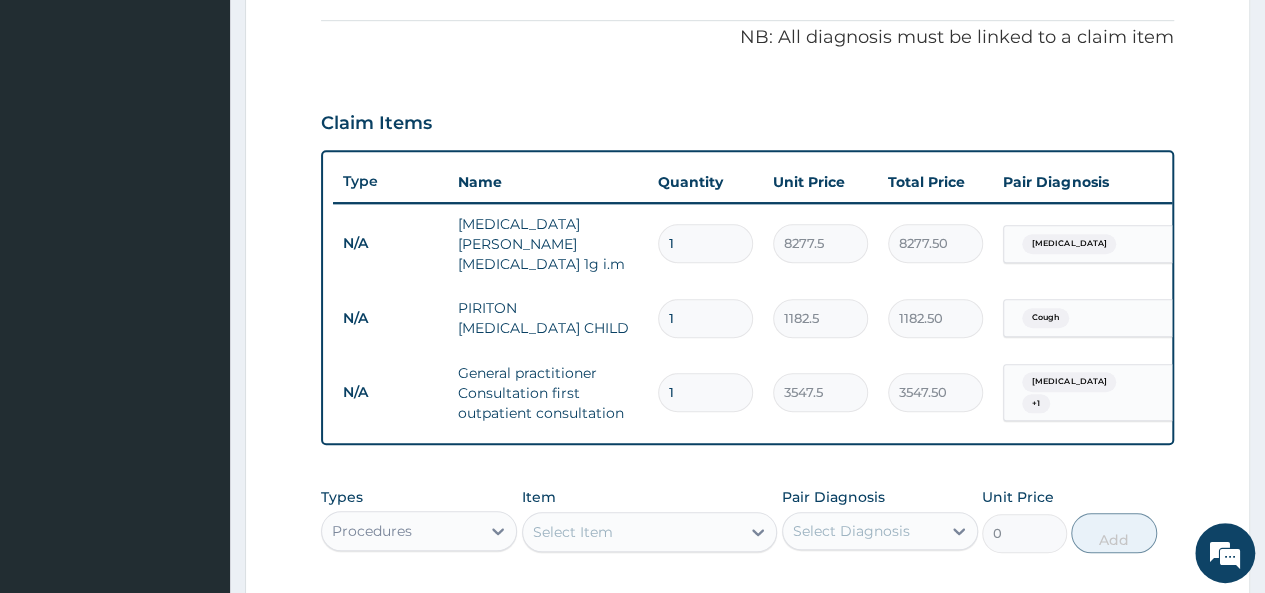 click on "1" at bounding box center (705, 318) 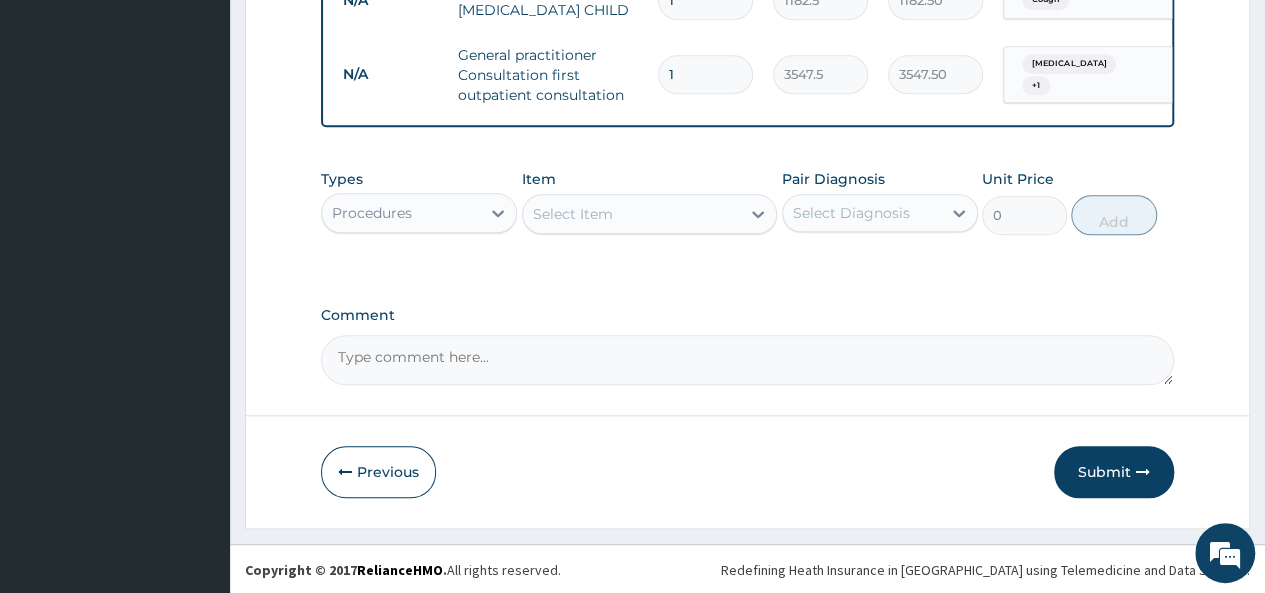 scroll, scrollTop: 915, scrollLeft: 0, axis: vertical 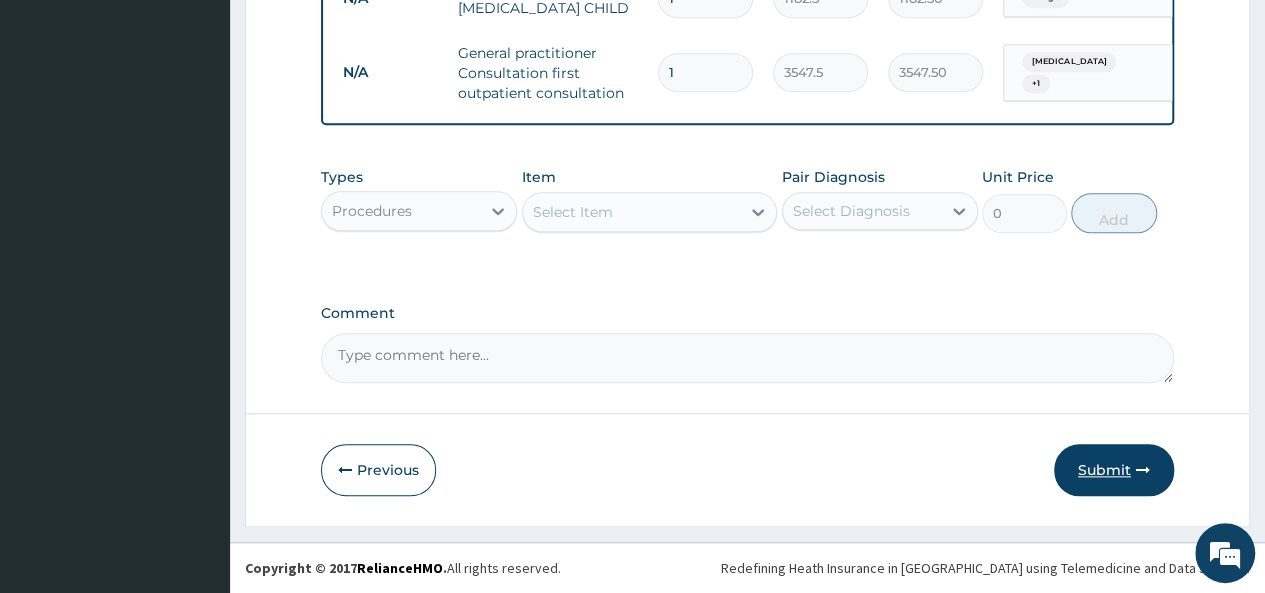 click on "Submit" at bounding box center [1114, 470] 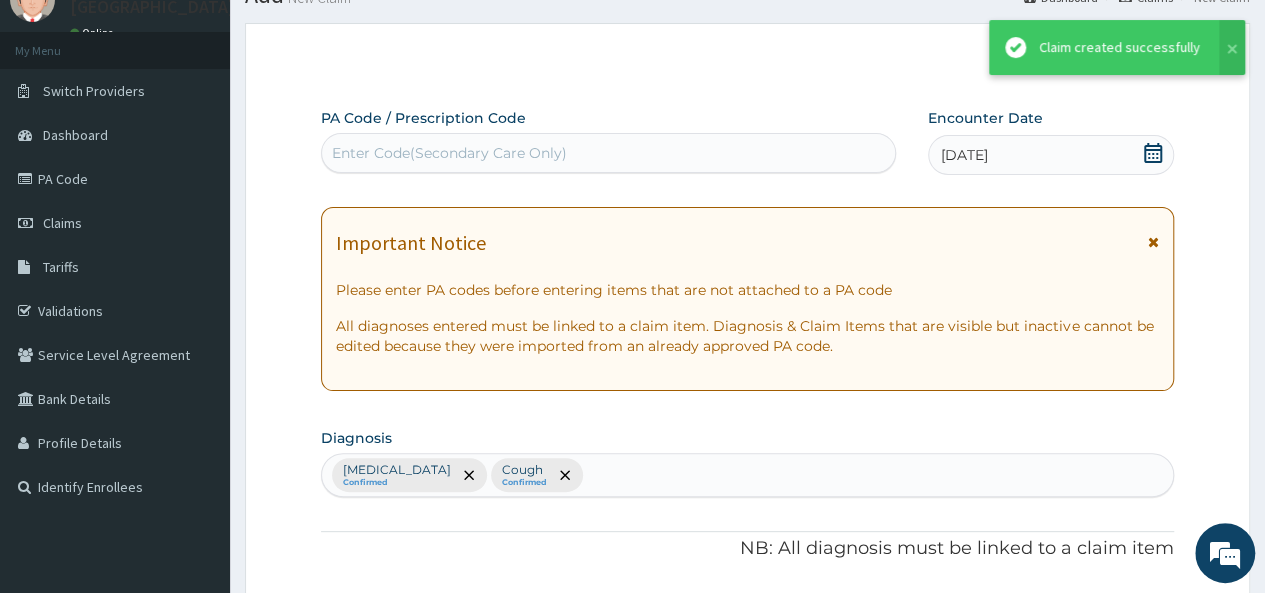 scroll, scrollTop: 915, scrollLeft: 0, axis: vertical 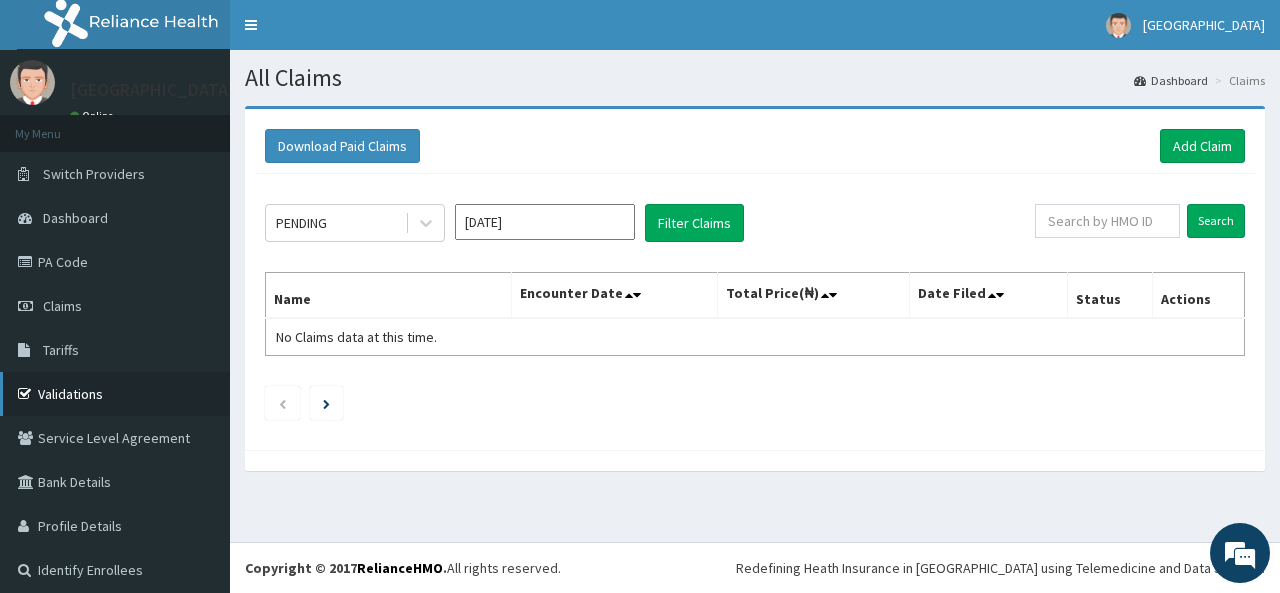 click on "Validations" at bounding box center [115, 394] 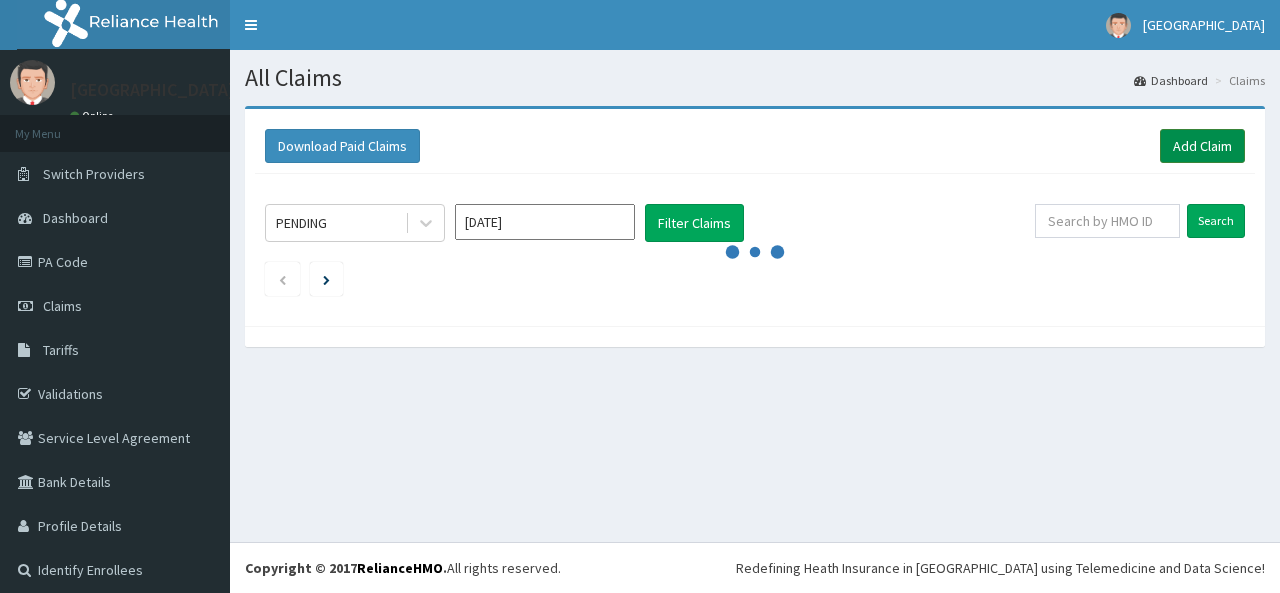 scroll, scrollTop: 0, scrollLeft: 0, axis: both 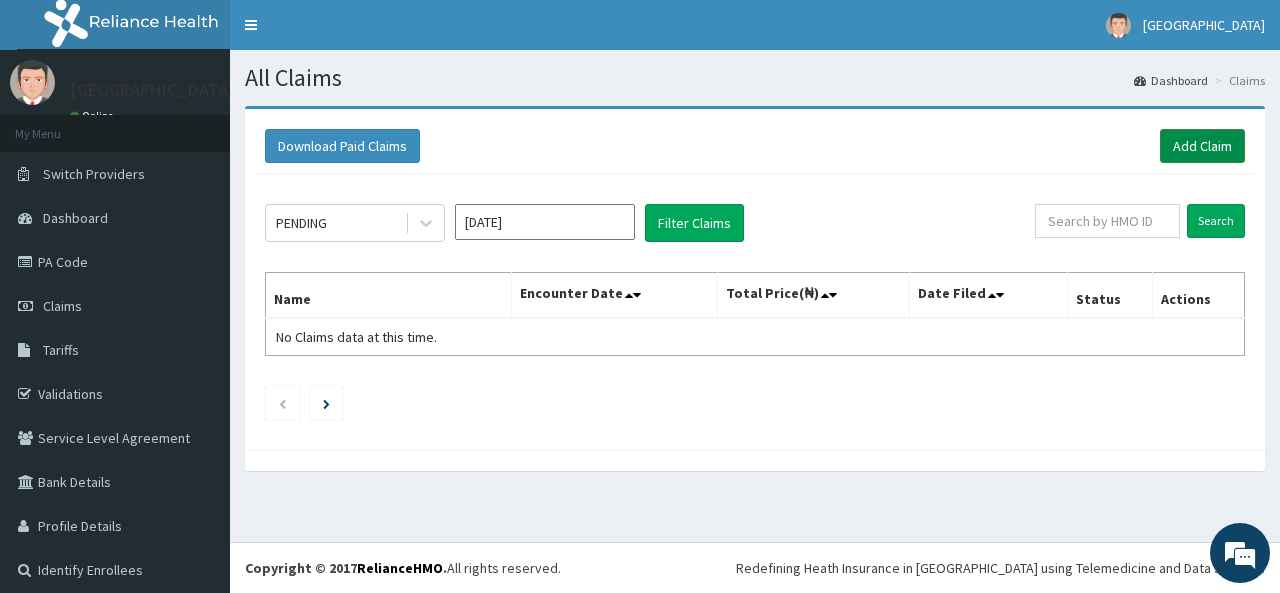 click on "Add Claim" at bounding box center [1202, 146] 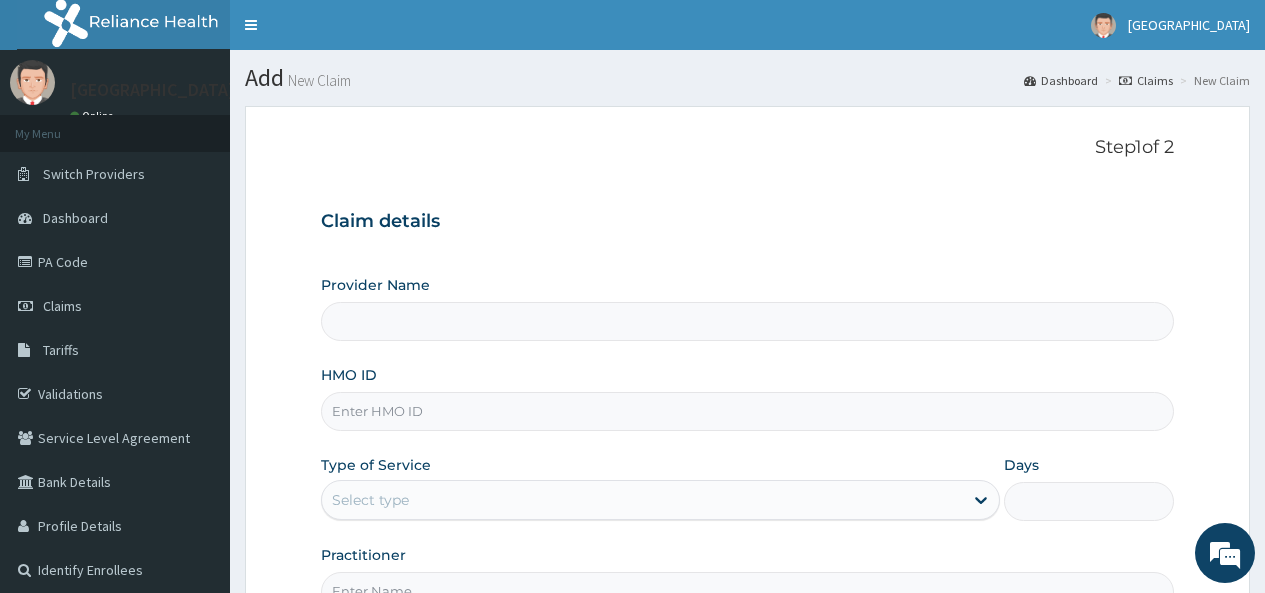 scroll, scrollTop: 0, scrollLeft: 0, axis: both 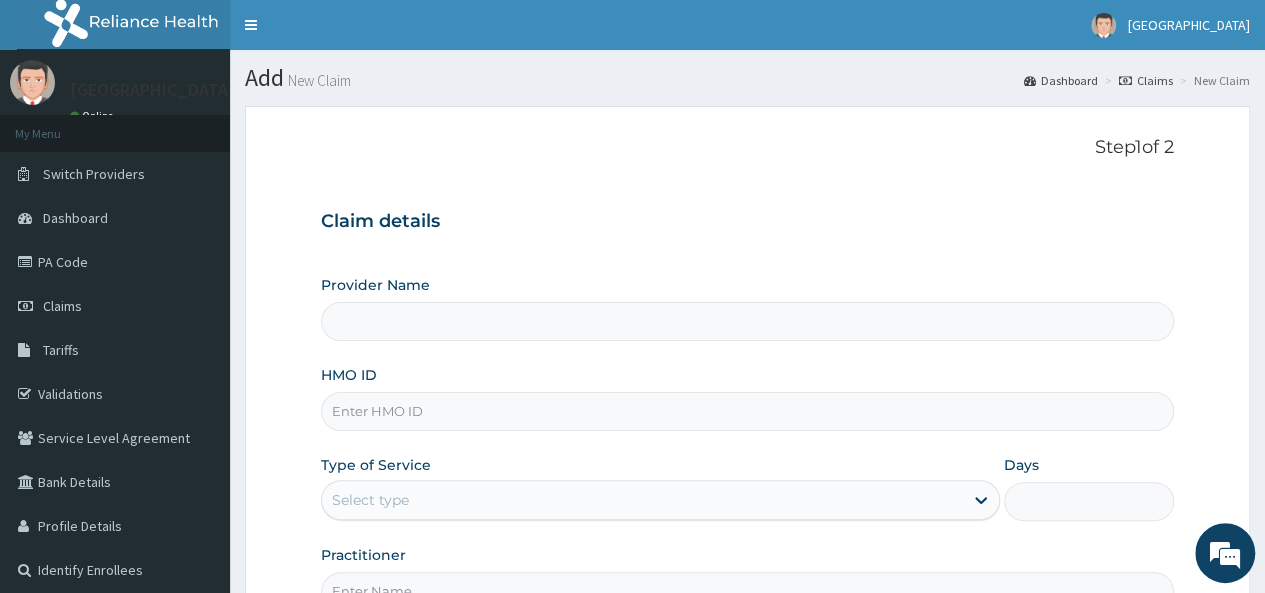 type on "[GEOGRAPHIC_DATA]" 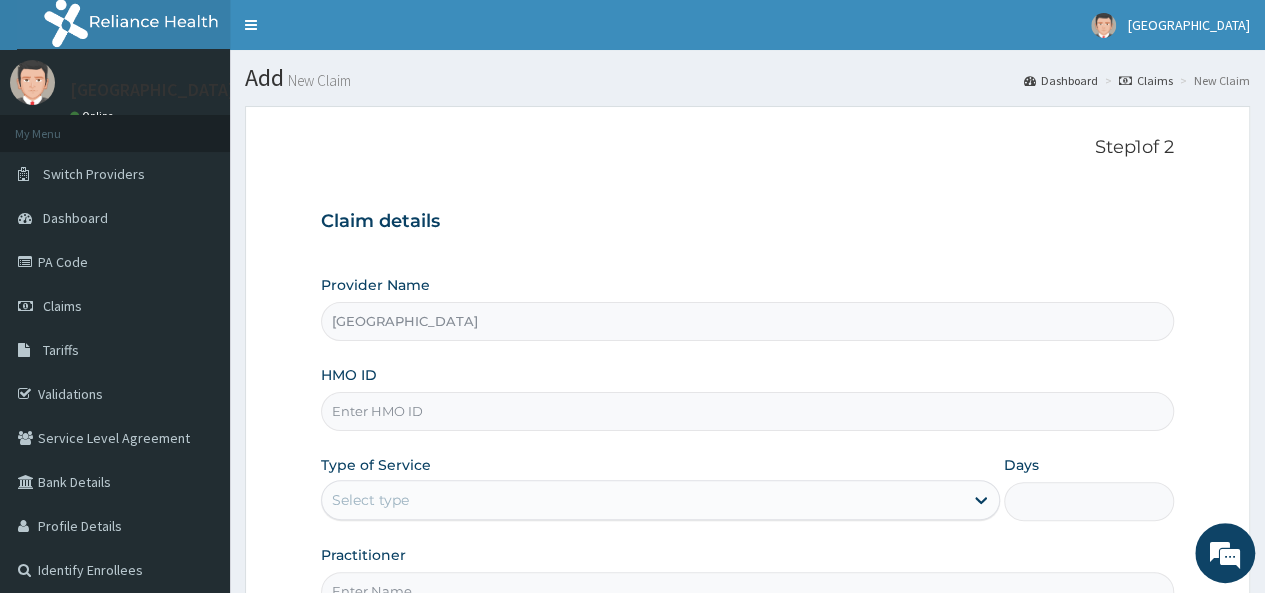 click on "HMO ID" at bounding box center (747, 411) 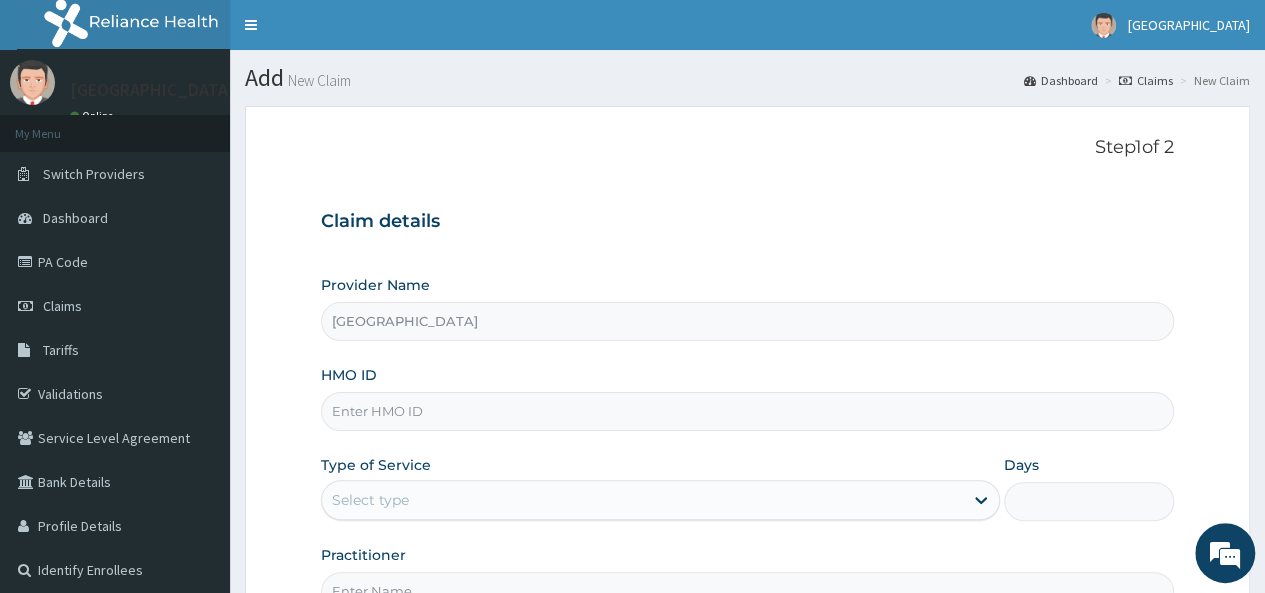 scroll, scrollTop: 0, scrollLeft: 0, axis: both 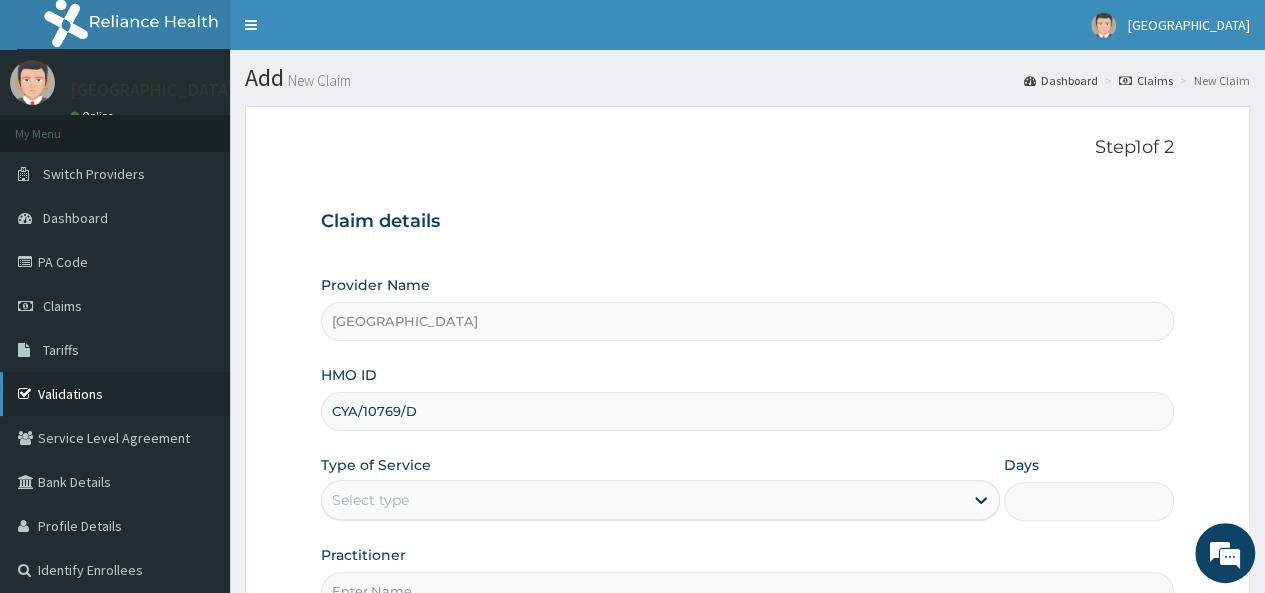 type on "CYA/10769/D" 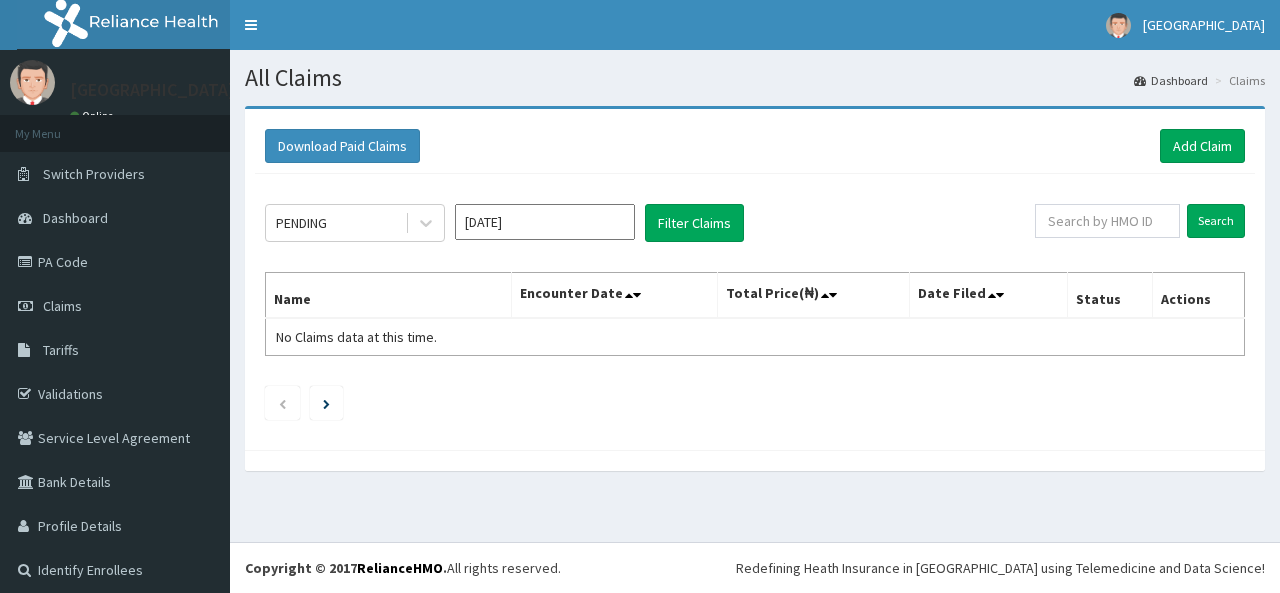 scroll, scrollTop: 0, scrollLeft: 0, axis: both 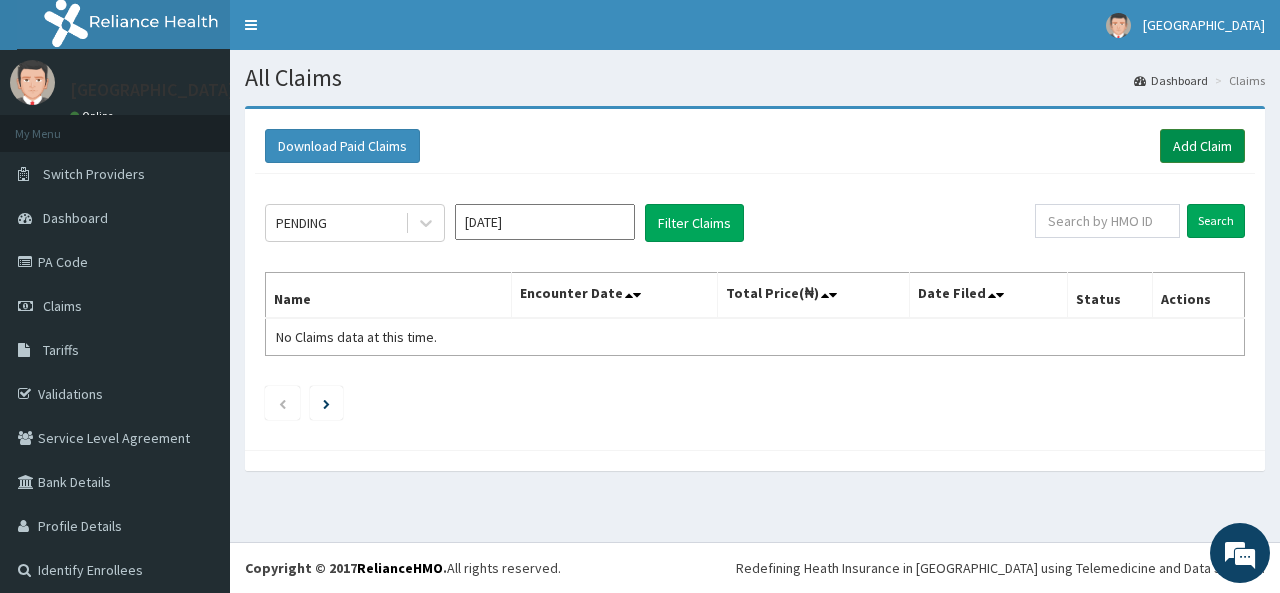 click on "Add Claim" at bounding box center (1202, 146) 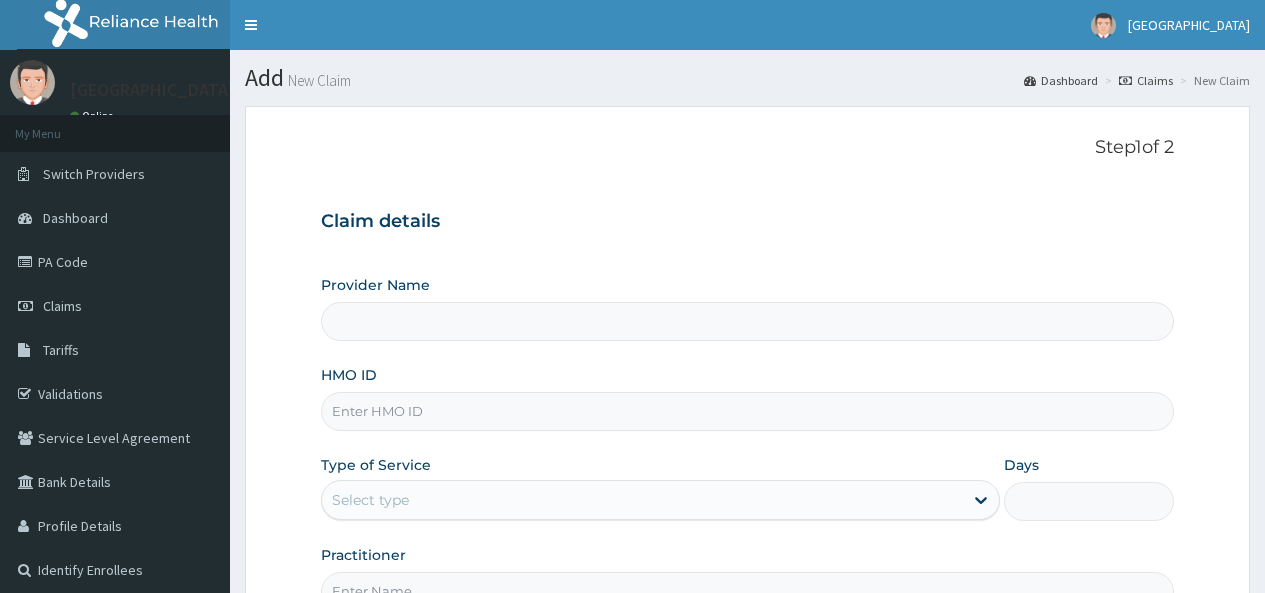 scroll, scrollTop: 0, scrollLeft: 0, axis: both 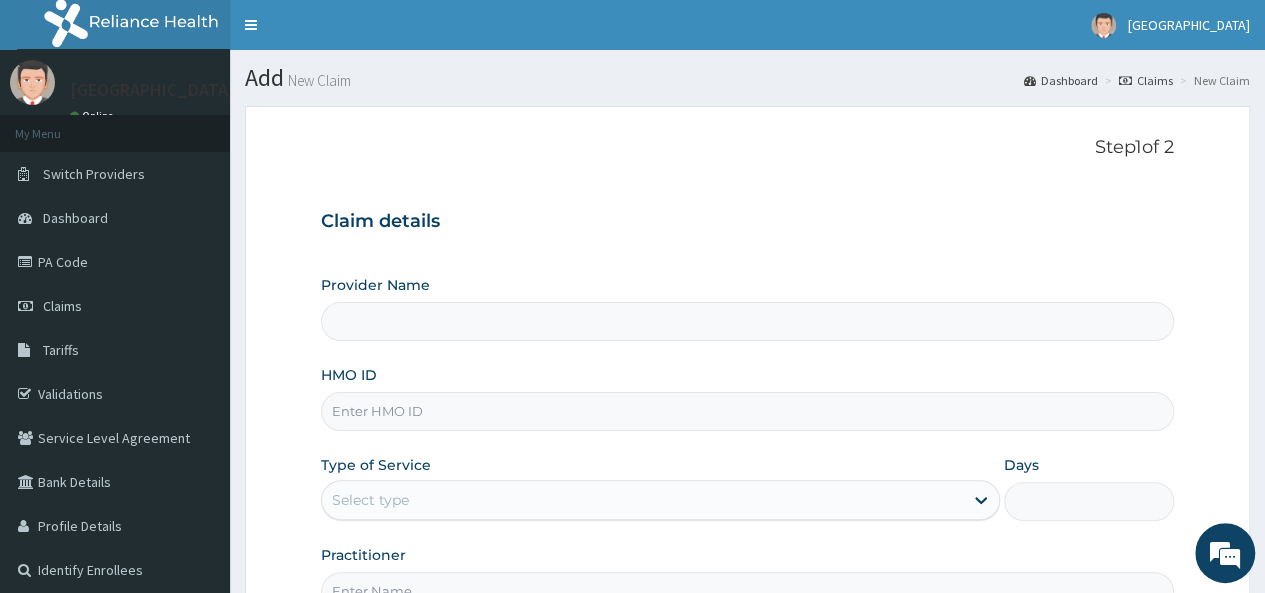 type on "[GEOGRAPHIC_DATA]" 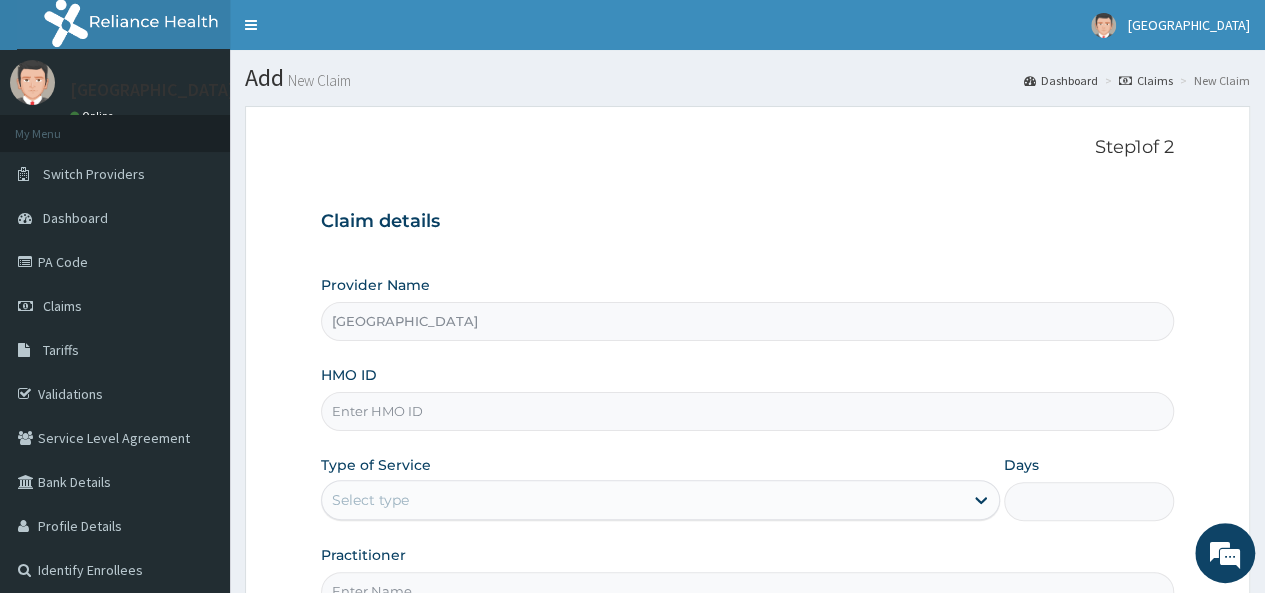 scroll, scrollTop: 0, scrollLeft: 0, axis: both 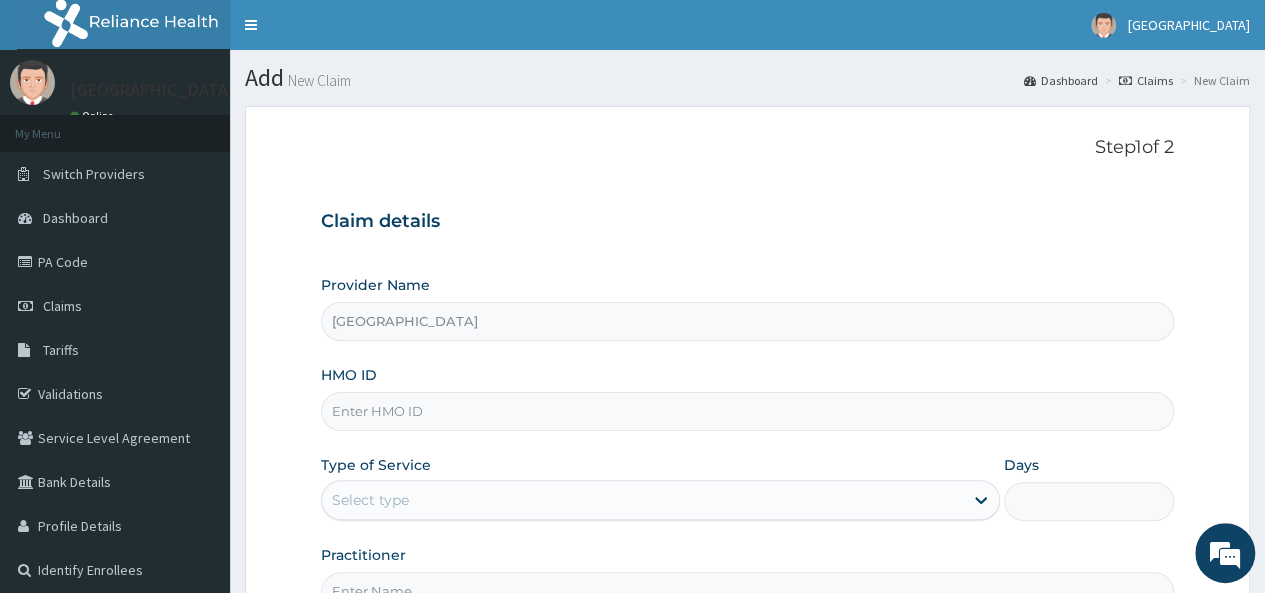 click on "HMO ID" at bounding box center [747, 411] 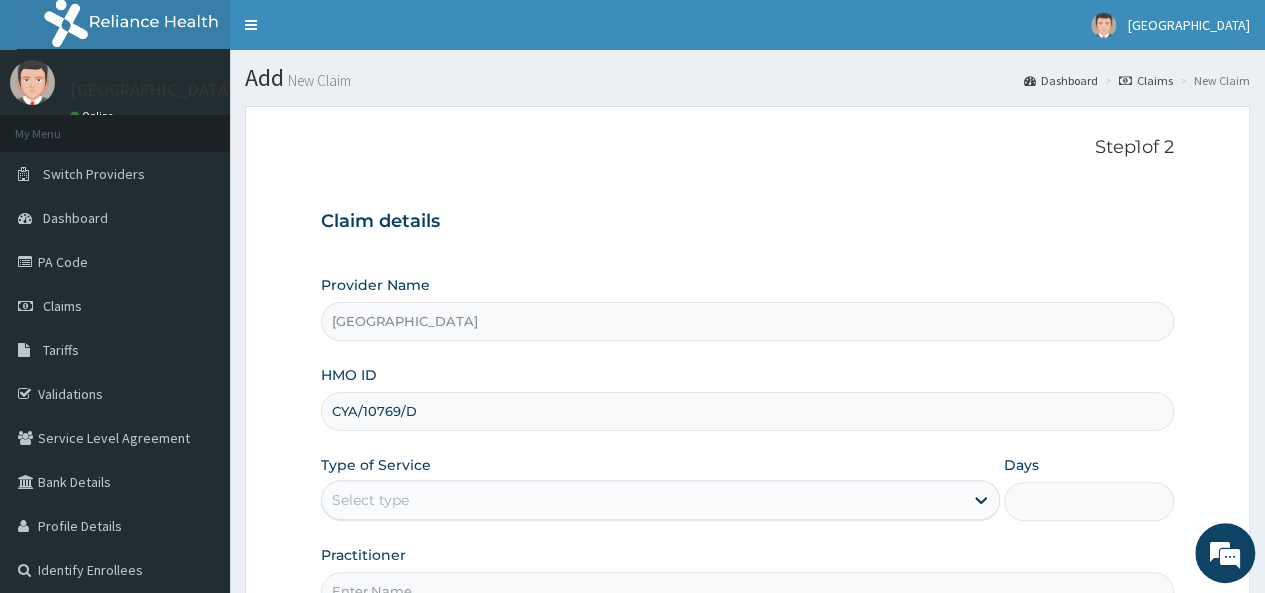 type on "CYA/10769/D" 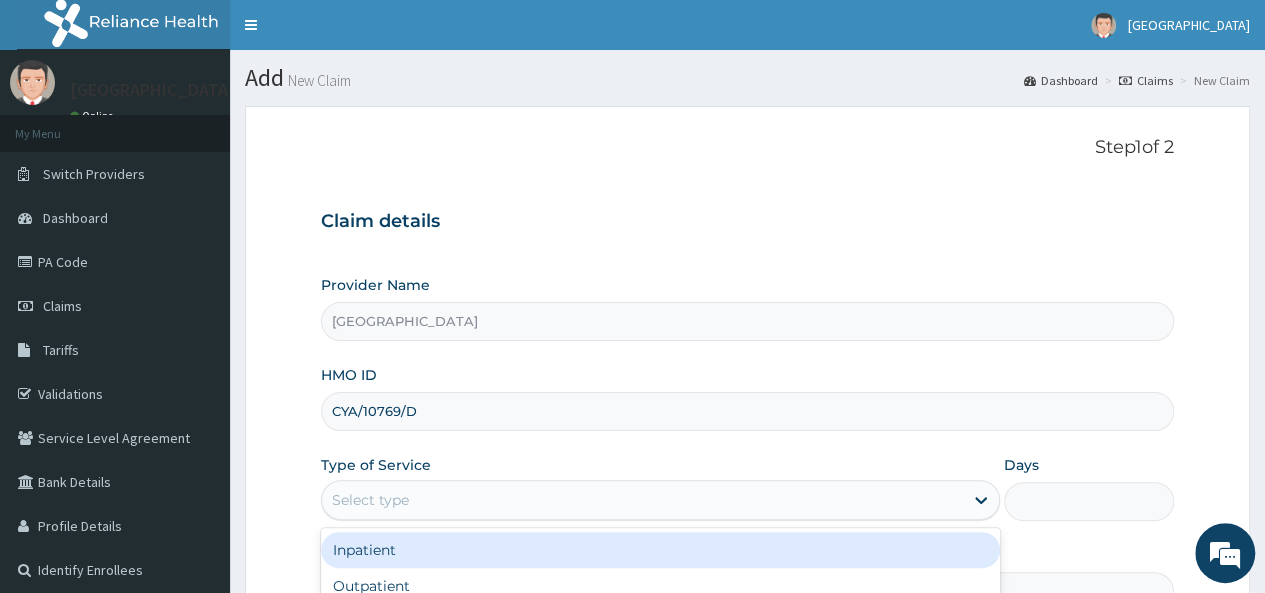 click on "Select type" at bounding box center [642, 500] 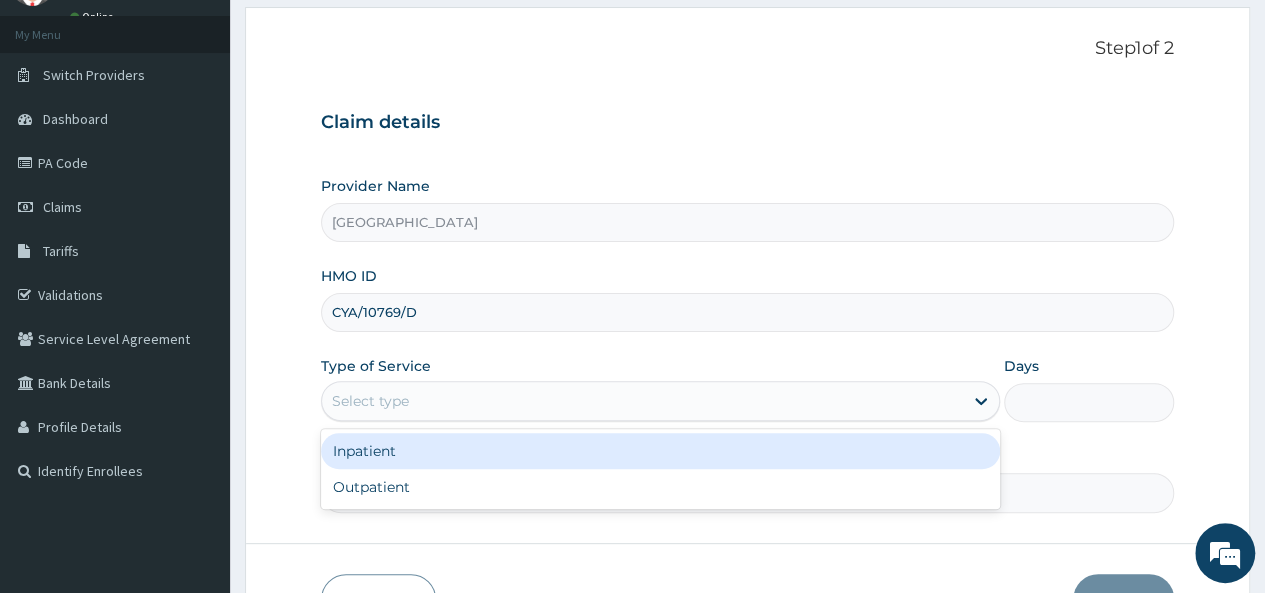 scroll, scrollTop: 100, scrollLeft: 0, axis: vertical 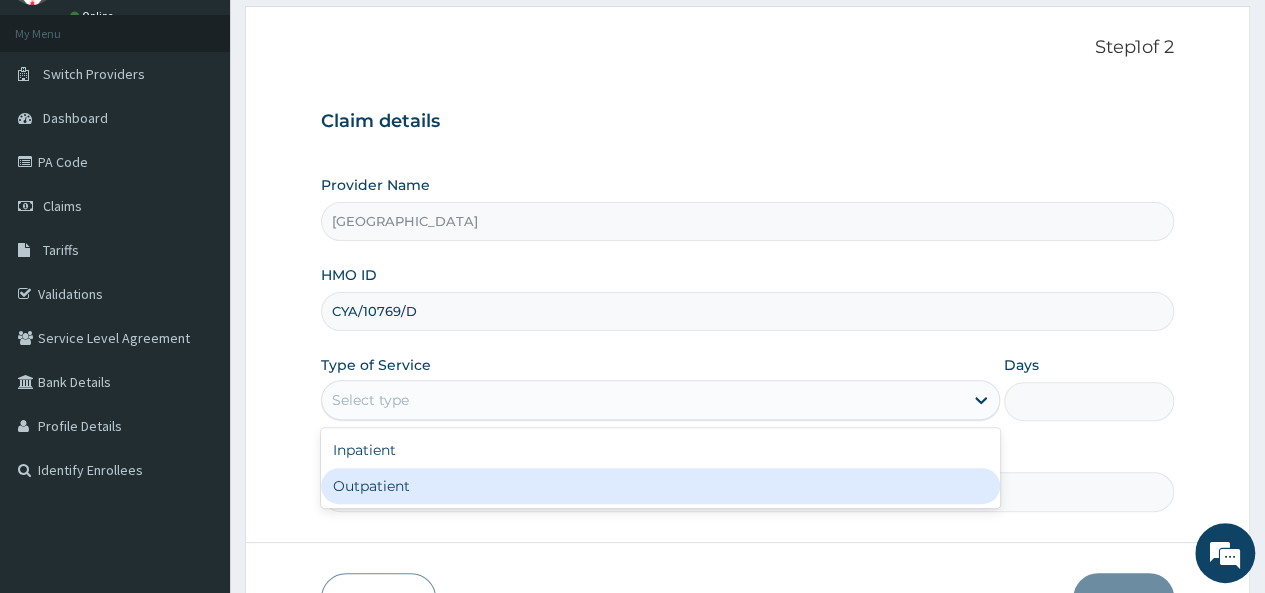 click on "Outpatient" at bounding box center (660, 486) 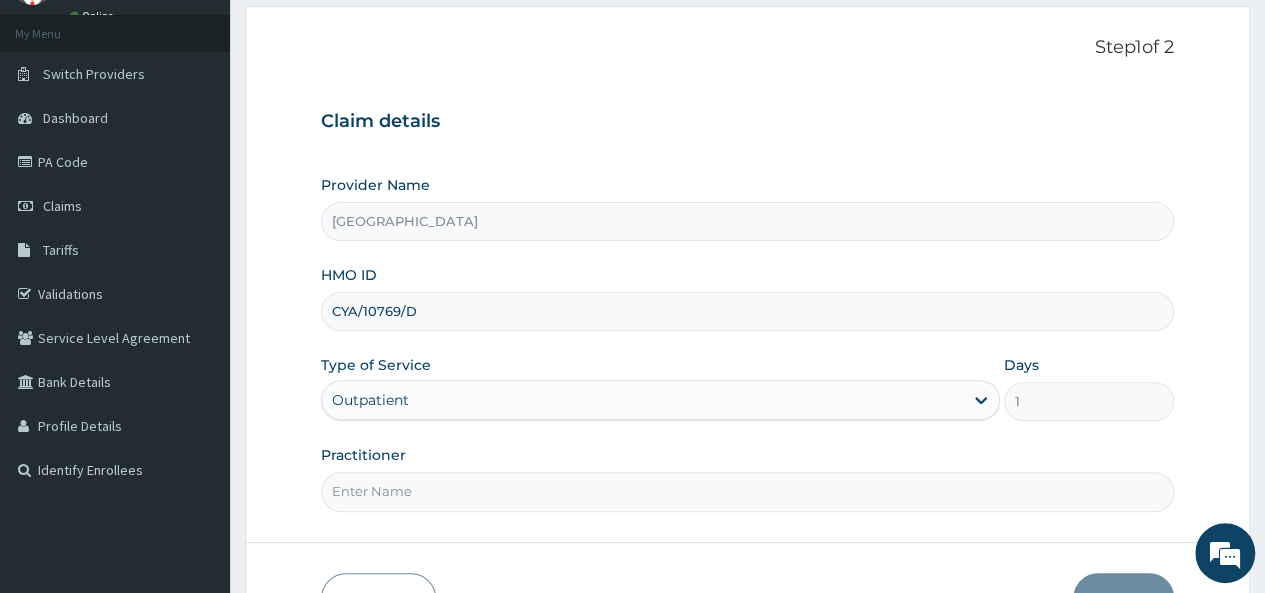 click on "Practitioner" at bounding box center [747, 491] 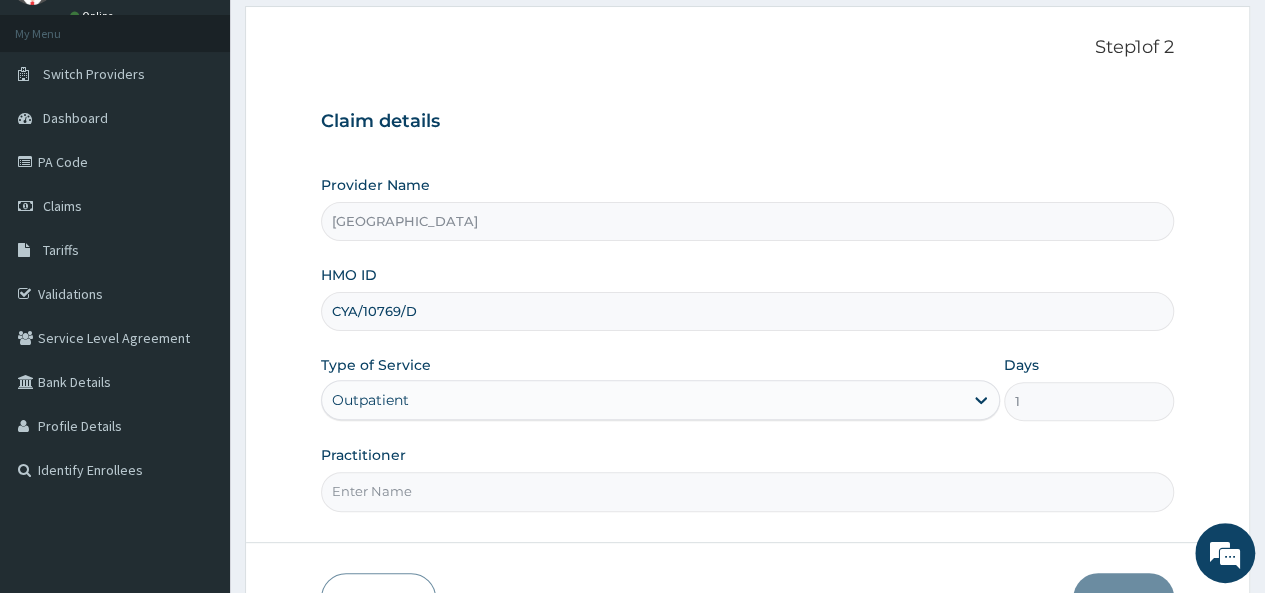 type on "Dr. Sylvester" 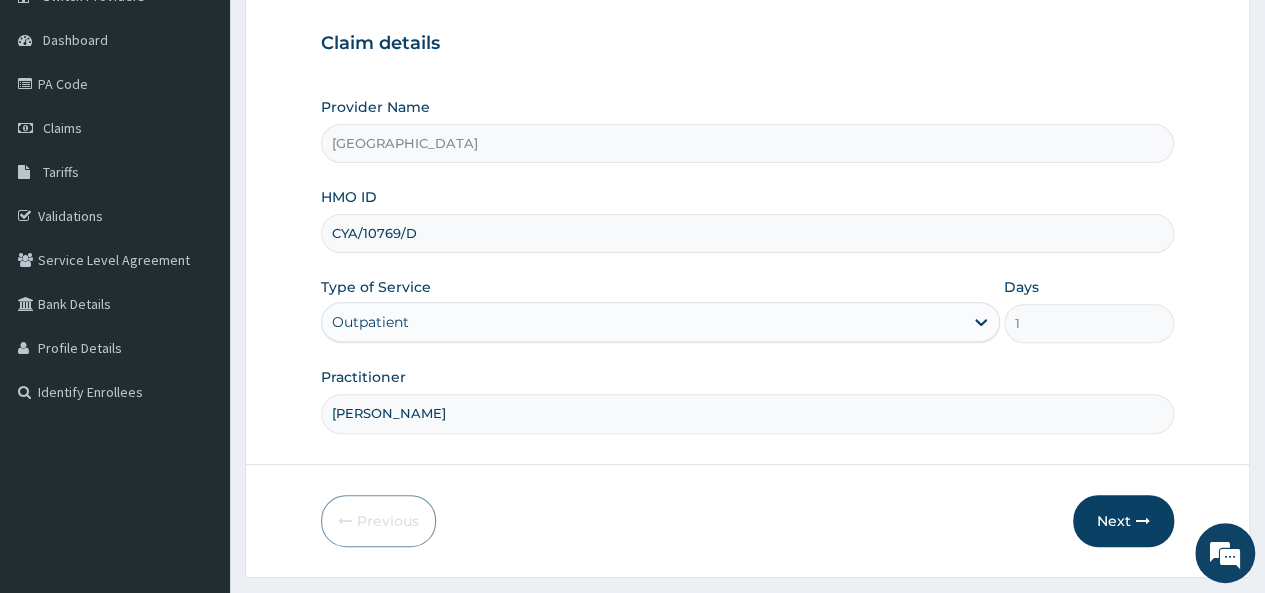 scroll, scrollTop: 224, scrollLeft: 0, axis: vertical 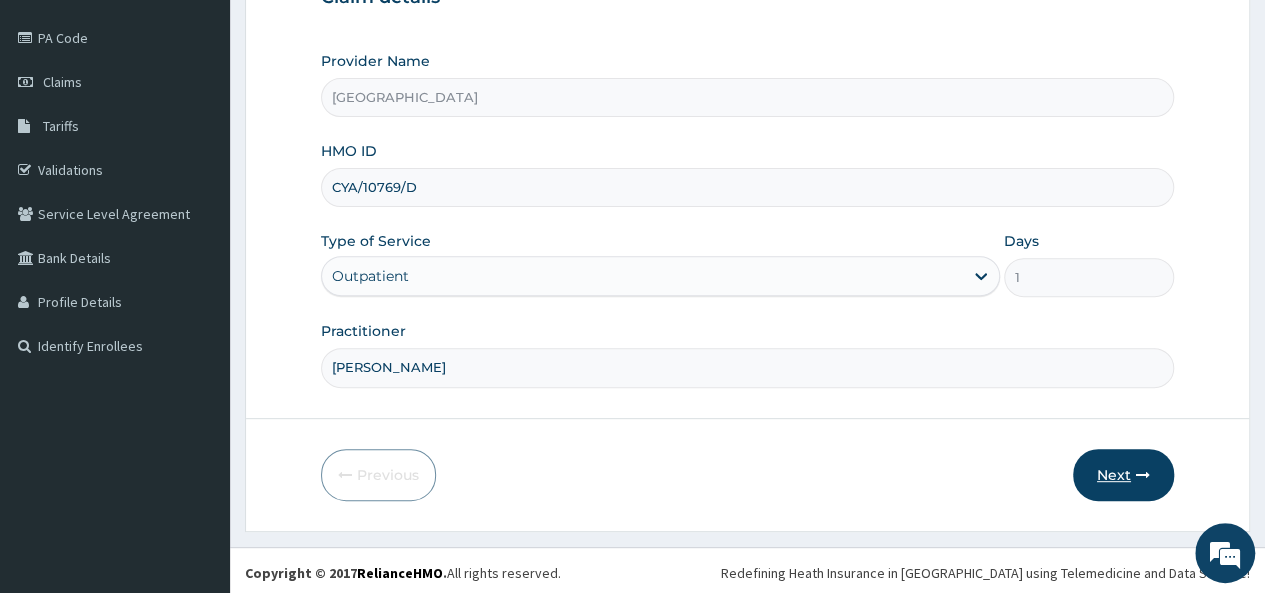 click on "Next" at bounding box center [1123, 475] 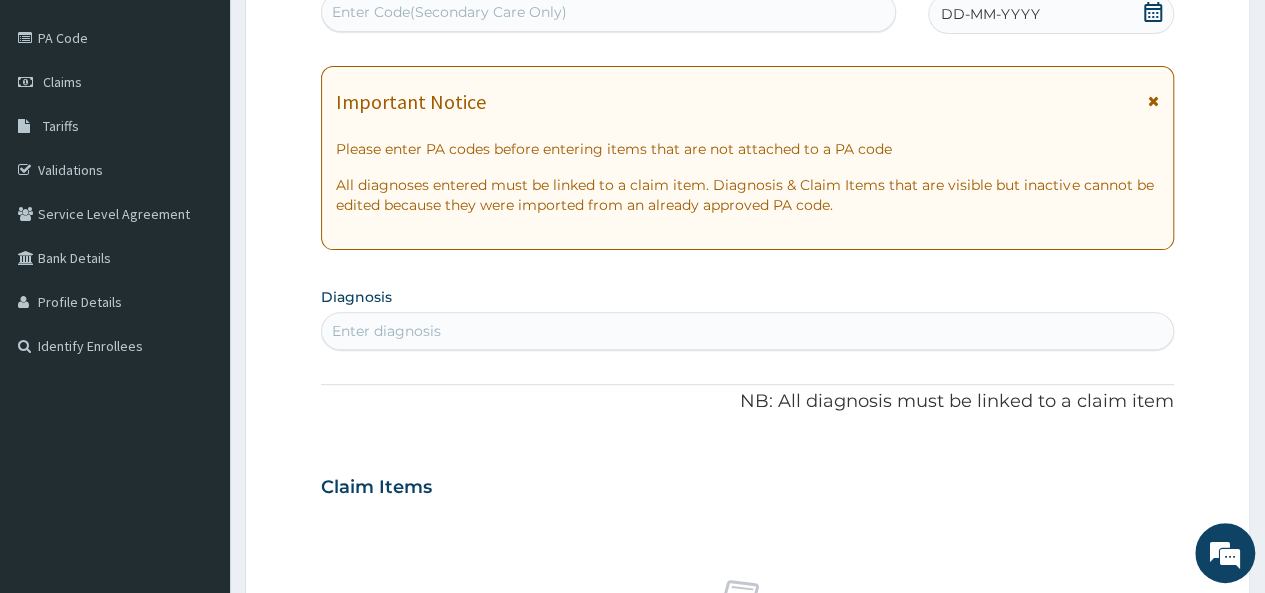 click 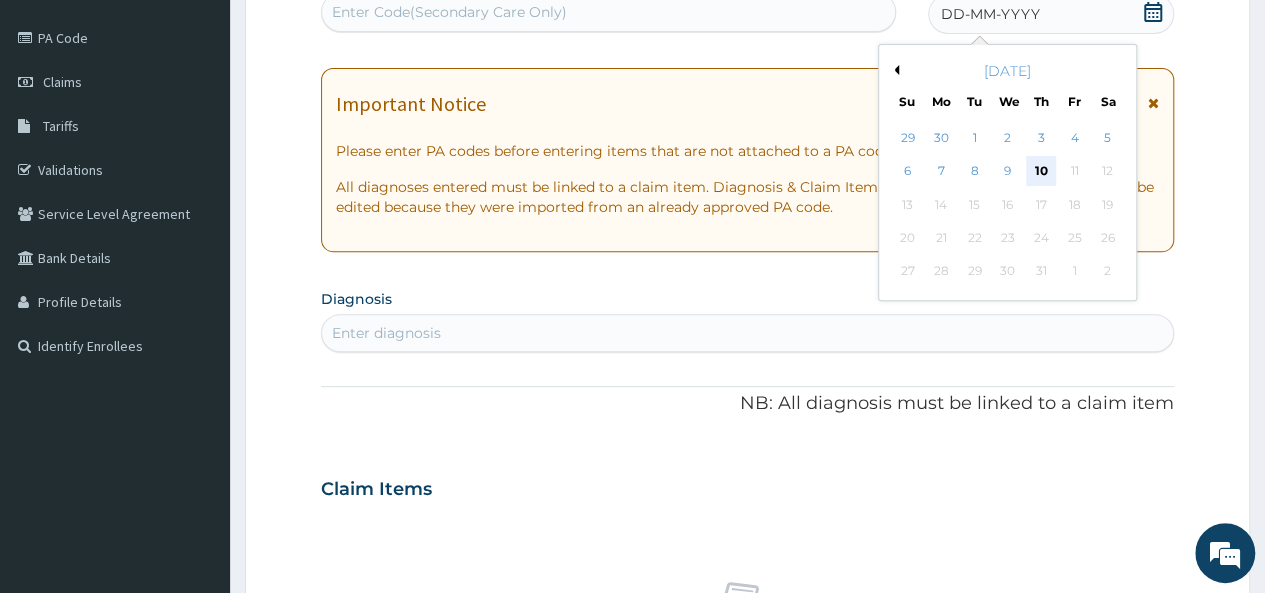 click on "10" at bounding box center [1041, 172] 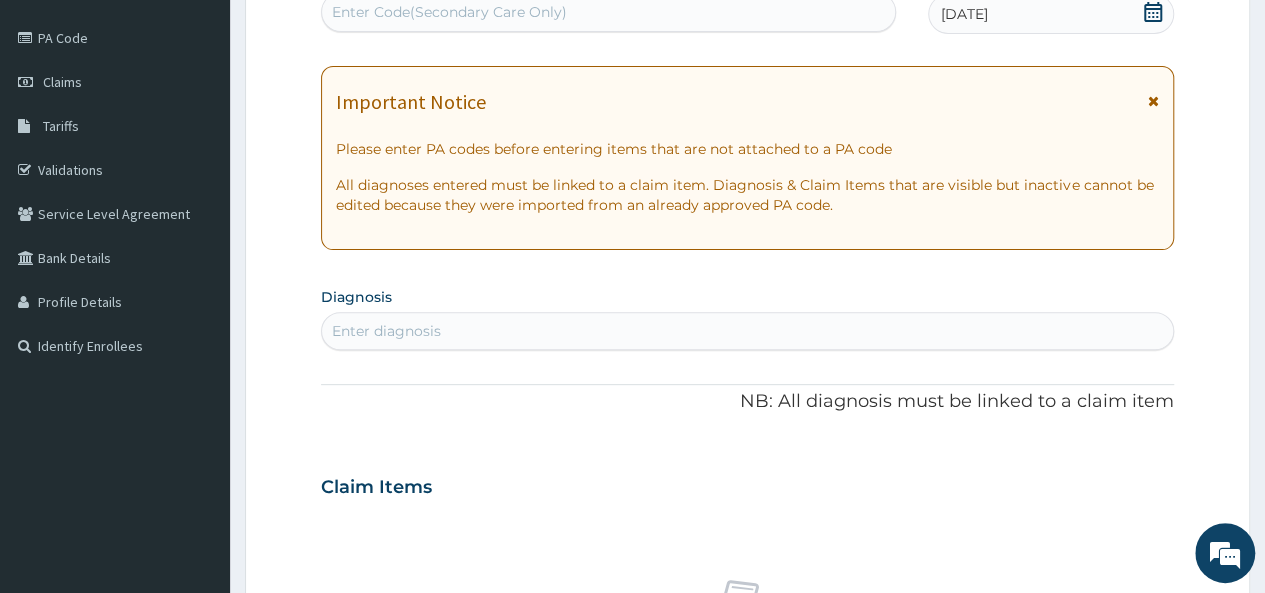 click on "Enter diagnosis" at bounding box center [747, 331] 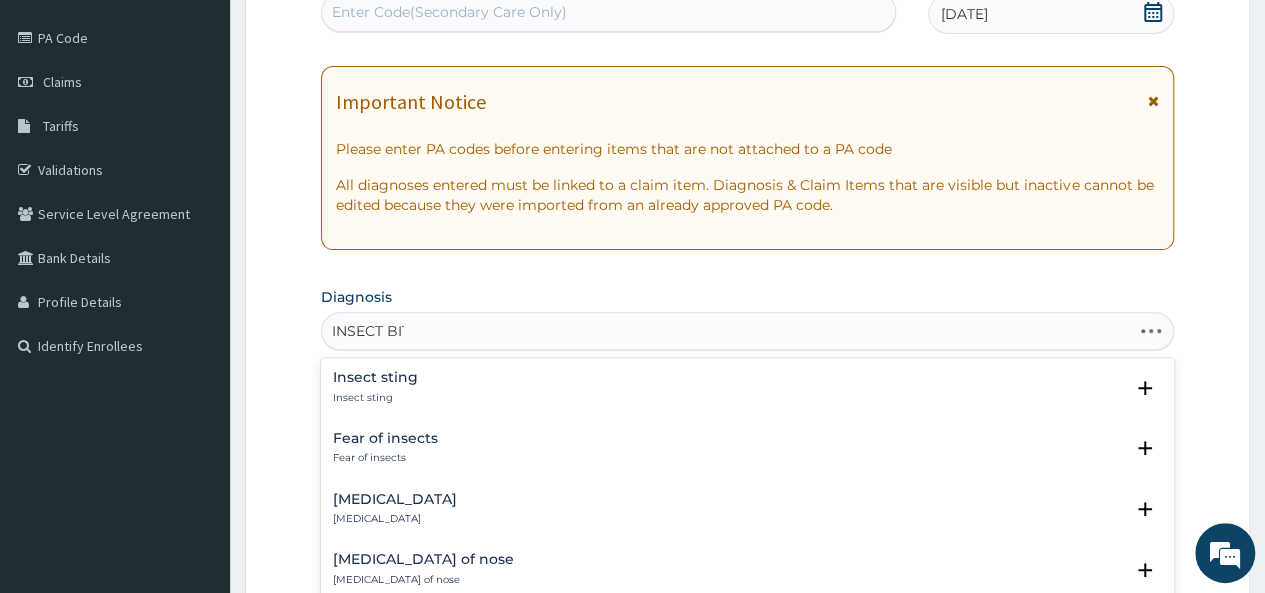 type on "INSECT BITE" 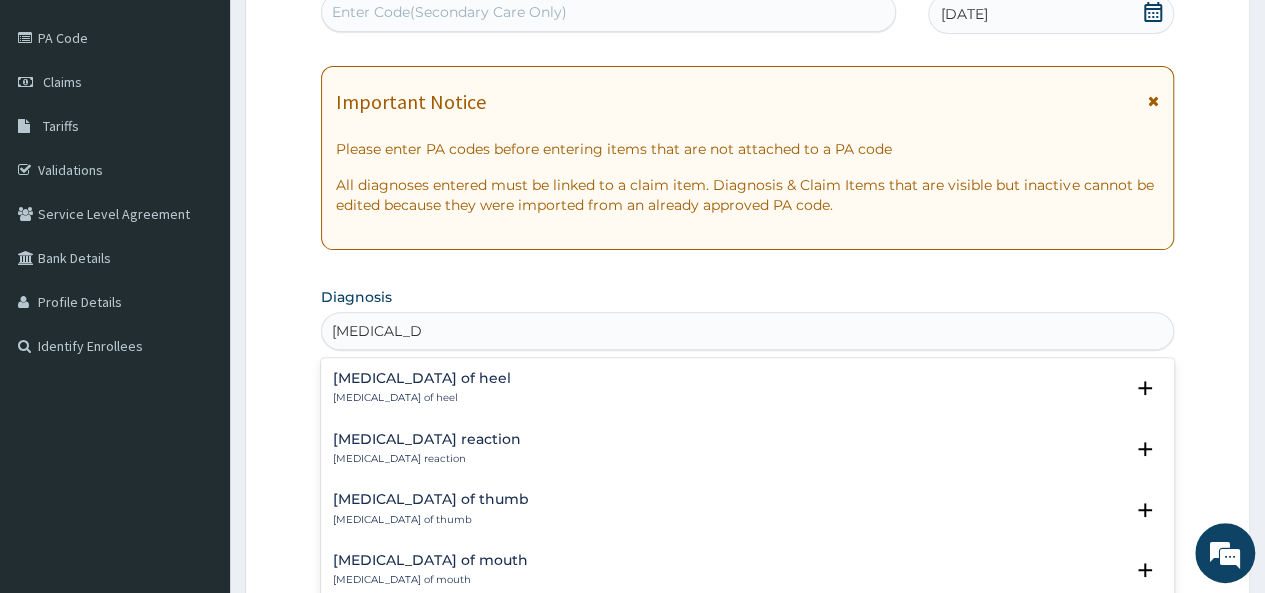 scroll, scrollTop: 0, scrollLeft: 0, axis: both 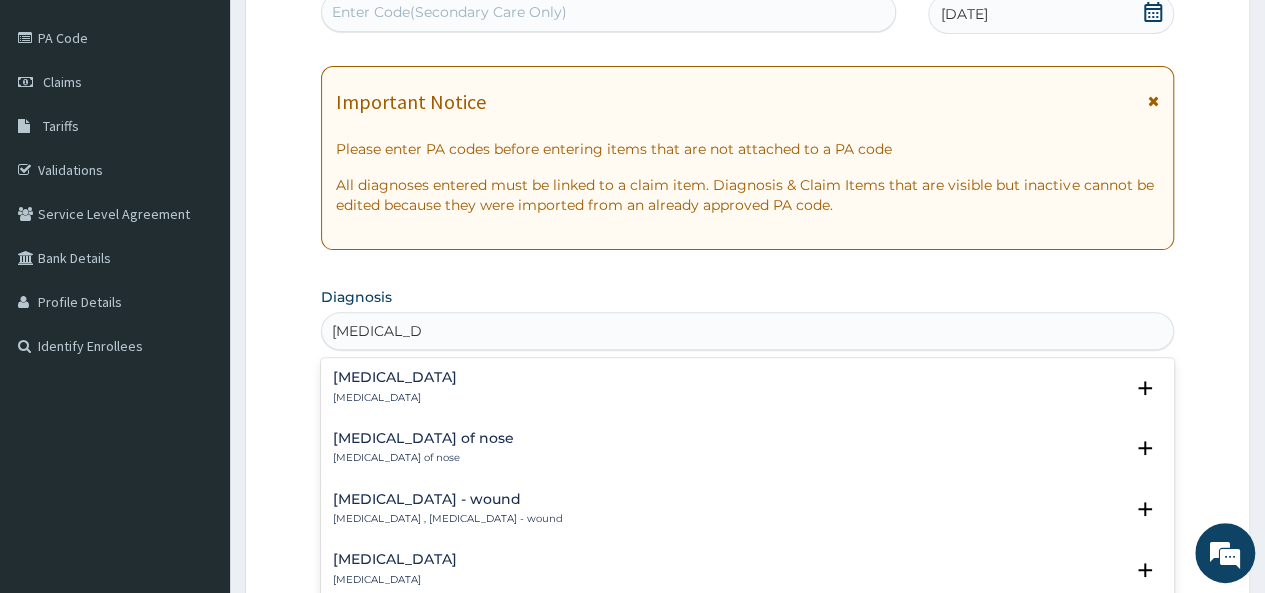 click on "Insect bite of hand Insect bite of hand" at bounding box center (747, 387) 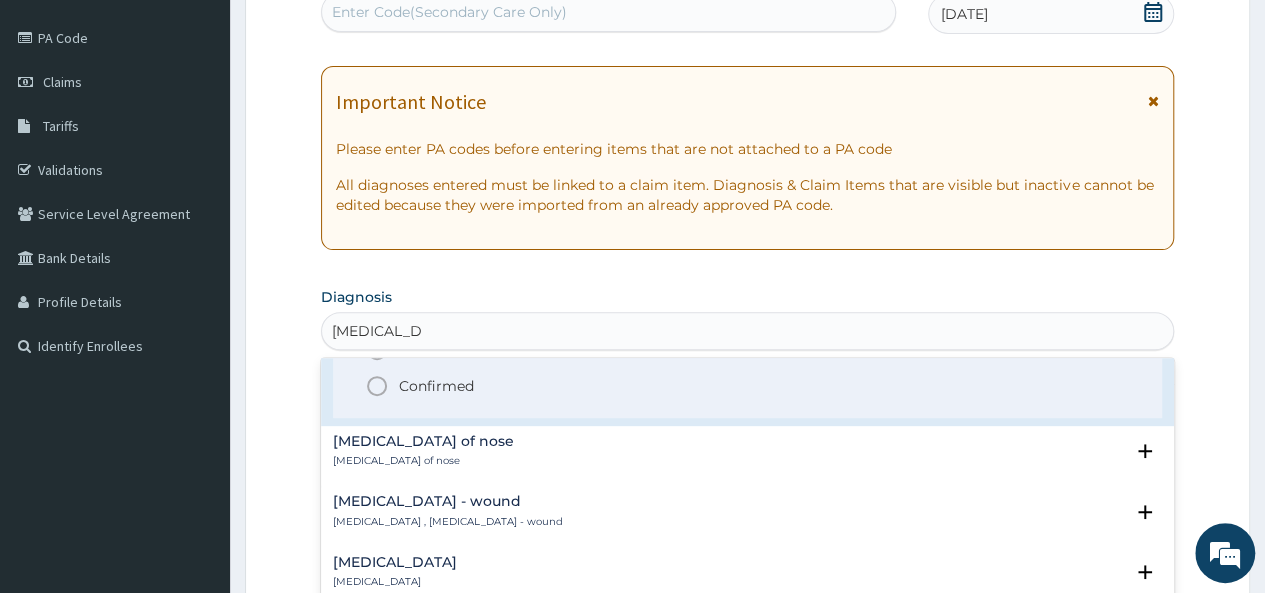 scroll, scrollTop: 0, scrollLeft: 0, axis: both 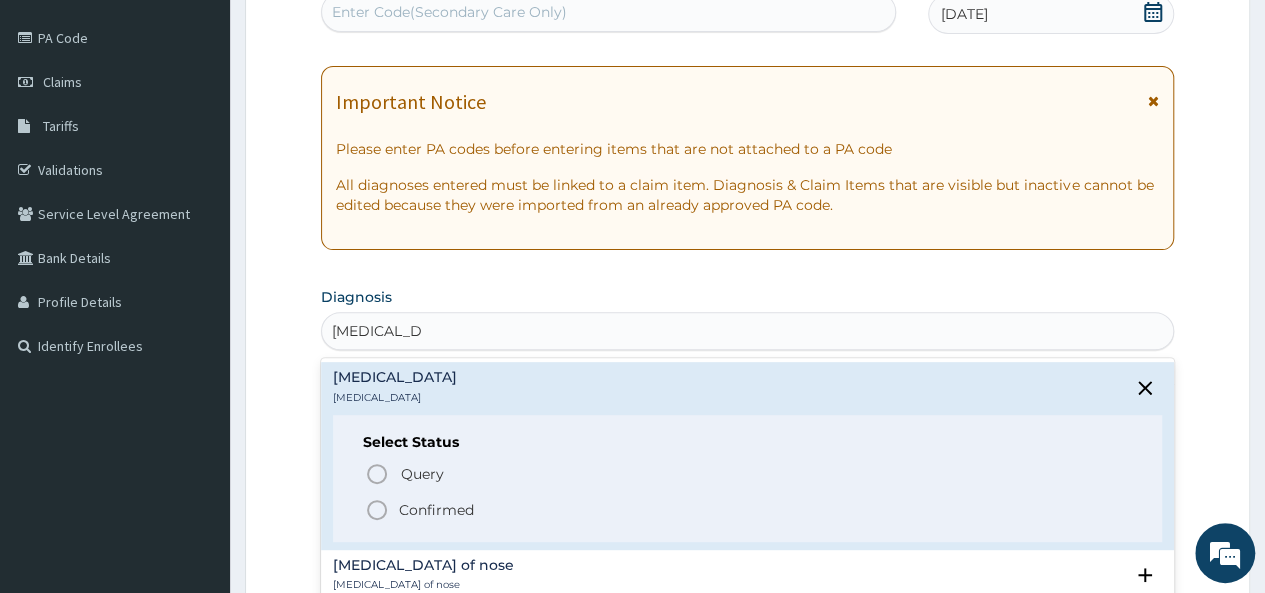 click 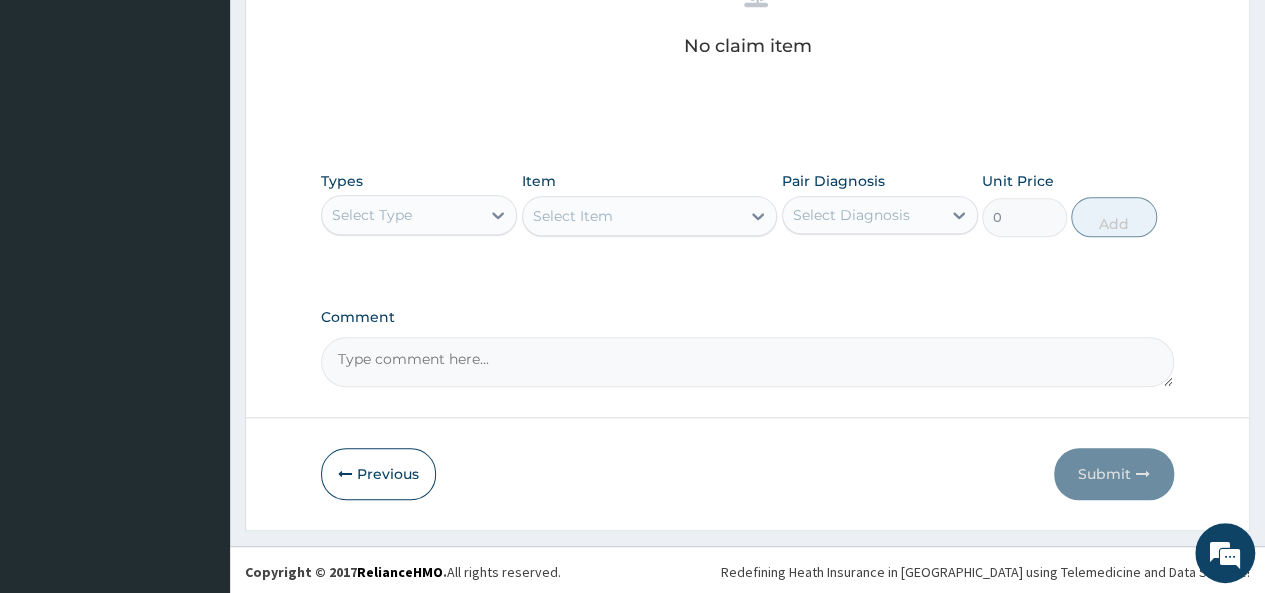 scroll, scrollTop: 840, scrollLeft: 0, axis: vertical 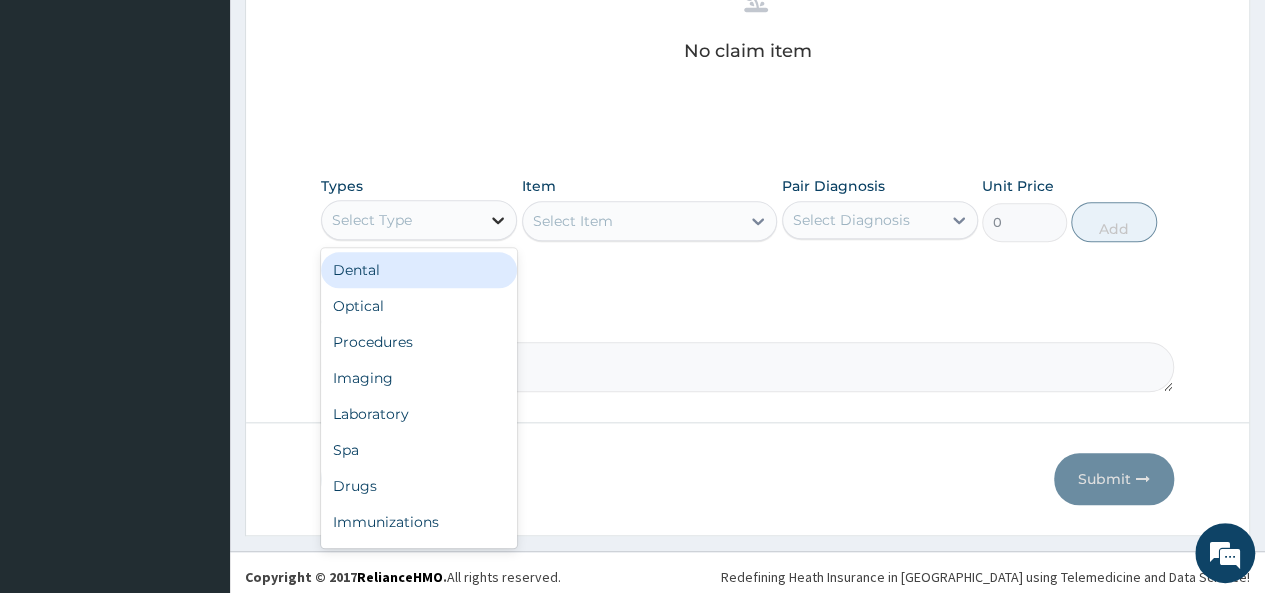 click 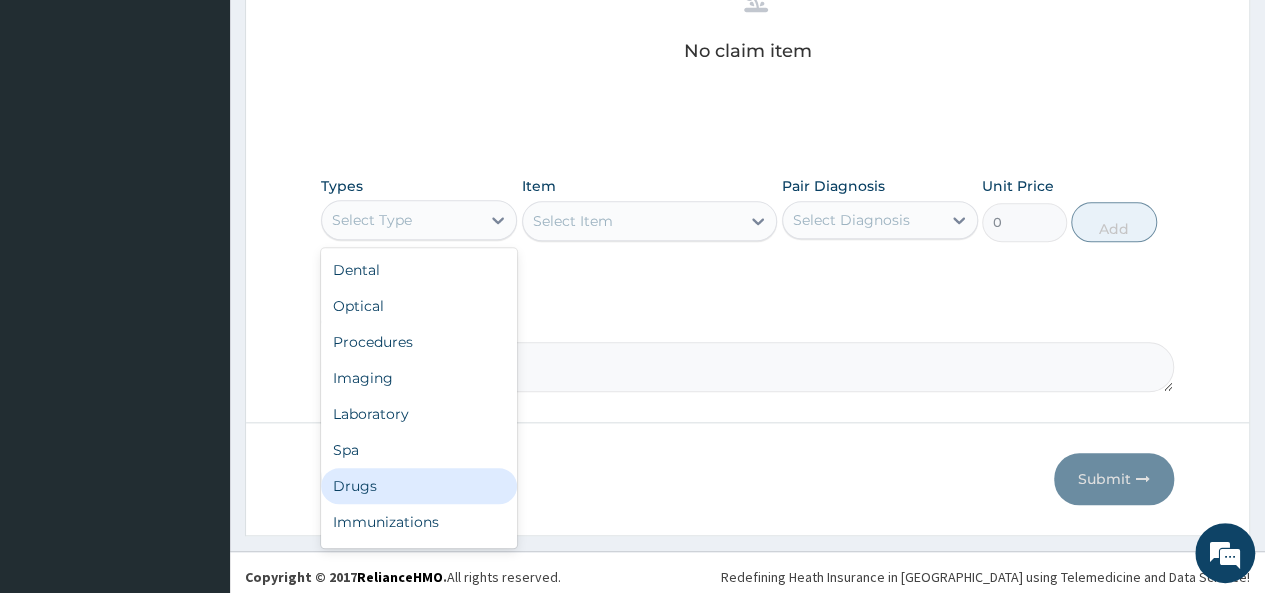 click on "Drugs" at bounding box center [419, 486] 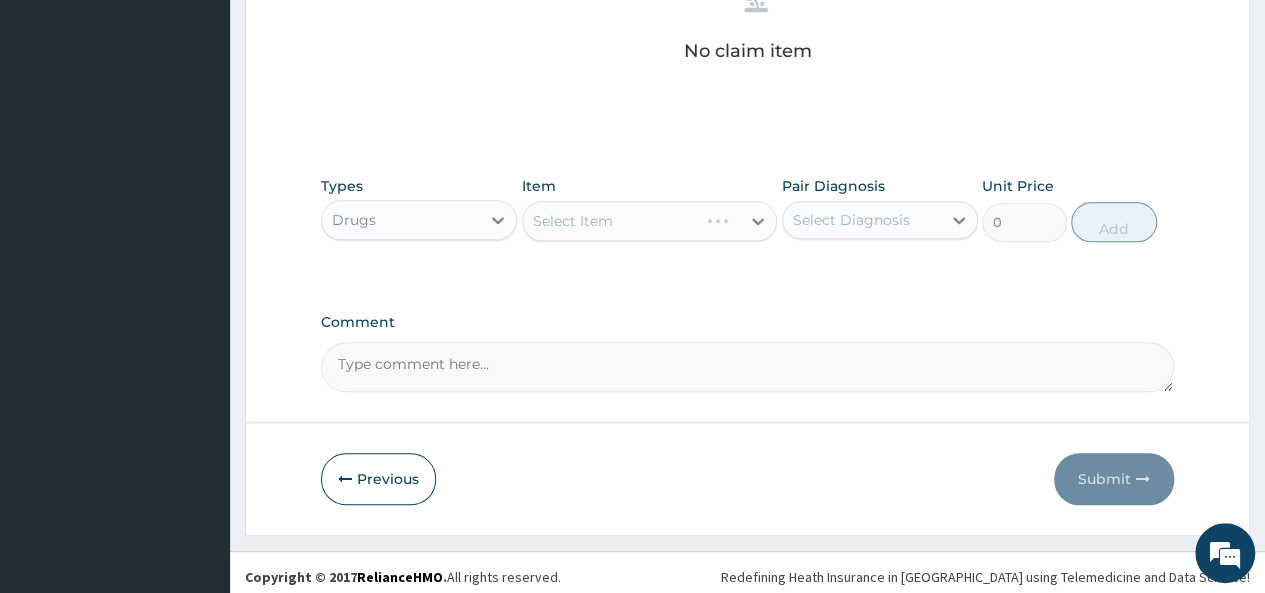 click on "Select Item" at bounding box center (650, 221) 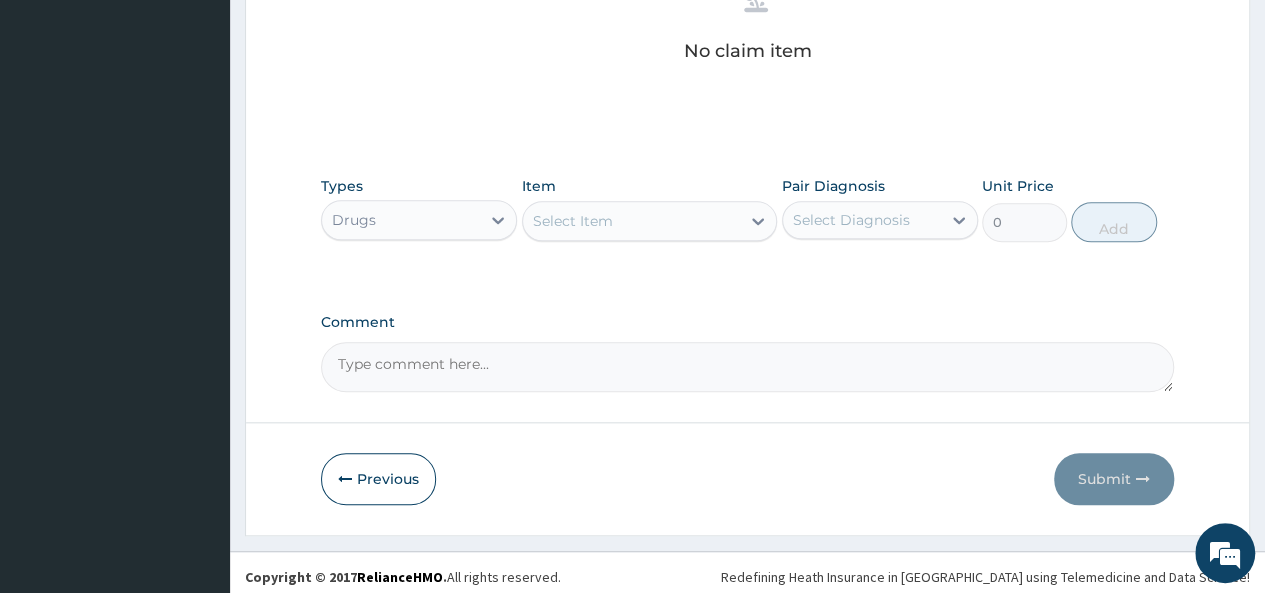 click on "Select Item" at bounding box center (650, 221) 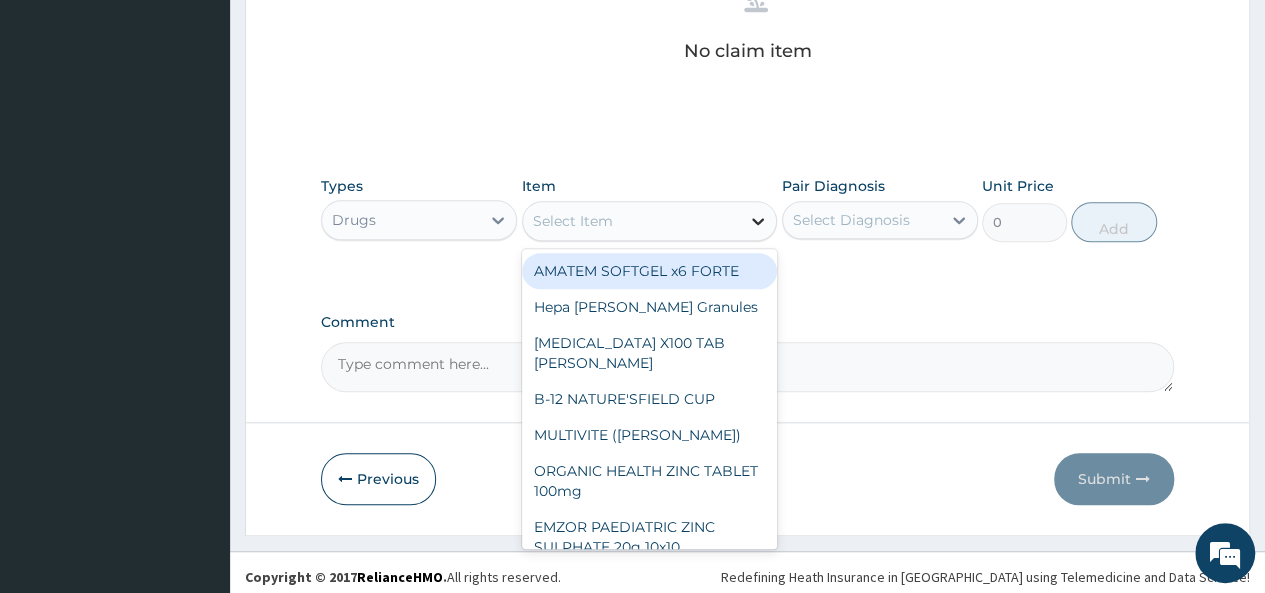 click 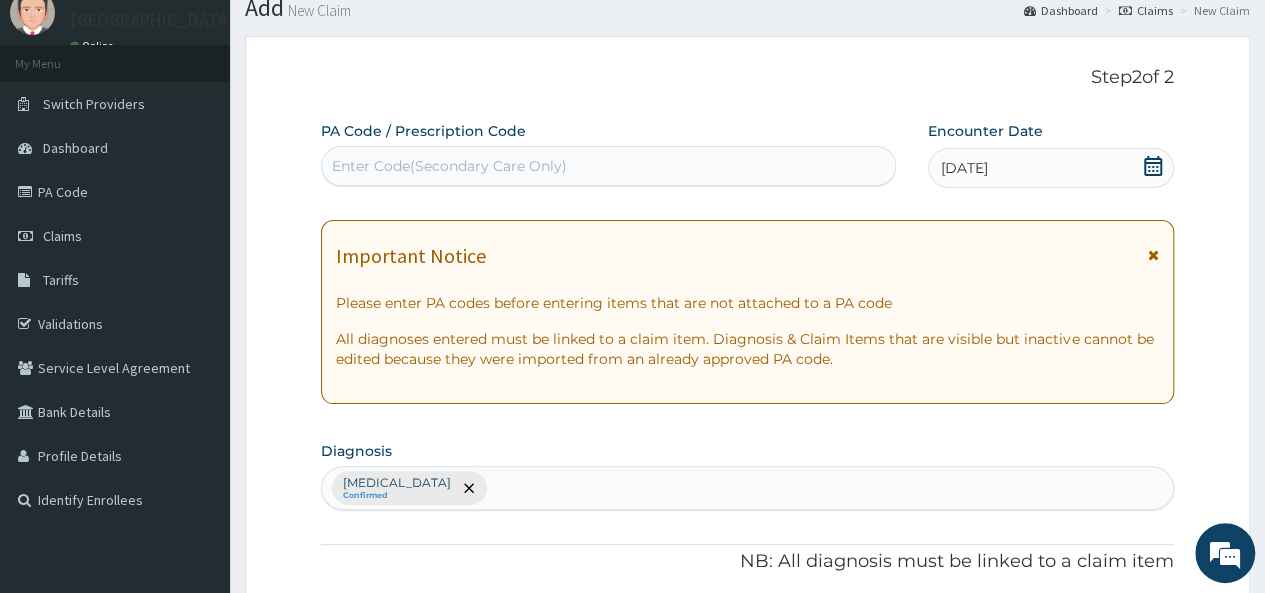 scroll, scrollTop: 0, scrollLeft: 0, axis: both 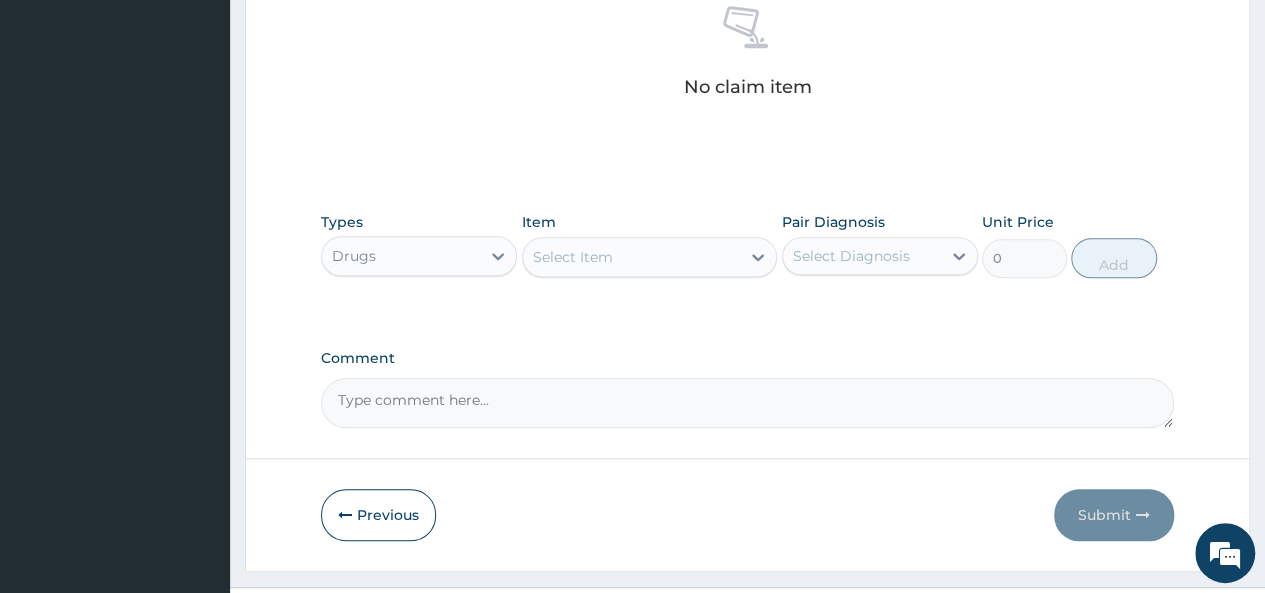 click on "Select Item" at bounding box center [632, 257] 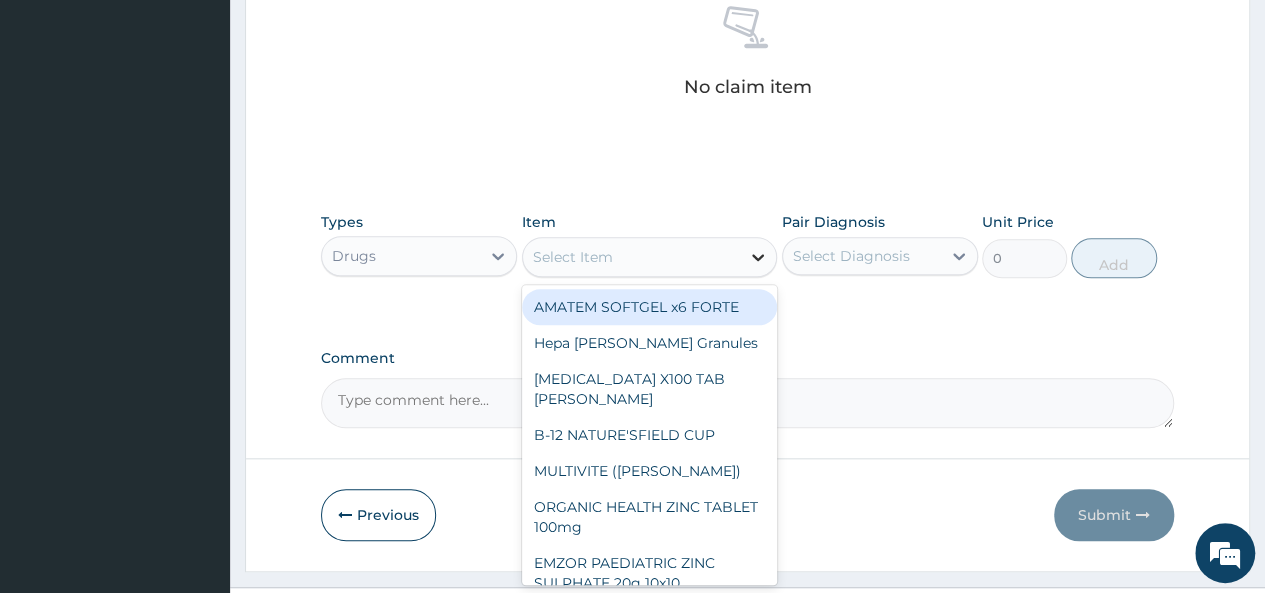 click 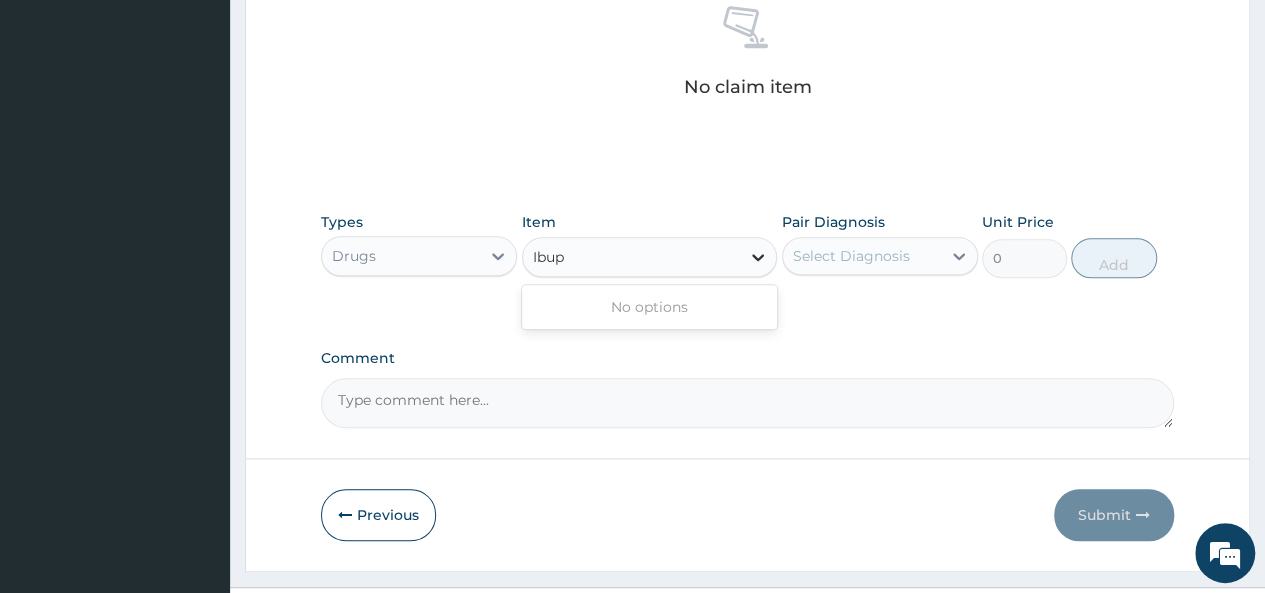 type on "Ibu" 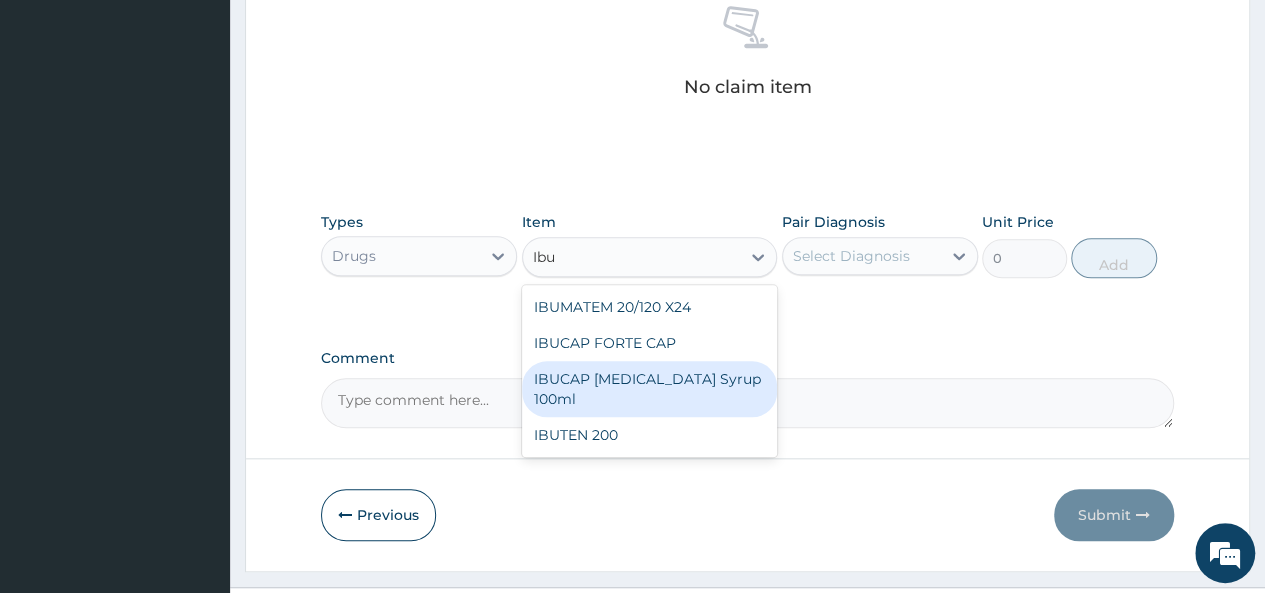 click on "IBUCAP COLD AND FLU Syrup 100ml" at bounding box center [650, 389] 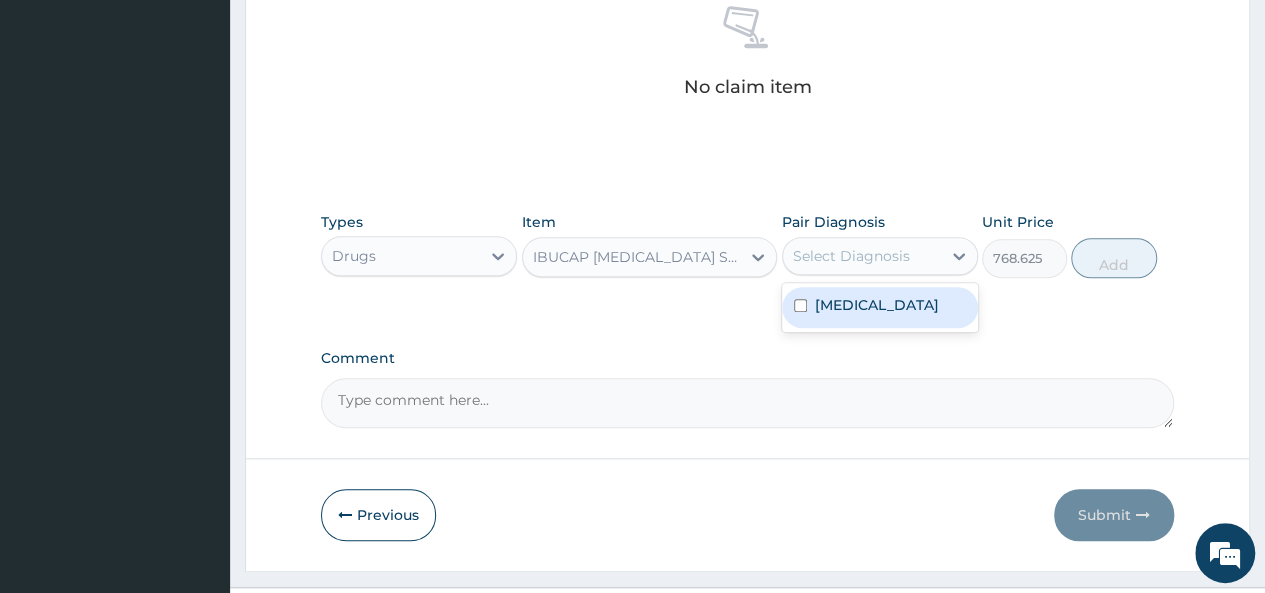 drag, startPoint x: 818, startPoint y: 259, endPoint x: 788, endPoint y: 341, distance: 87.31552 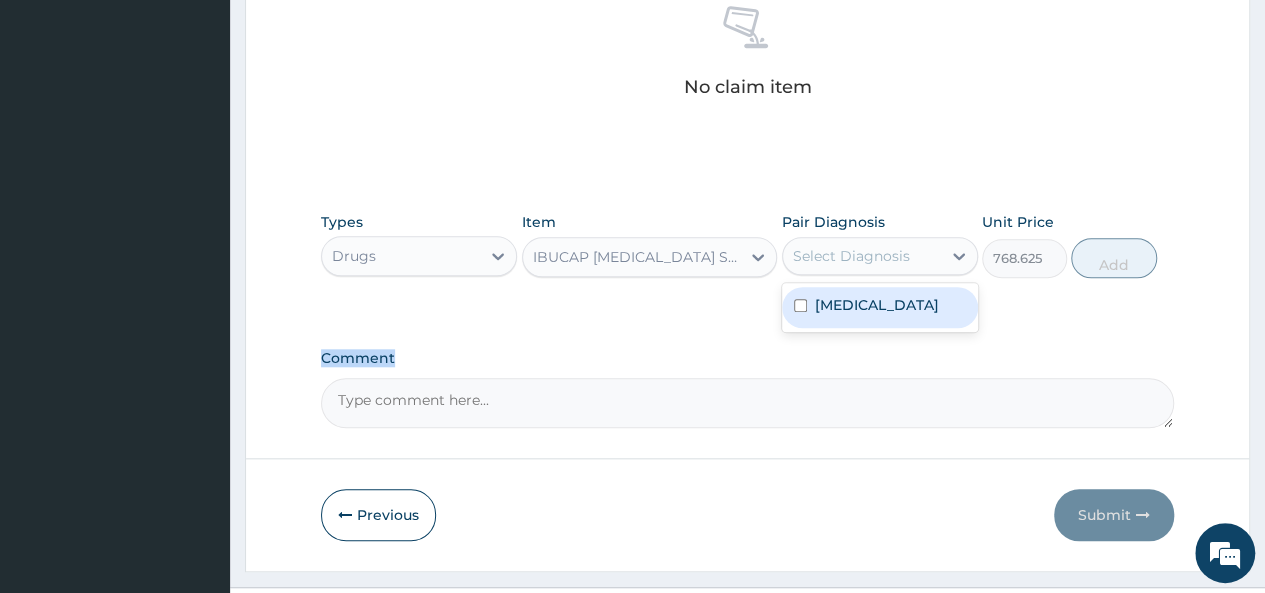 click on "PA Code / Prescription Code Enter Code(Secondary Care Only) Encounter Date 10-07-2025 Important Notice Please enter PA codes before entering items that are not attached to a PA code   All diagnoses entered must be linked to a claim item. Diagnosis & Claim Items that are visible but inactive cannot be edited because they were imported from an already approved PA code. Diagnosis Insect bite of hand Confirmed NB: All diagnosis must be linked to a claim item Claim Items No claim item Types Drugs Item IBUCAP COLD AND FLU Syrup 100ml Pair Diagnosis option Insect bite of hand focused, 1 of 1. 1 result available. Use Up and Down to choose options, press Enter to select the currently focused option, press Escape to exit the menu, press Tab to select the option and exit the menu. Select Diagnosis Insect bite of hand Unit Price 768.625 Add Comment" at bounding box center (747, -93) 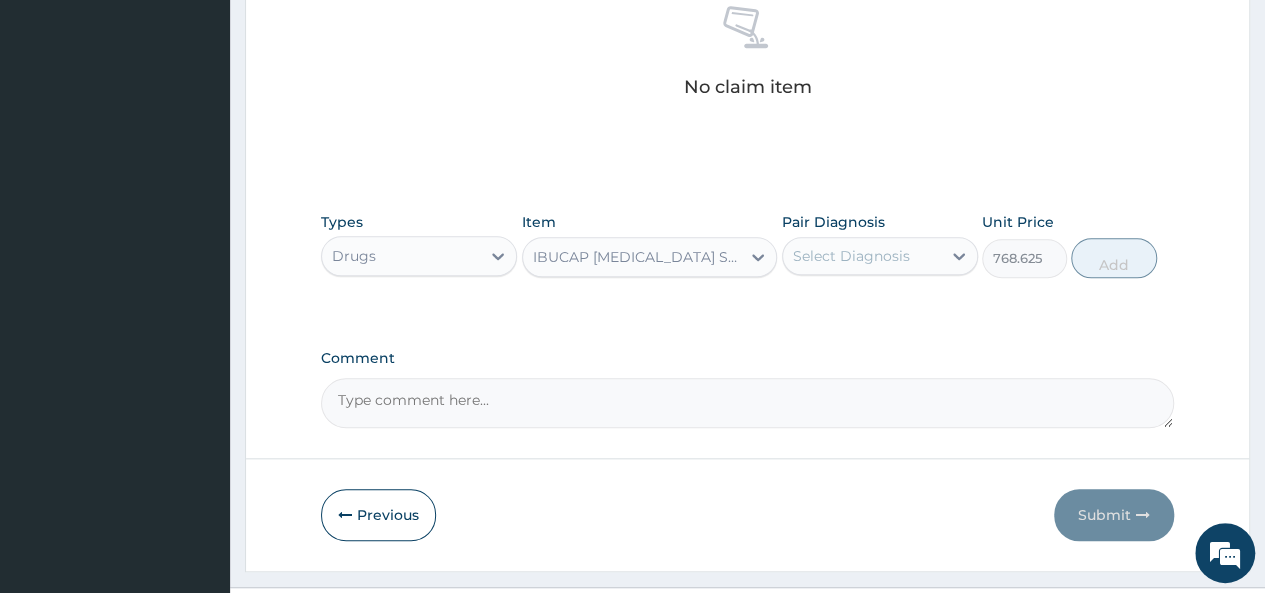 click on "PA Code / Prescription Code Enter Code(Secondary Care Only) Encounter Date 10-07-2025 Important Notice Please enter PA codes before entering items that are not attached to a PA code   All diagnoses entered must be linked to a claim item. Diagnosis & Claim Items that are visible but inactive cannot be edited because they were imported from an already approved PA code. Diagnosis Insect bite of hand Confirmed NB: All diagnosis must be linked to a claim item Claim Items No claim item Types Drugs Item IBUCAP COLD AND FLU Syrup 100ml Pair Diagnosis Select Diagnosis Unit Price 768.625 Add Comment" at bounding box center (747, -93) 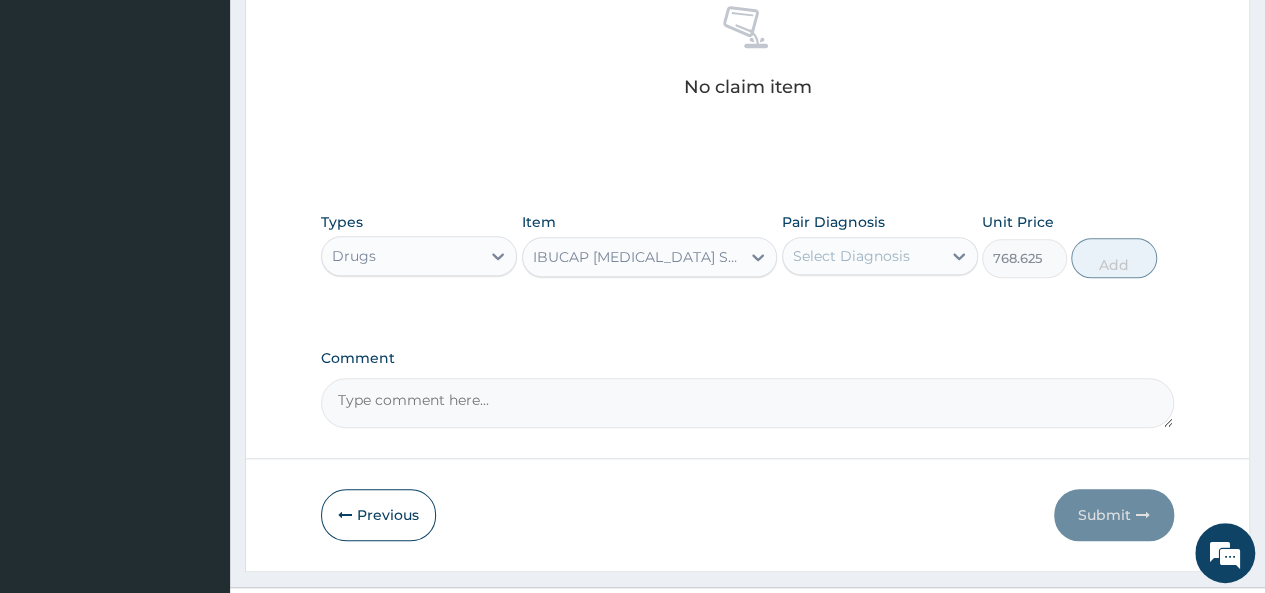 click on "PA Code / Prescription Code Enter Code(Secondary Care Only) Encounter Date 10-07-2025 Important Notice Please enter PA codes before entering items that are not attached to a PA code   All diagnoses entered must be linked to a claim item. Diagnosis & Claim Items that are visible but inactive cannot be edited because they were imported from an already approved PA code. Diagnosis Insect bite of hand Confirmed NB: All diagnosis must be linked to a claim item Claim Items No claim item Types Drugs Item IBUCAP COLD AND FLU Syrup 100ml Pair Diagnosis Select Diagnosis Unit Price 768.625 Add Comment" at bounding box center (747, -93) 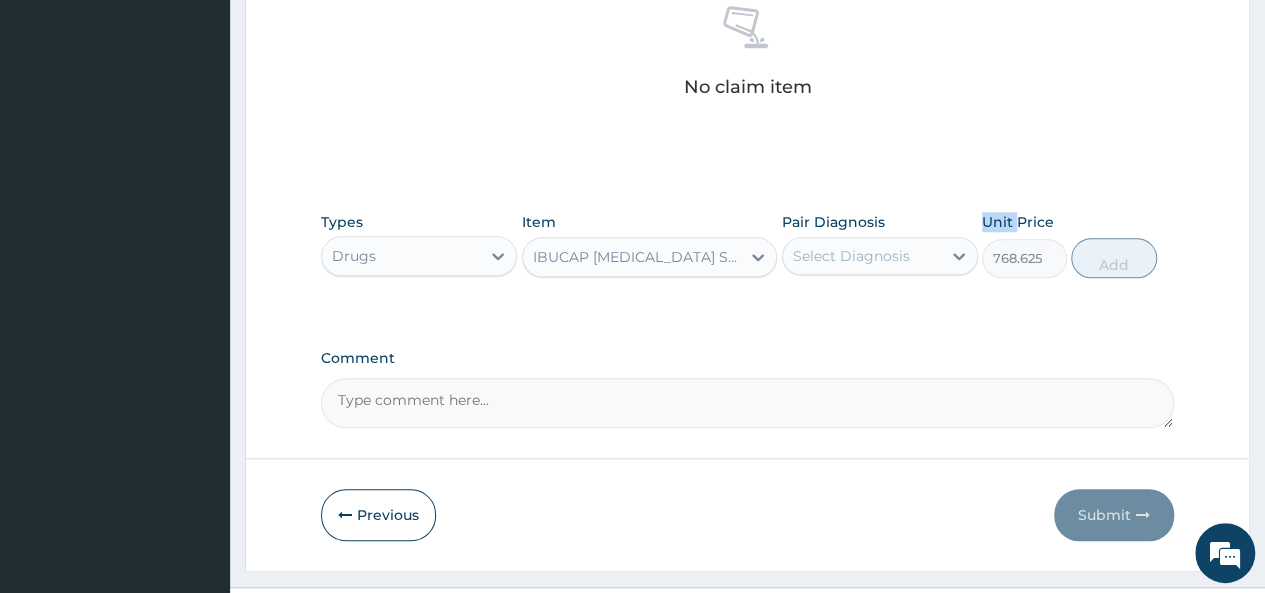 click on "Types Drugs Item IBUCAP COLD AND FLU Syrup 100ml Pair Diagnosis Select Diagnosis Unit Price 768.625 Add" at bounding box center (747, 260) 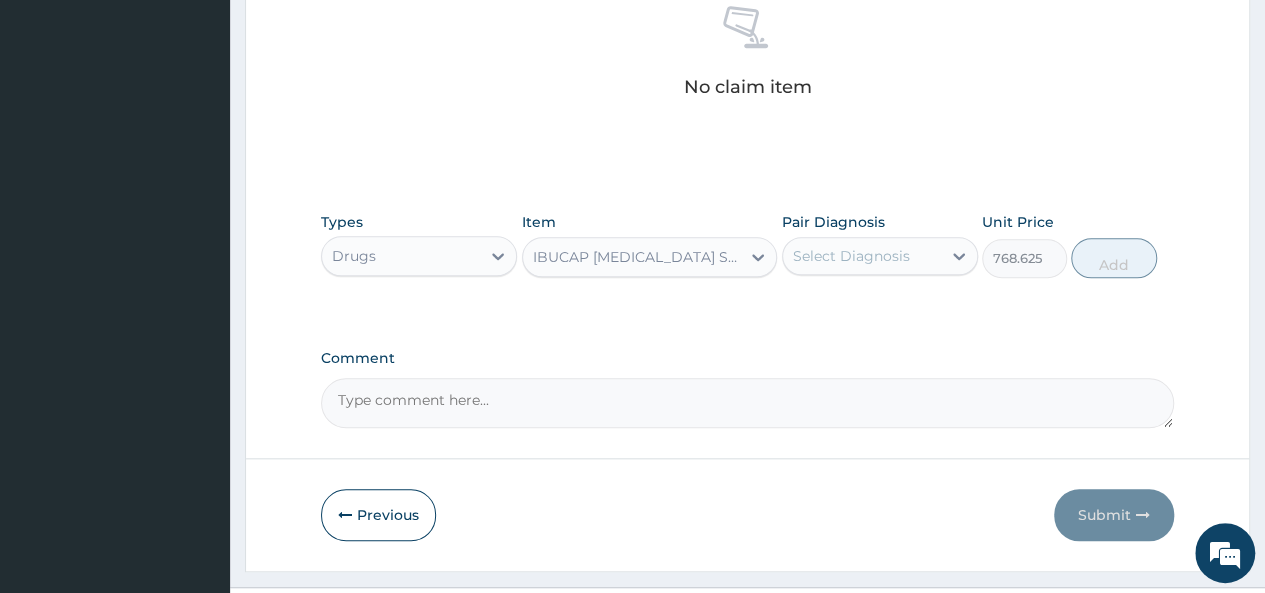 click on "Types Drugs Item IBUCAP COLD AND FLU Syrup 100ml Pair Diagnosis Select Diagnosis Unit Price 768.625 Add" at bounding box center (747, 260) 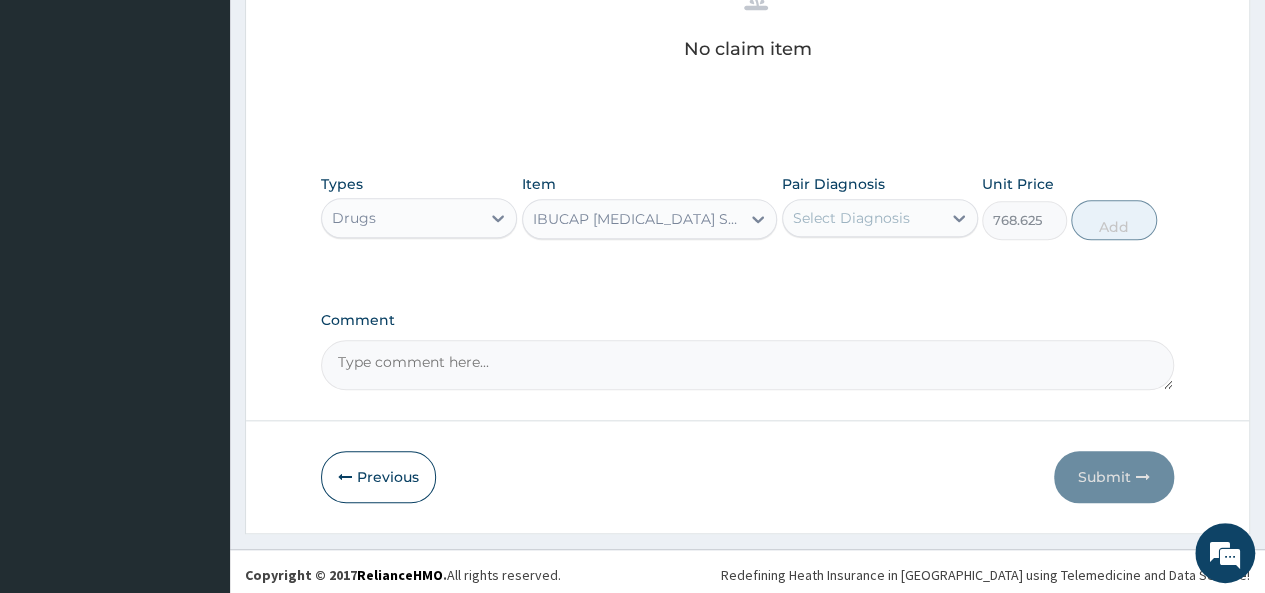 scroll, scrollTop: 845, scrollLeft: 0, axis: vertical 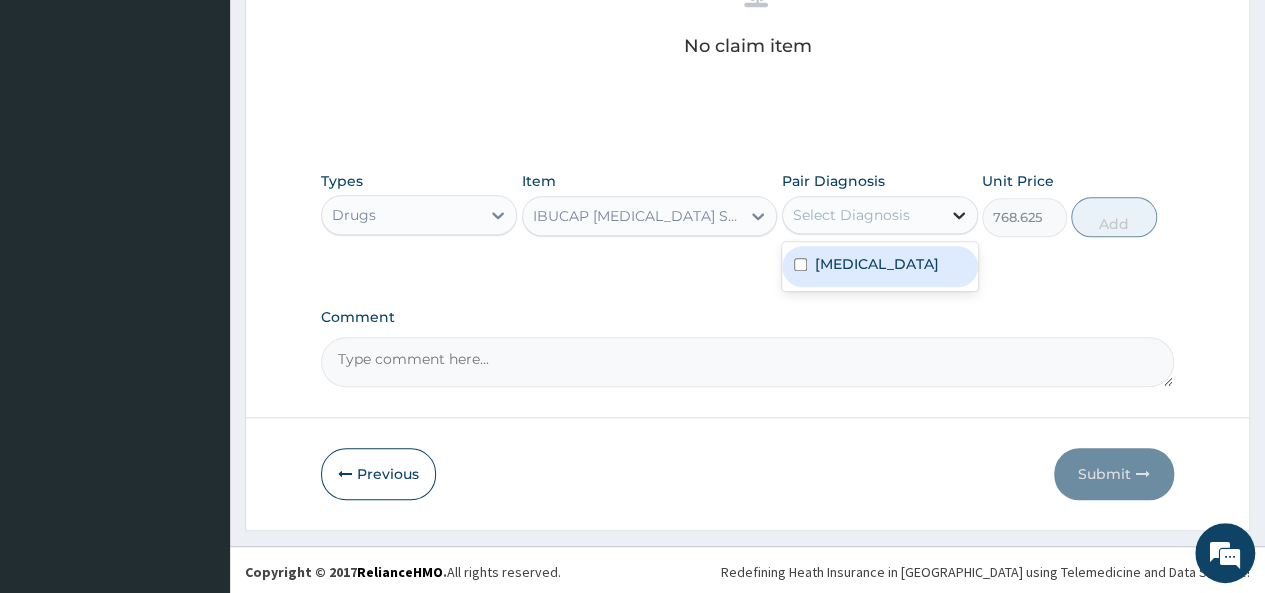 click 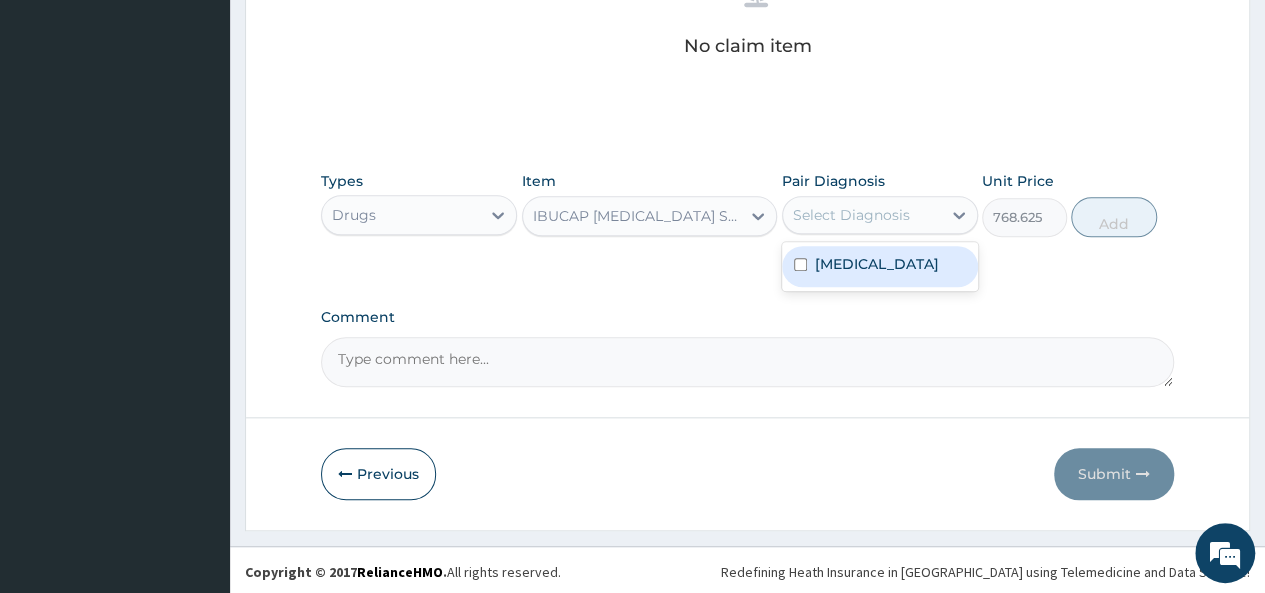 click at bounding box center (800, 264) 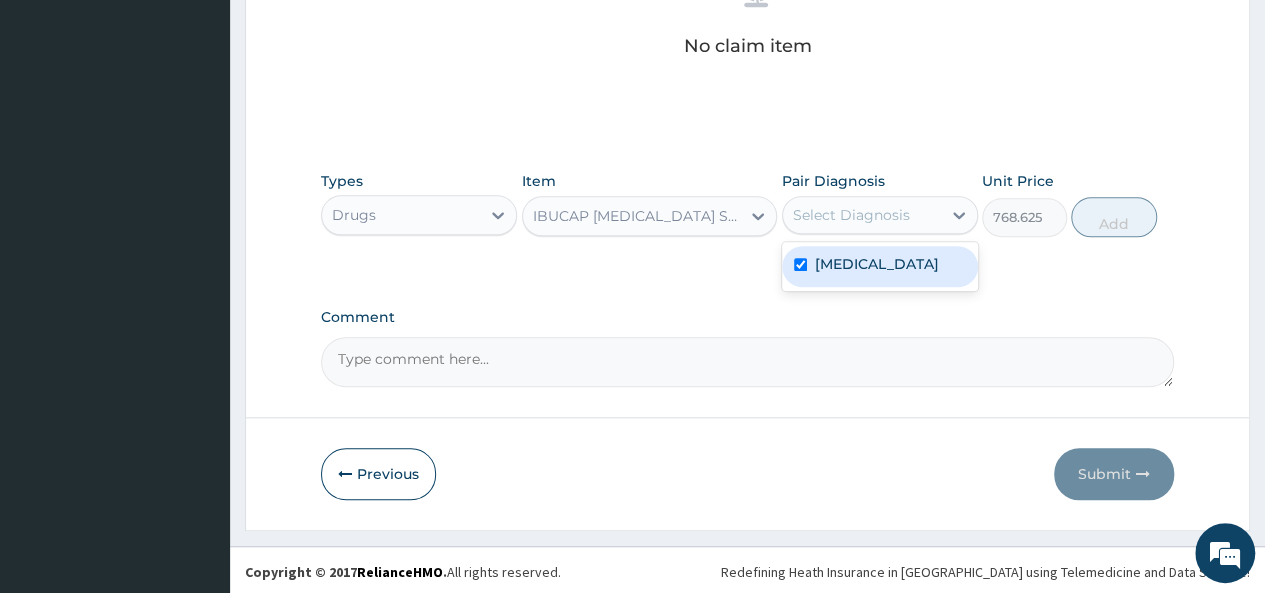 checkbox on "true" 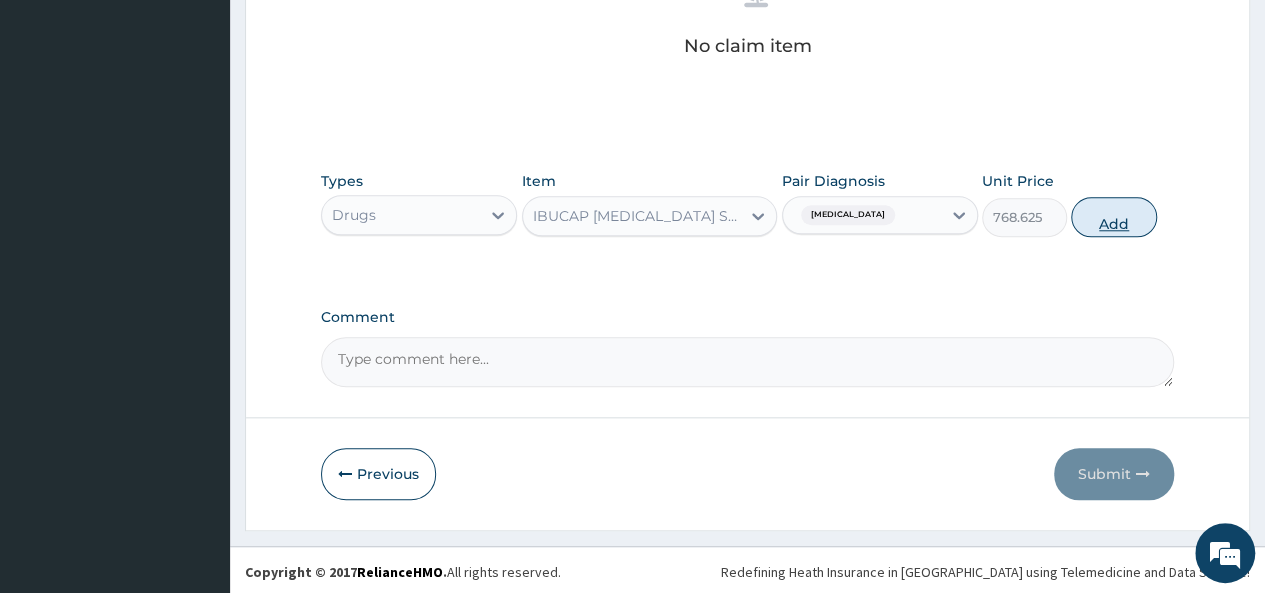click on "Add" at bounding box center (1113, 217) 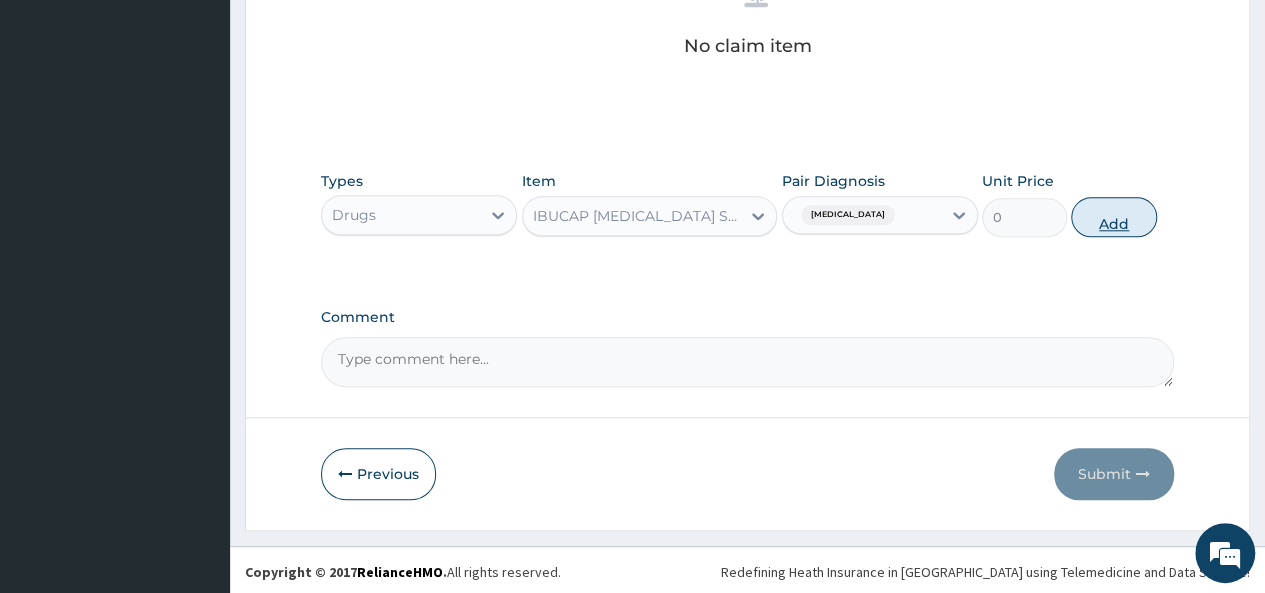 scroll, scrollTop: 766, scrollLeft: 0, axis: vertical 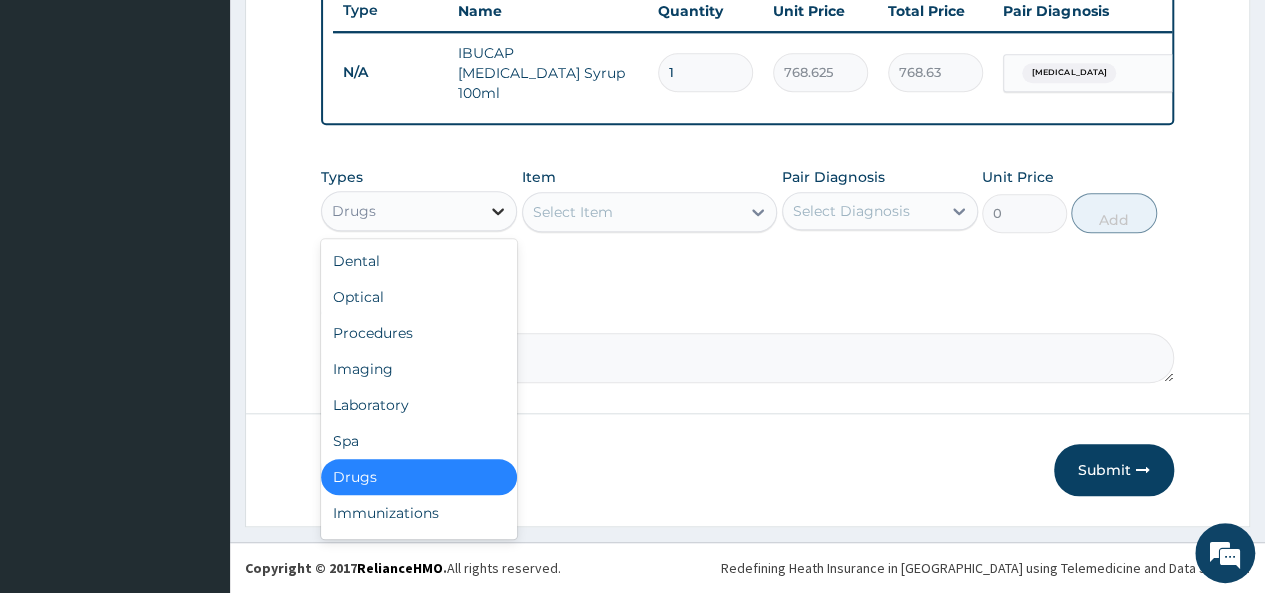 click 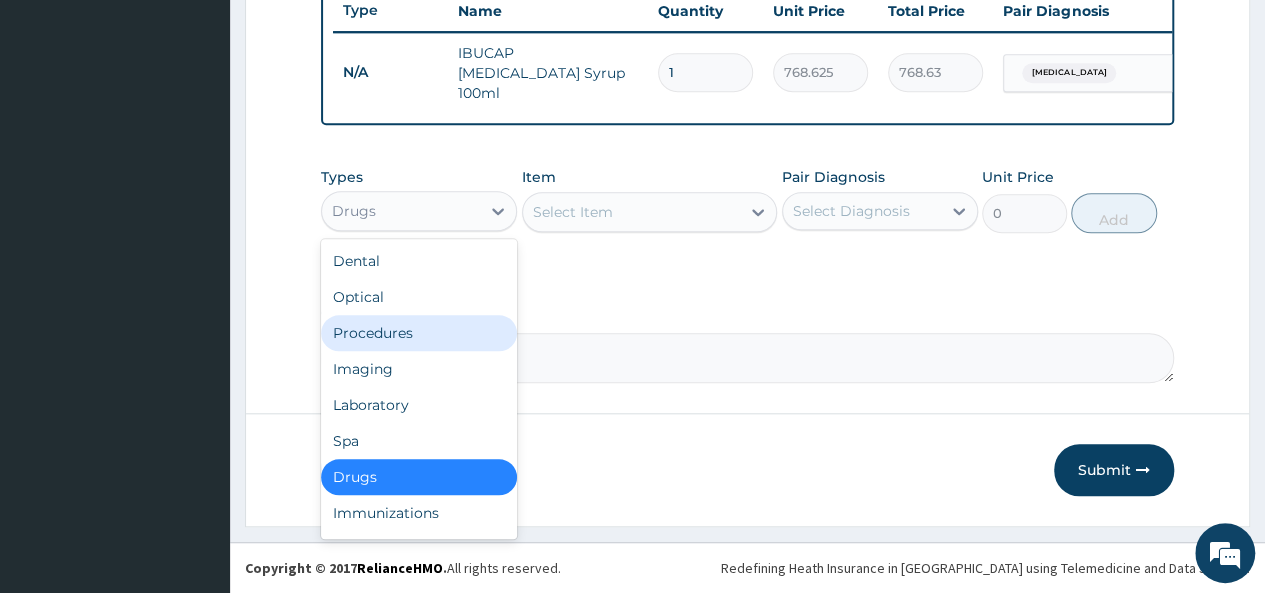 click on "Procedures" at bounding box center (419, 333) 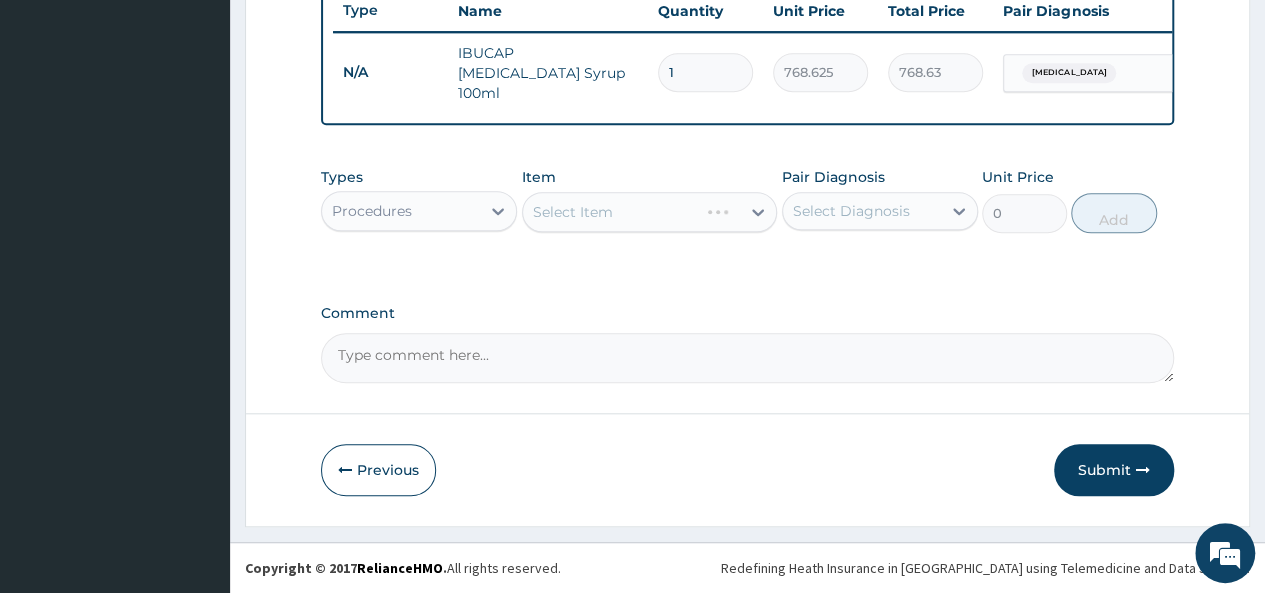 click on "Select Item" at bounding box center (650, 212) 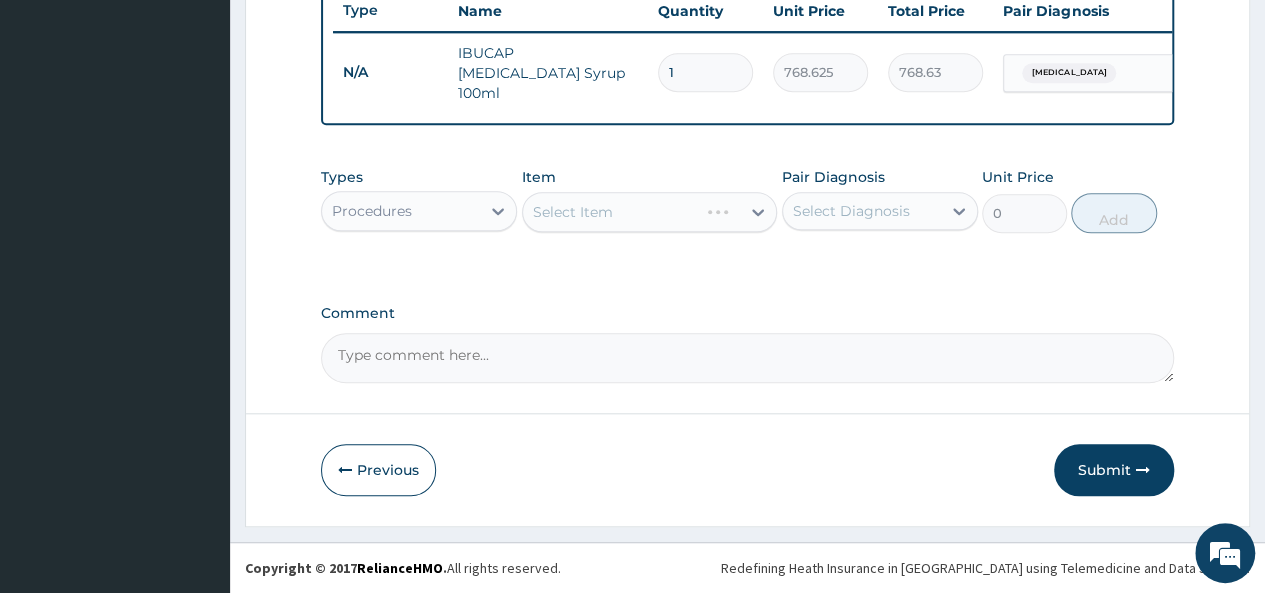click on "Select Item" at bounding box center (650, 212) 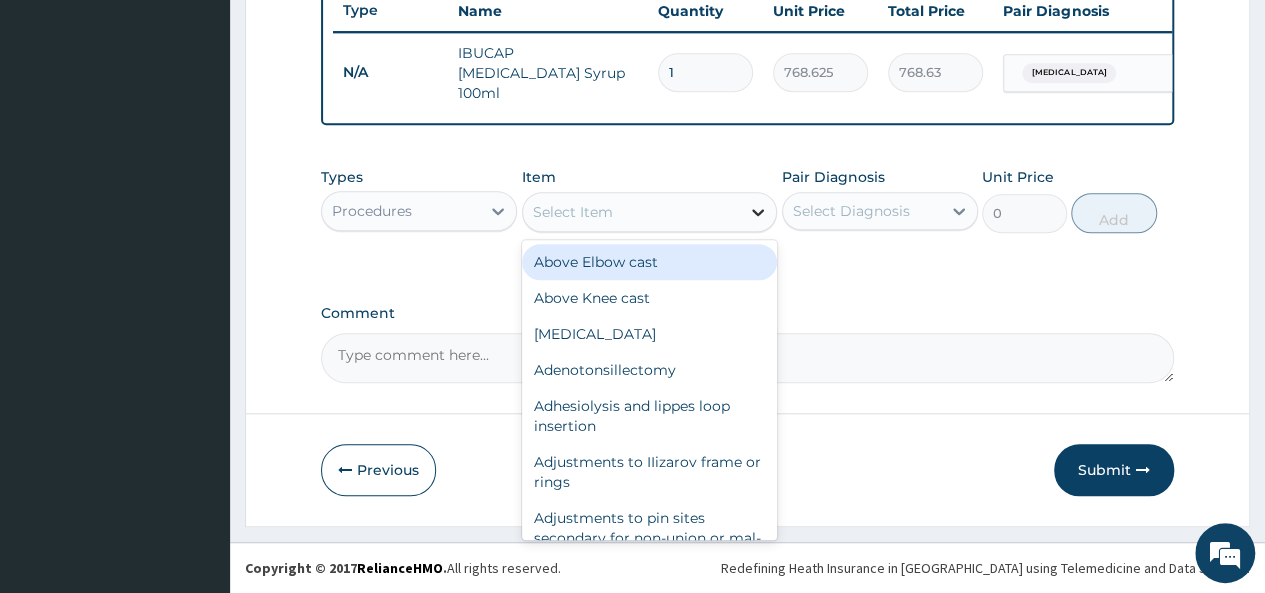 click 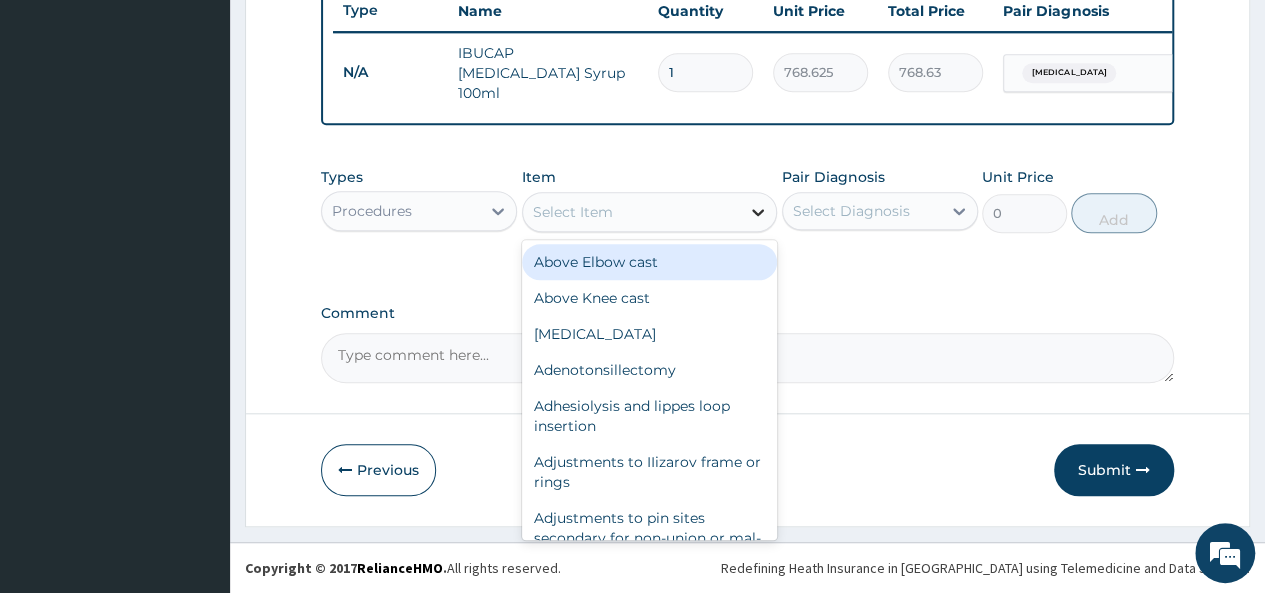 type on "g" 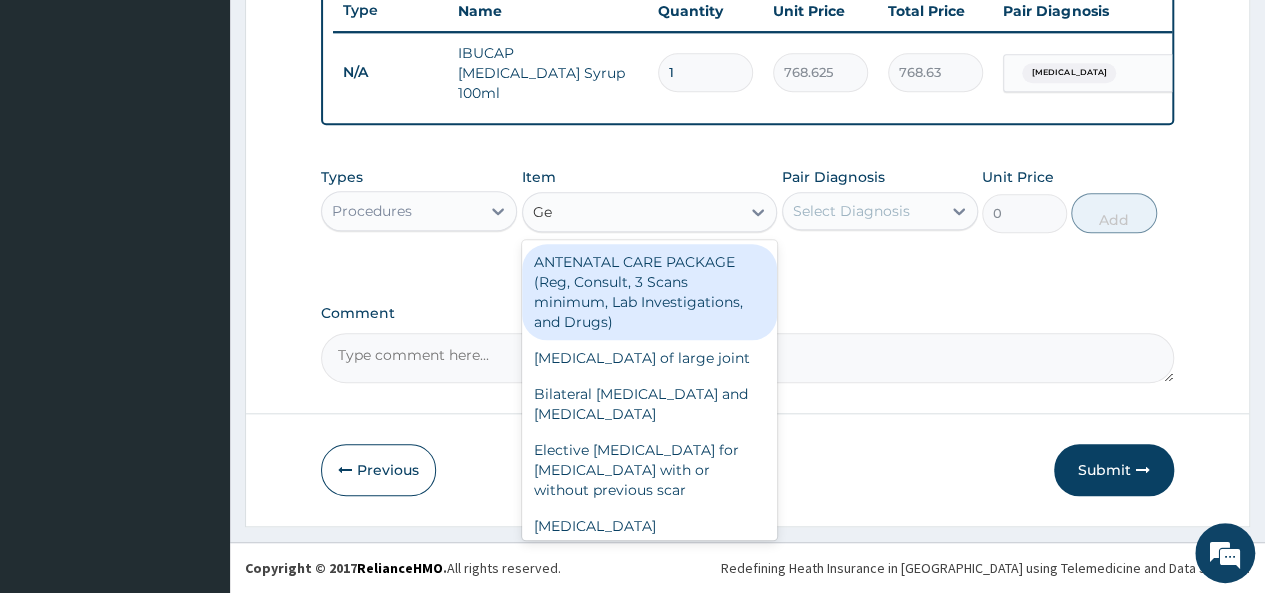 type on "Ge" 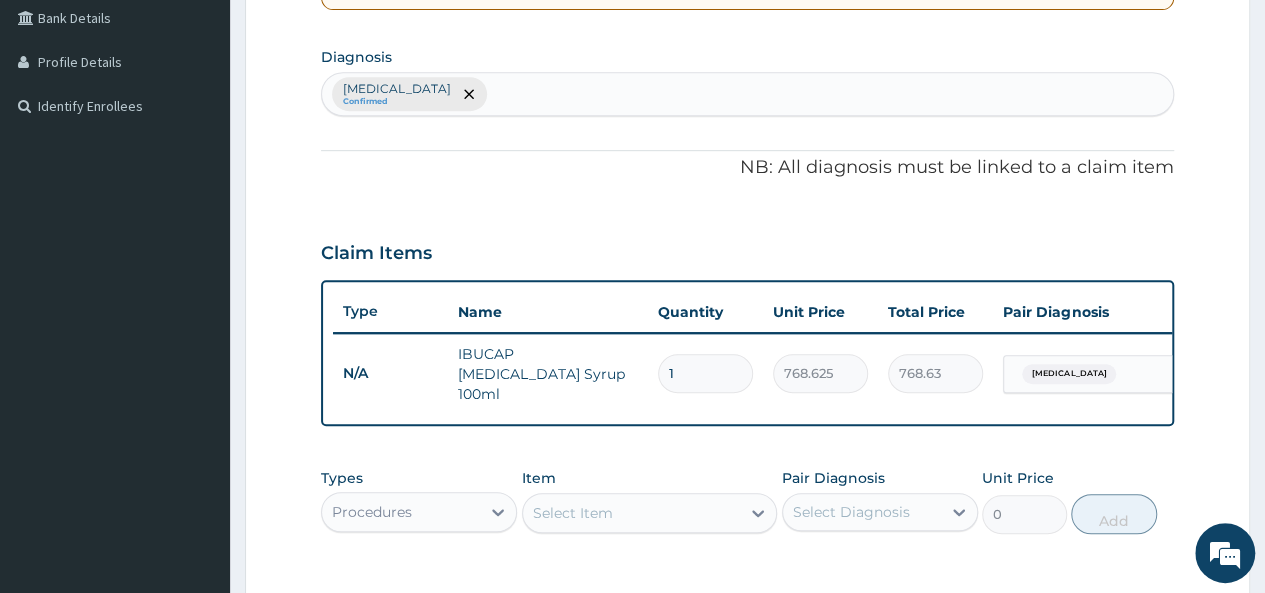 scroll, scrollTop: 443, scrollLeft: 0, axis: vertical 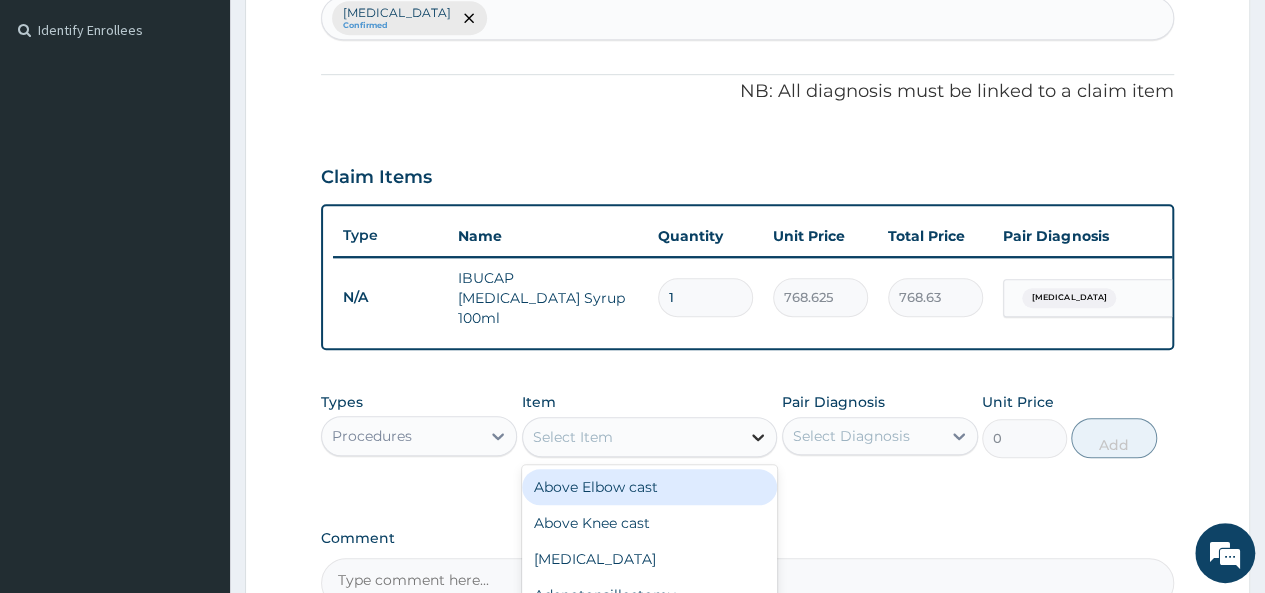 click at bounding box center [758, 437] 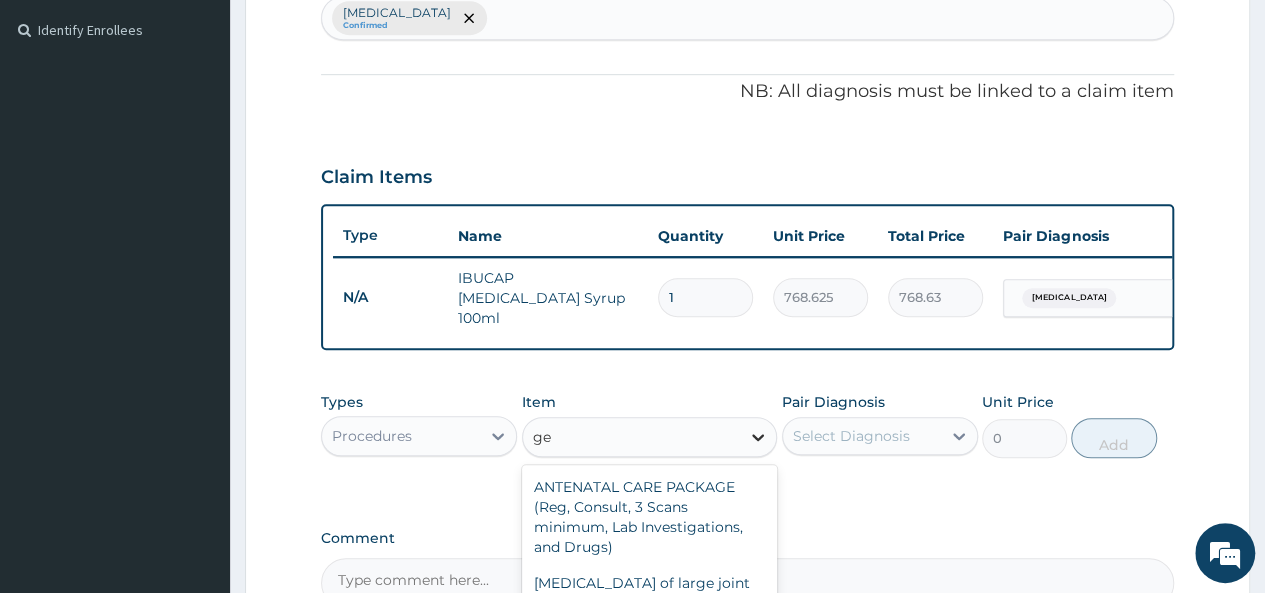 type on "g" 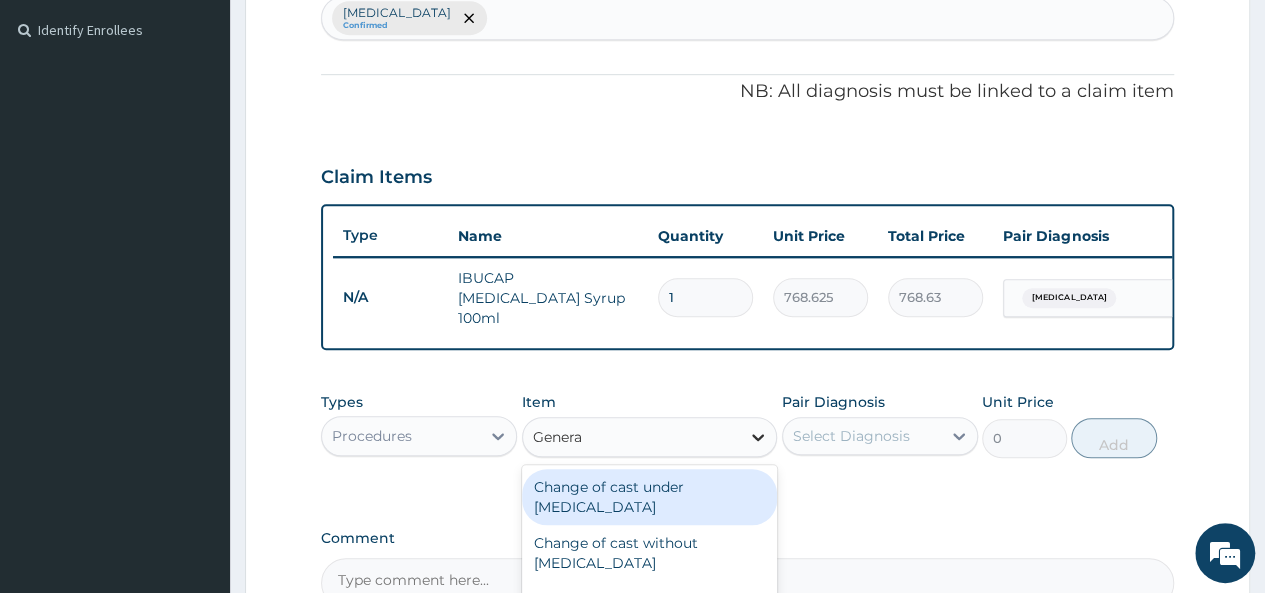 type on "General" 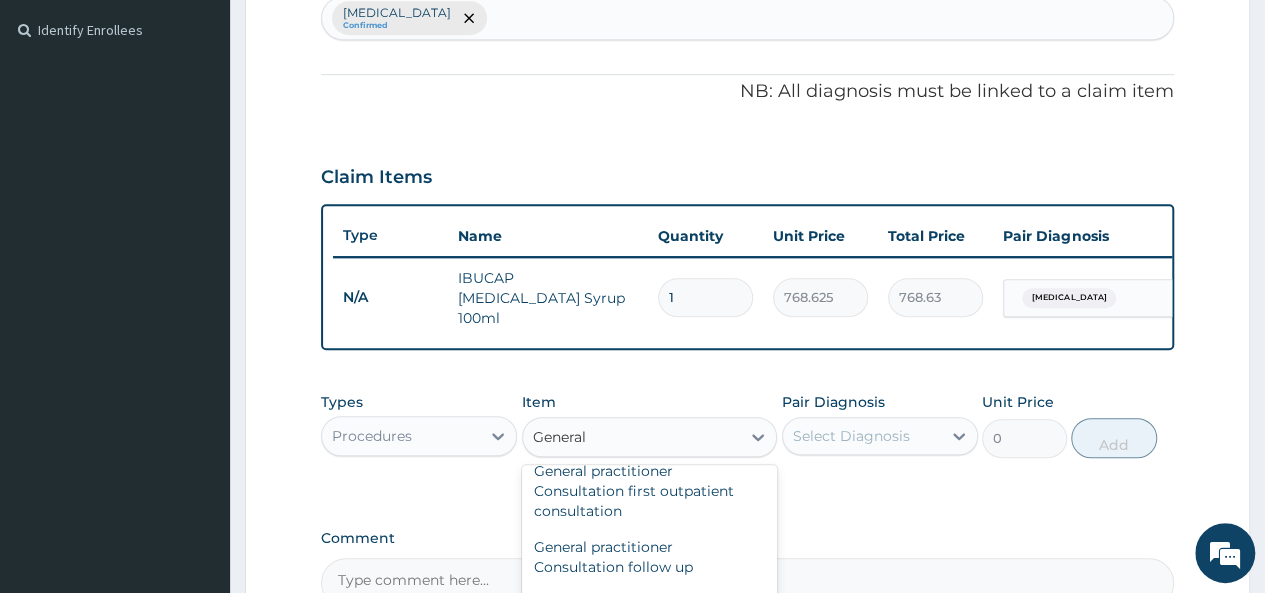 scroll, scrollTop: 216, scrollLeft: 0, axis: vertical 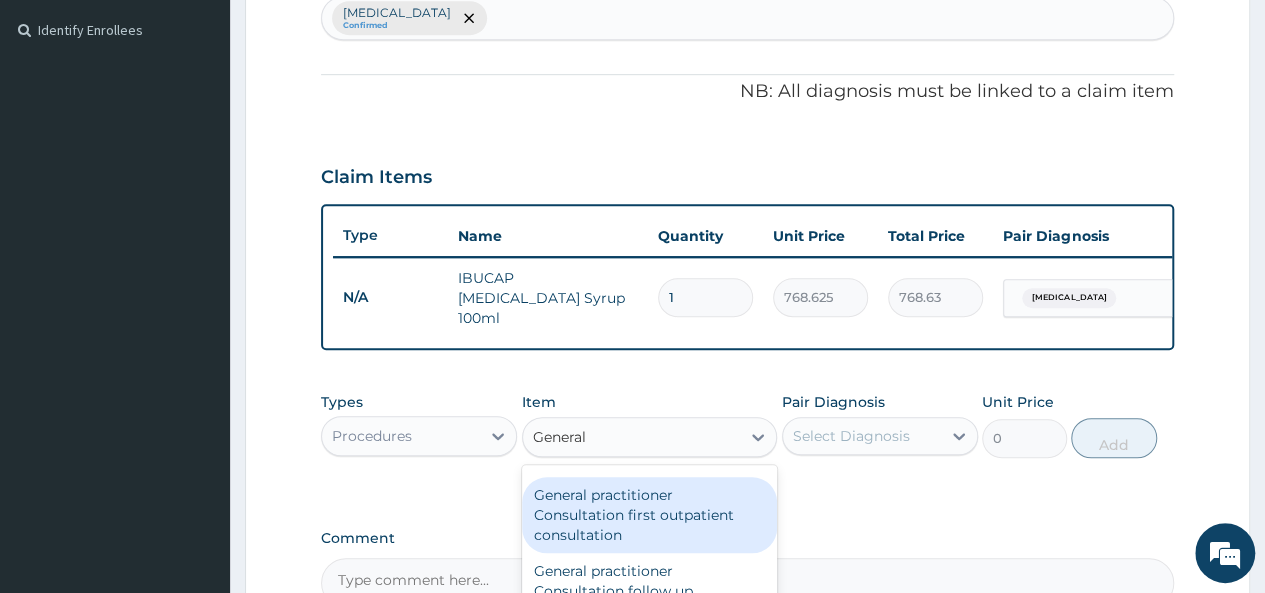 click on "General practitioner Consultation first outpatient consultation" at bounding box center [650, 515] 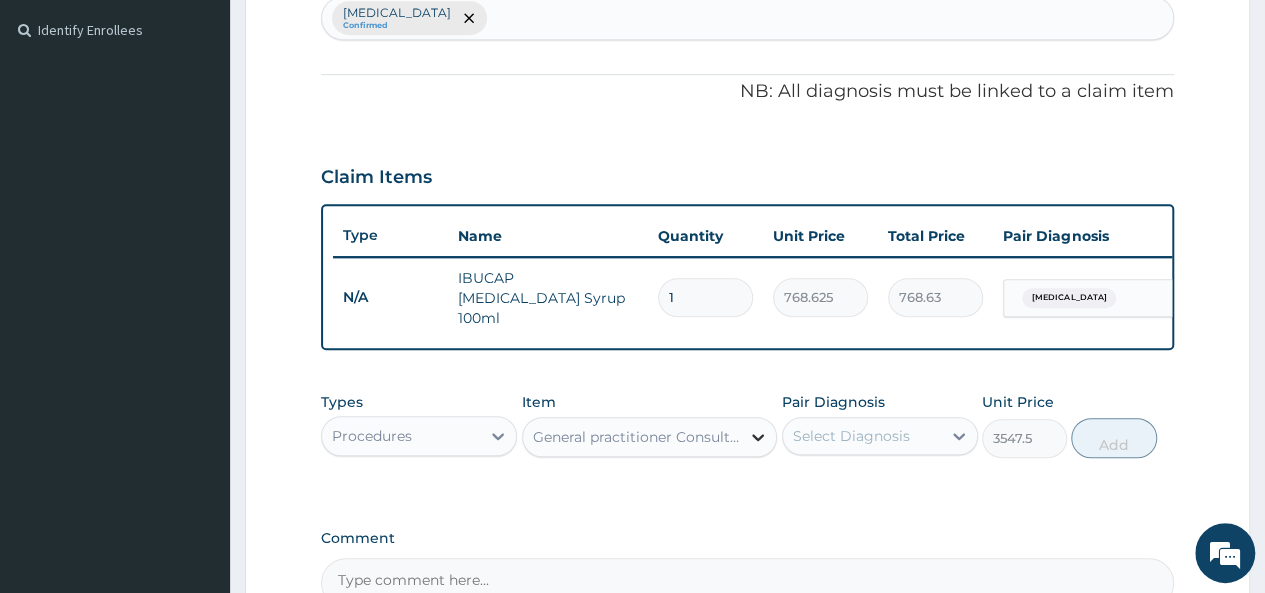 click 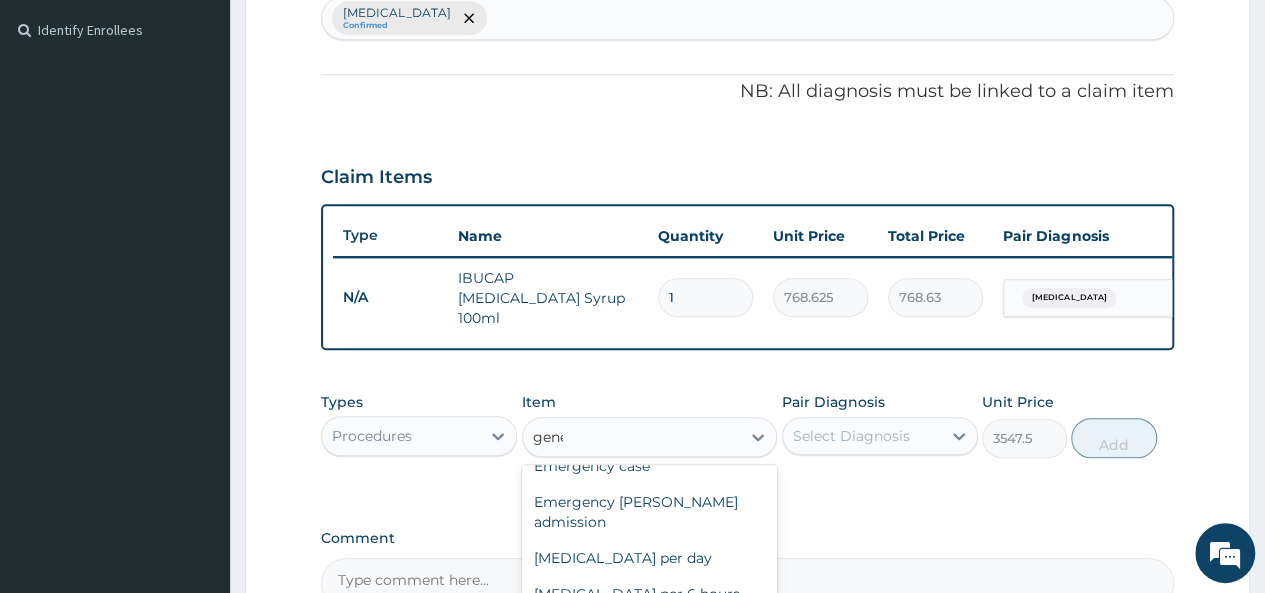scroll, scrollTop: 9, scrollLeft: 0, axis: vertical 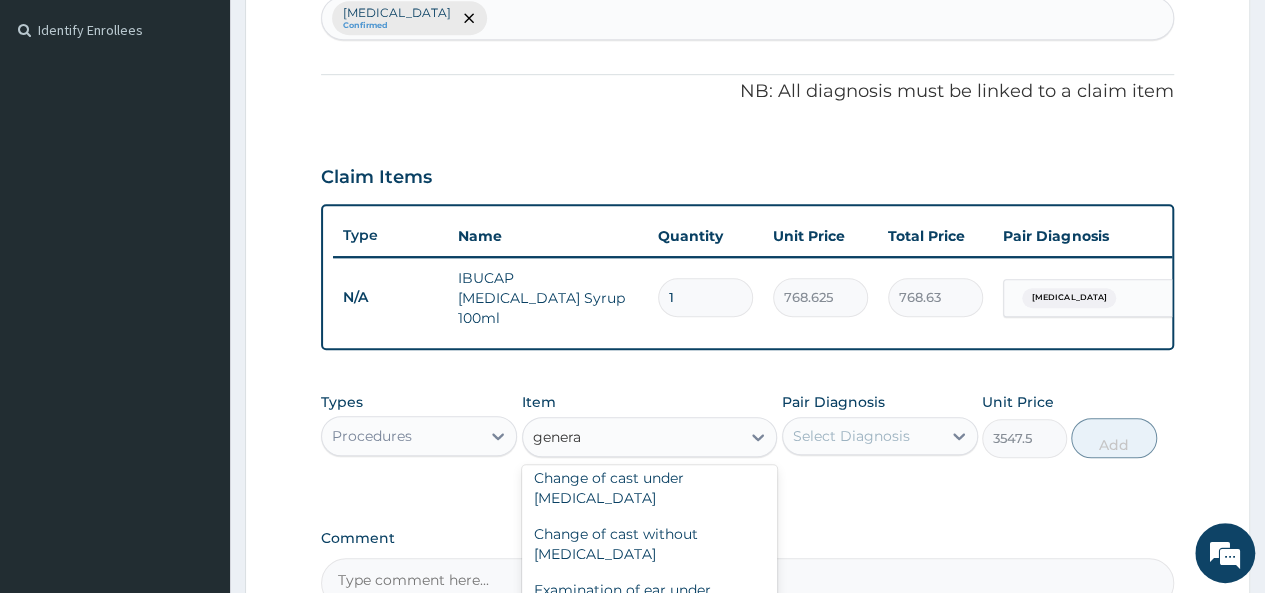 type on "general" 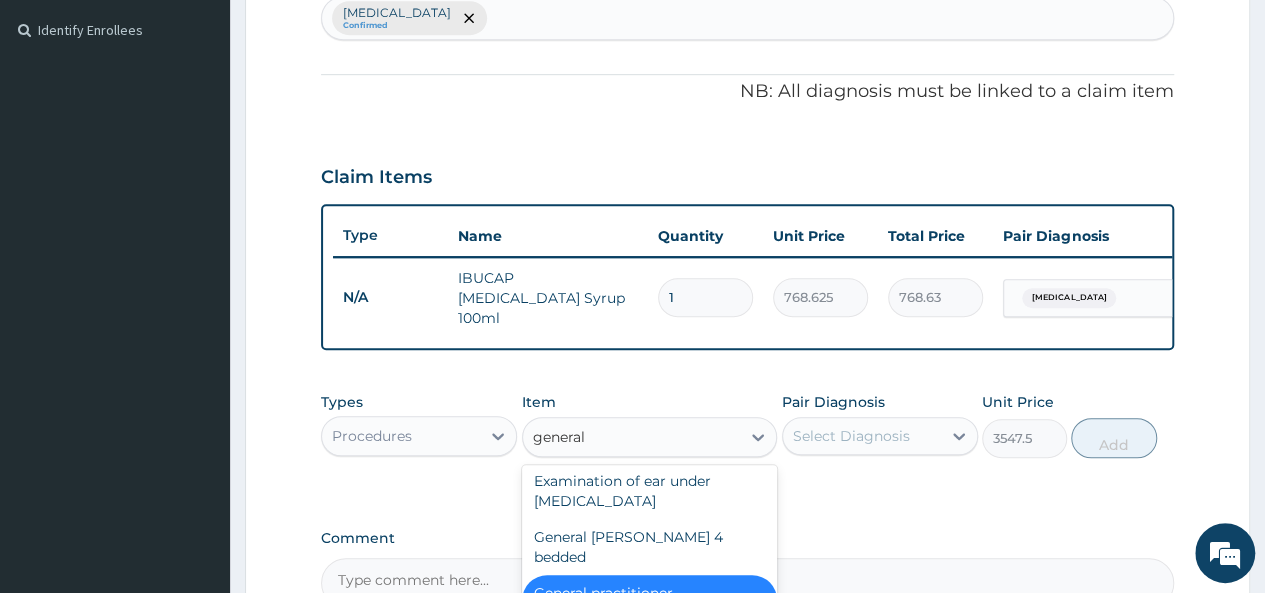 scroll, scrollTop: 144, scrollLeft: 0, axis: vertical 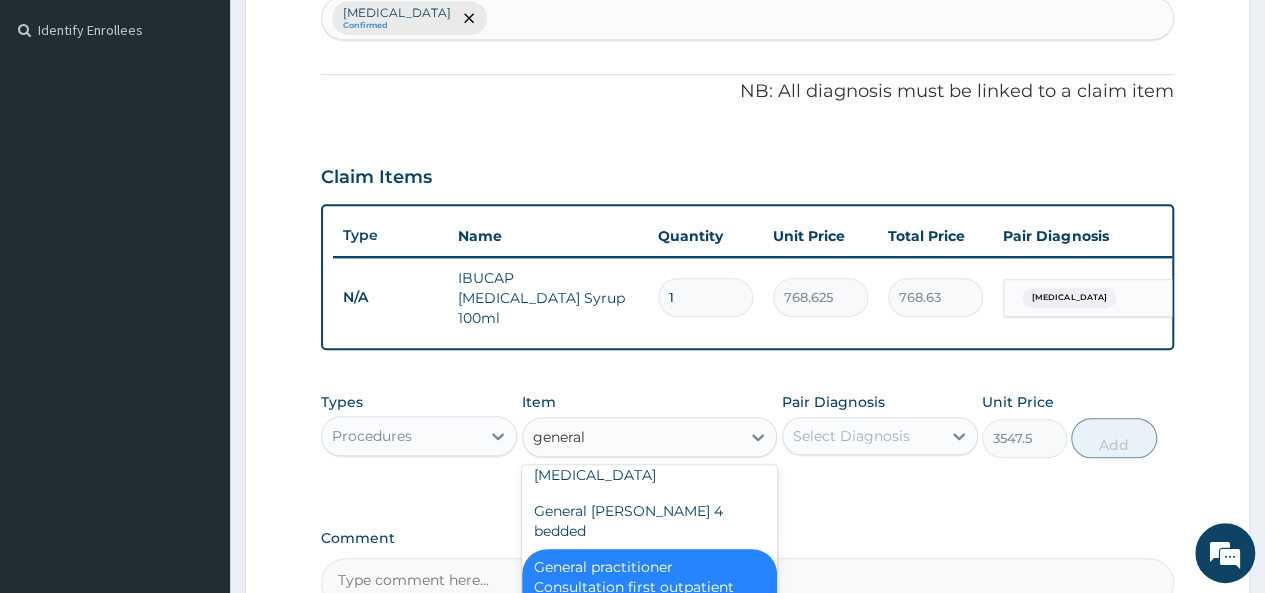 click on "General practitioner Consultation first outpatient consultation" at bounding box center (650, 587) 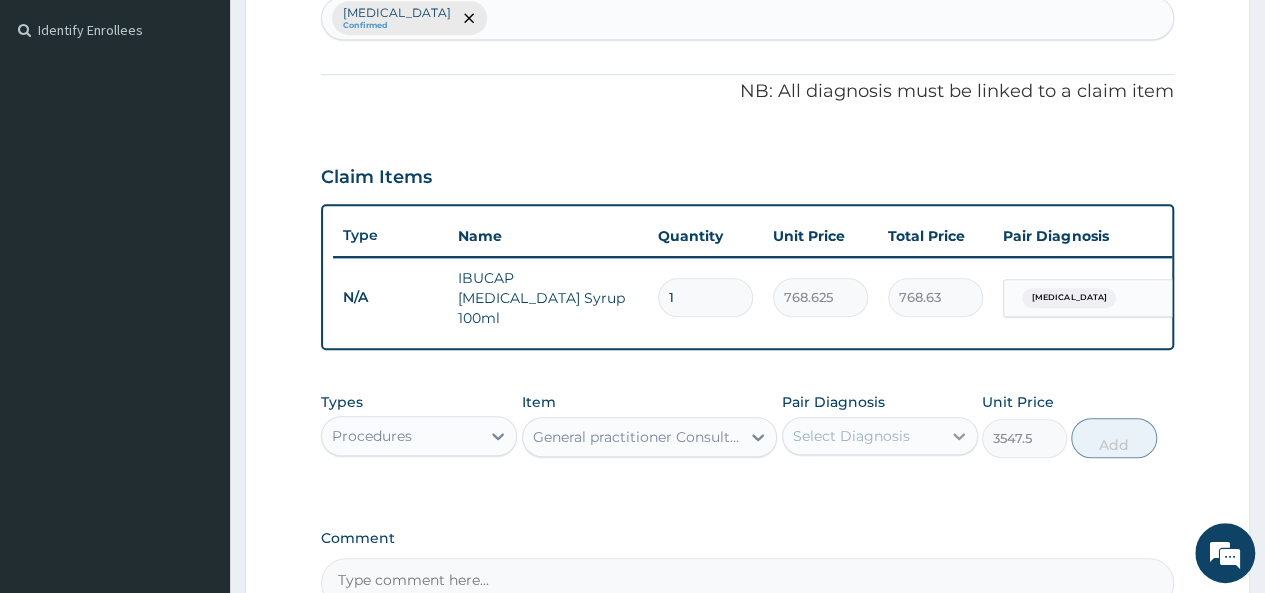 click 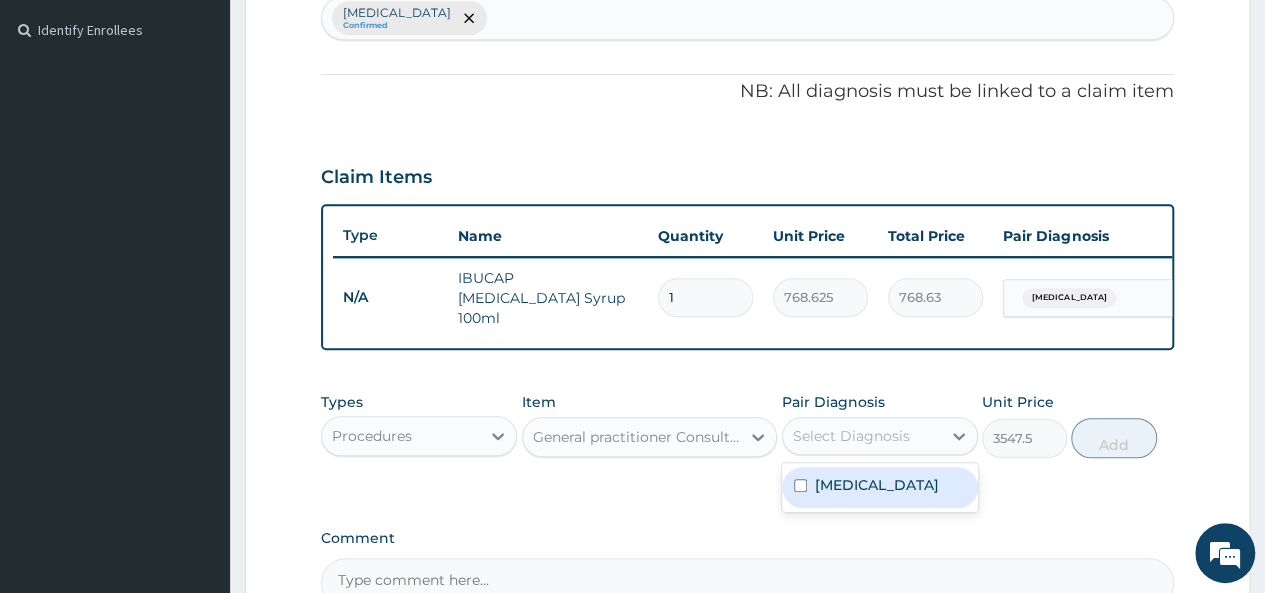 click at bounding box center [800, 485] 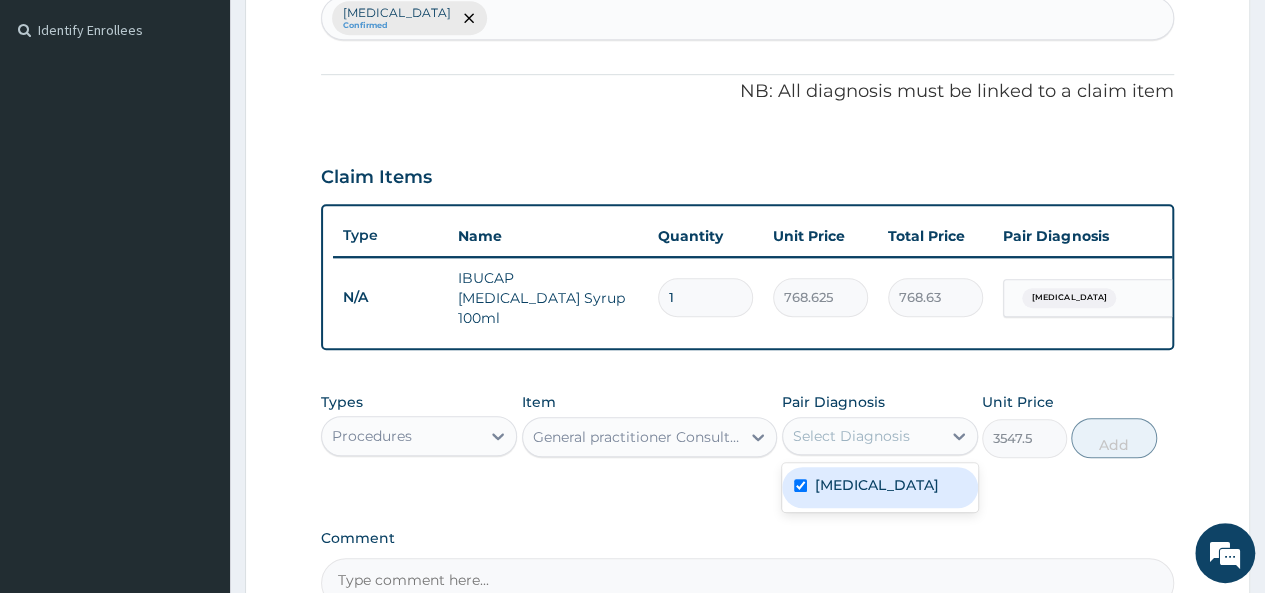 checkbox on "true" 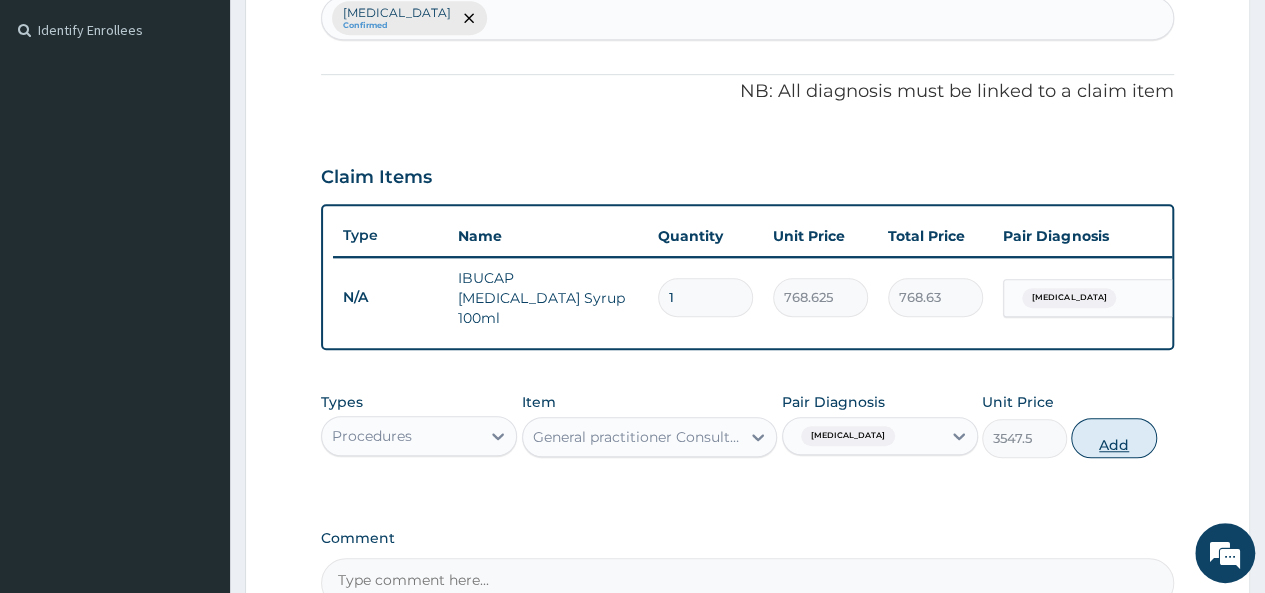 click on "Add" at bounding box center [1113, 438] 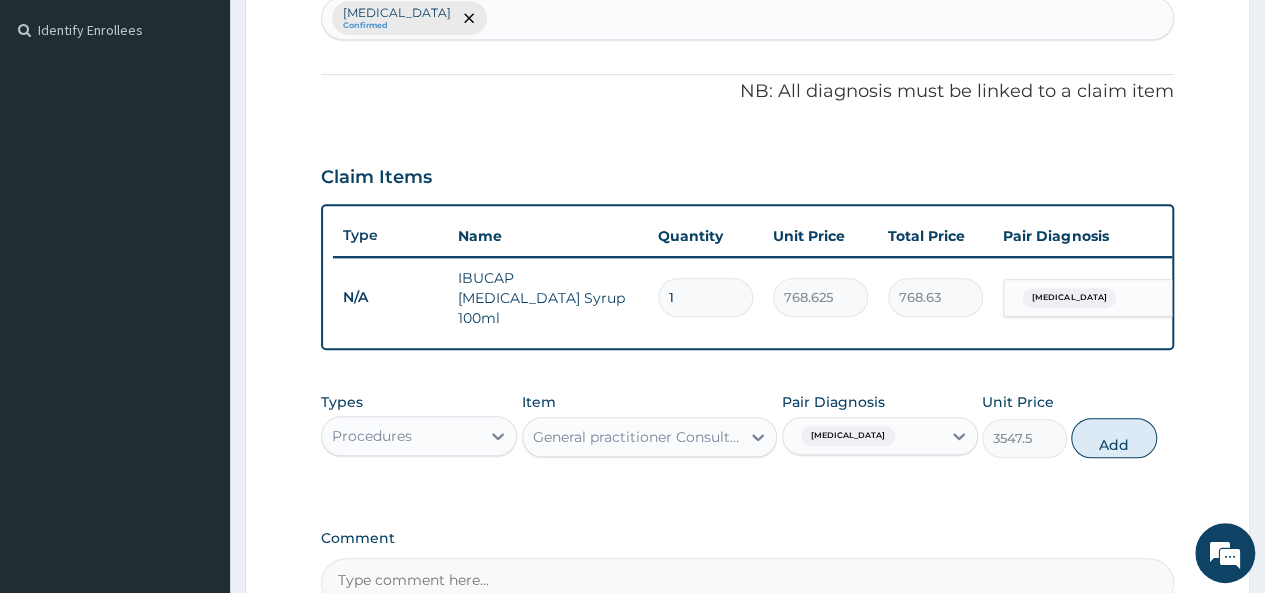 type on "0" 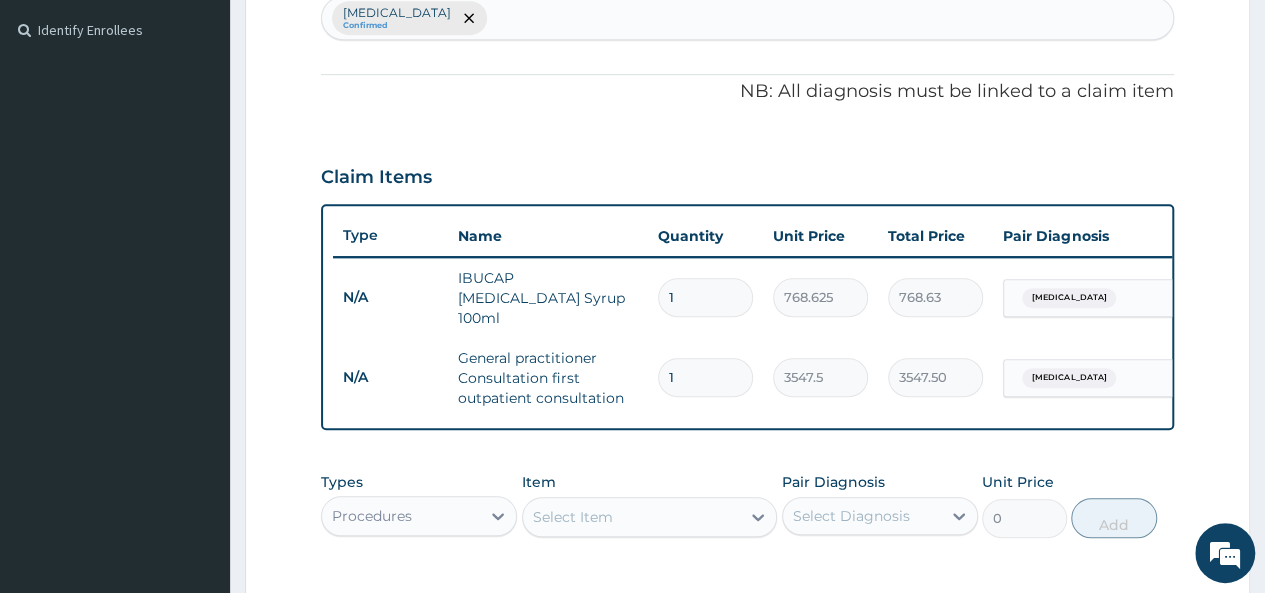 click on "PA Code / Prescription Code Enter Code(Secondary Care Only) Encounter Date 10-07-2025 Important Notice Please enter PA codes before entering items that are not attached to a PA code   All diagnoses entered must be linked to a claim item. Diagnosis & Claim Items that are visible but inactive cannot be edited because they were imported from an already approved PA code. Diagnosis Insect bite of hand Confirmed NB: All diagnosis must be linked to a claim item Claim Items Type Name Quantity Unit Price Total Price Pair Diagnosis Actions N/A IBUCAP COLD AND FLU Syrup 100ml 1 768.625 768.63 Insect bite of hand Delete N/A General practitioner Consultation first outpatient consultation 1 3547.5 3547.50 Insect bite of hand Delete Types Procedures Item Select Item Pair Diagnosis Select Diagnosis Unit Price 0 Add Comment" at bounding box center (747, 169) 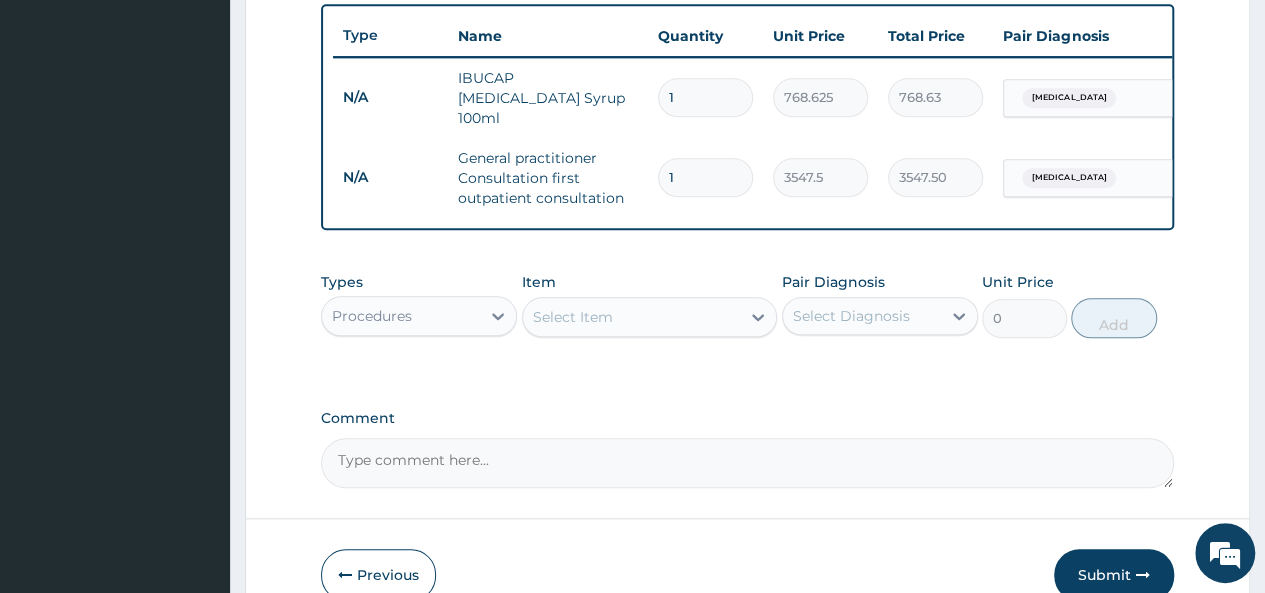 scroll, scrollTop: 749, scrollLeft: 0, axis: vertical 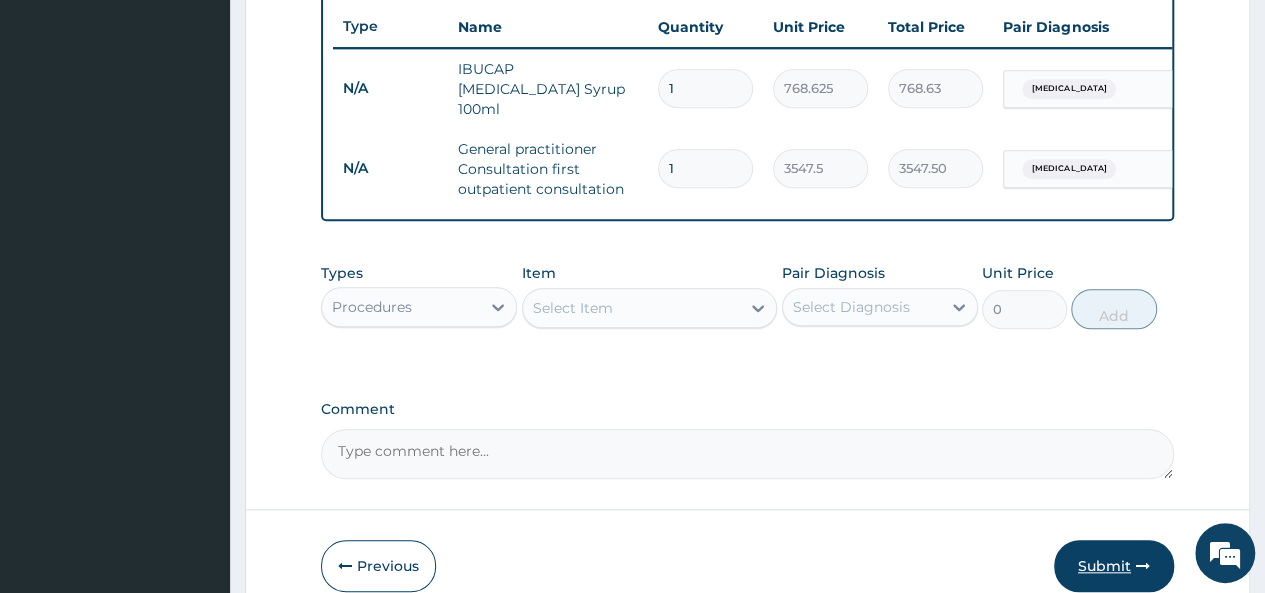 click on "Submit" at bounding box center [1114, 566] 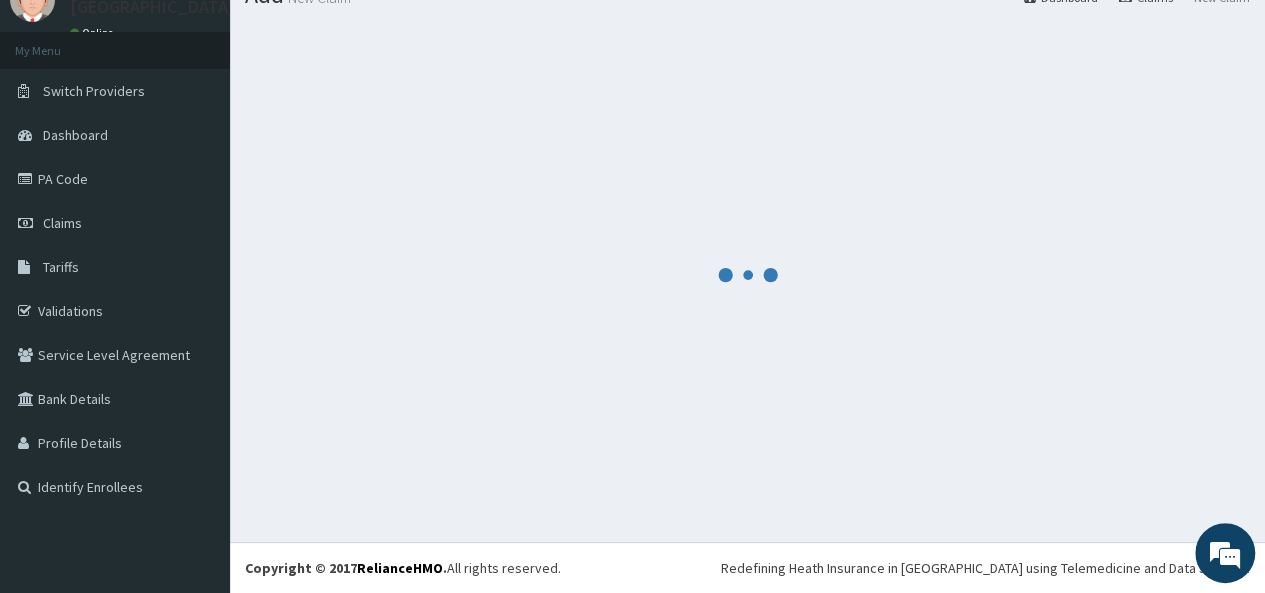 scroll, scrollTop: 749, scrollLeft: 0, axis: vertical 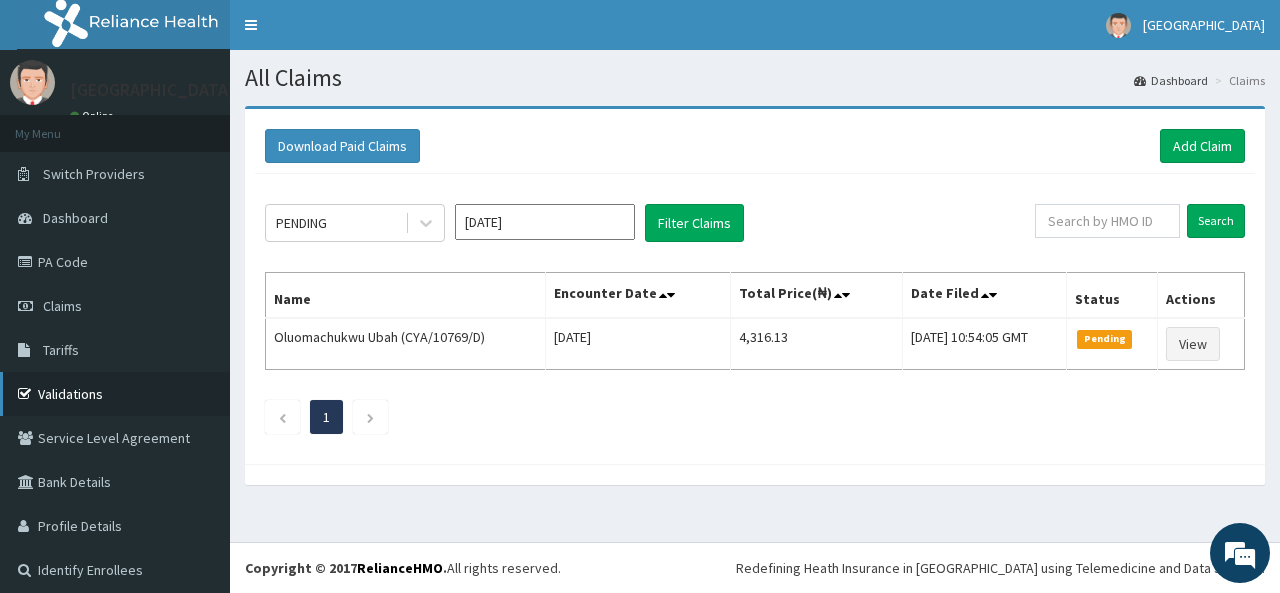 click on "Validations" at bounding box center (115, 394) 